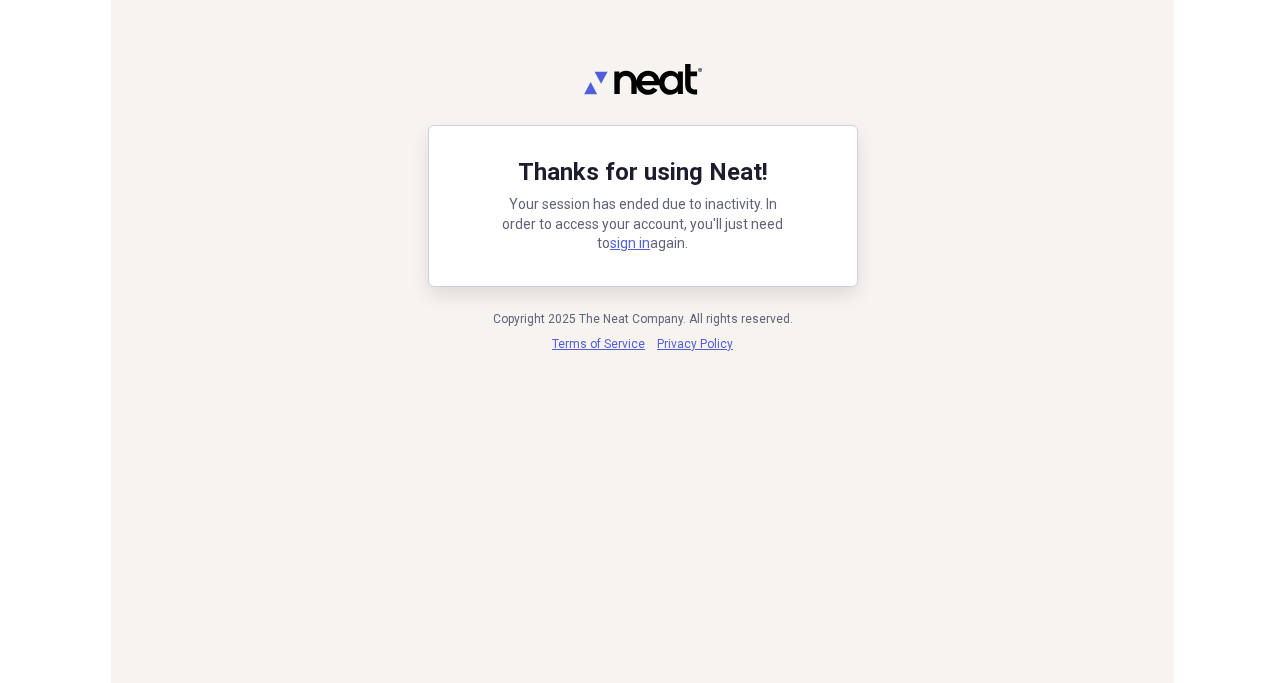 scroll, scrollTop: 0, scrollLeft: 0, axis: both 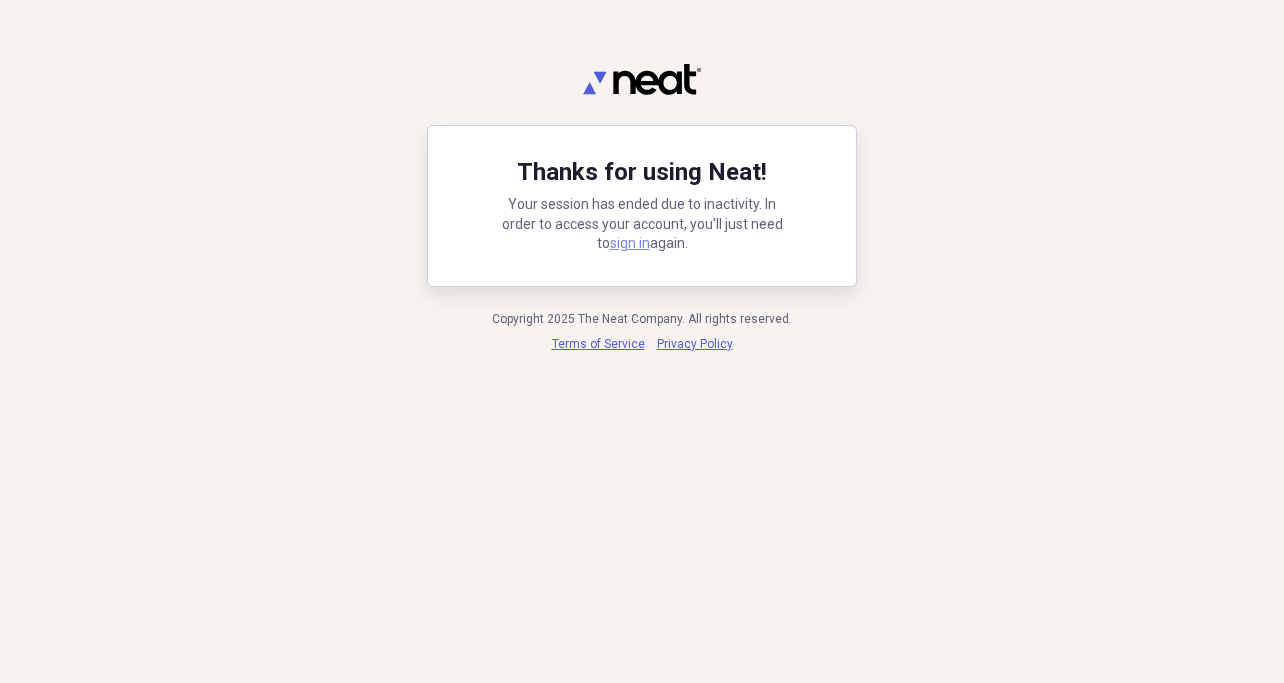 click on "sign in" at bounding box center [630, 243] 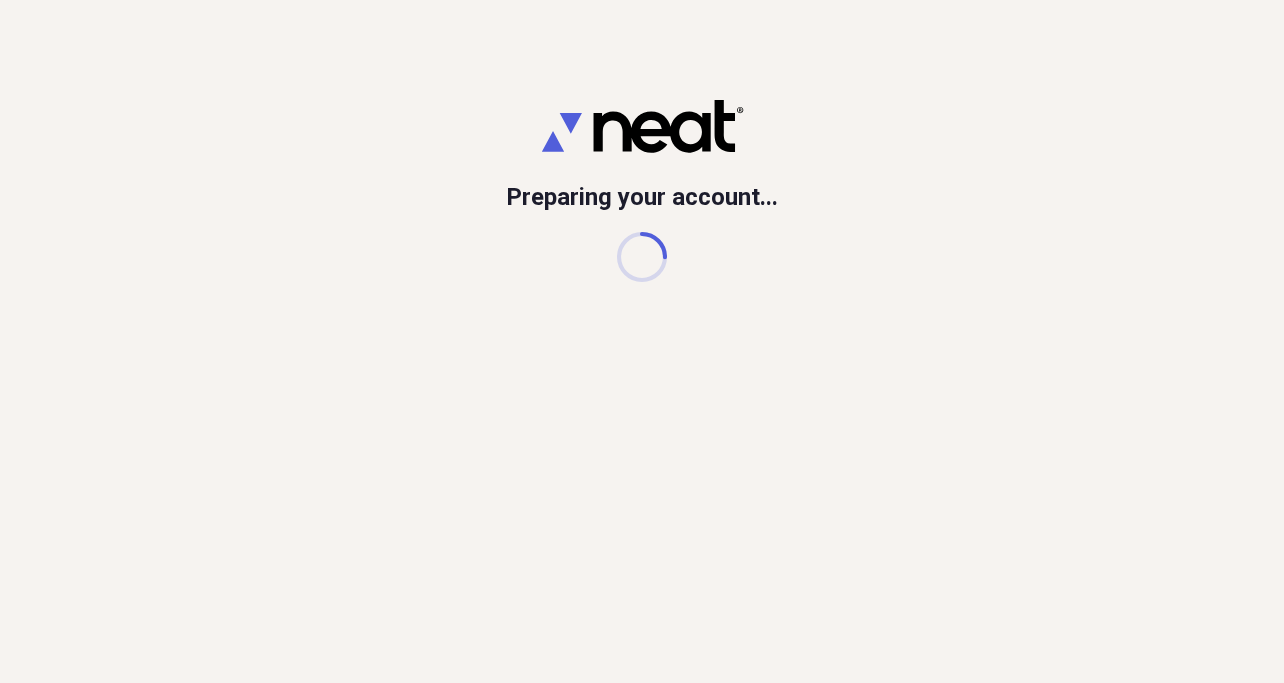 scroll, scrollTop: 0, scrollLeft: 0, axis: both 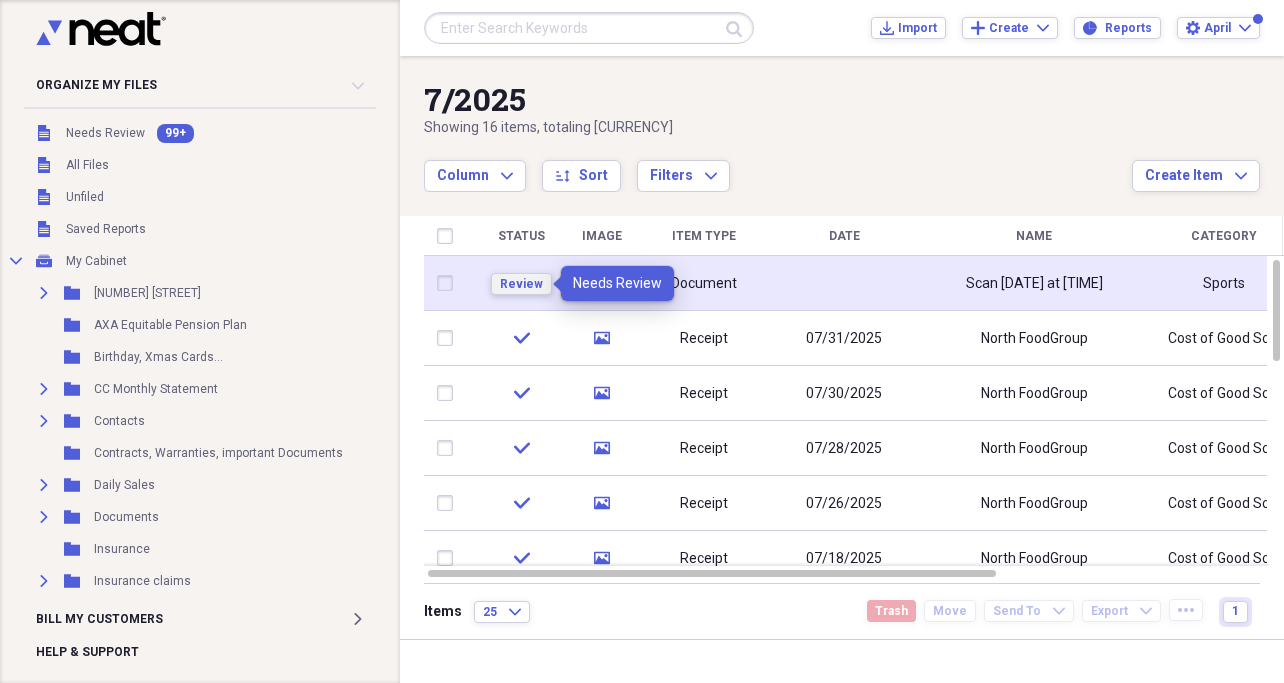 click on "Review" at bounding box center (521, 284) 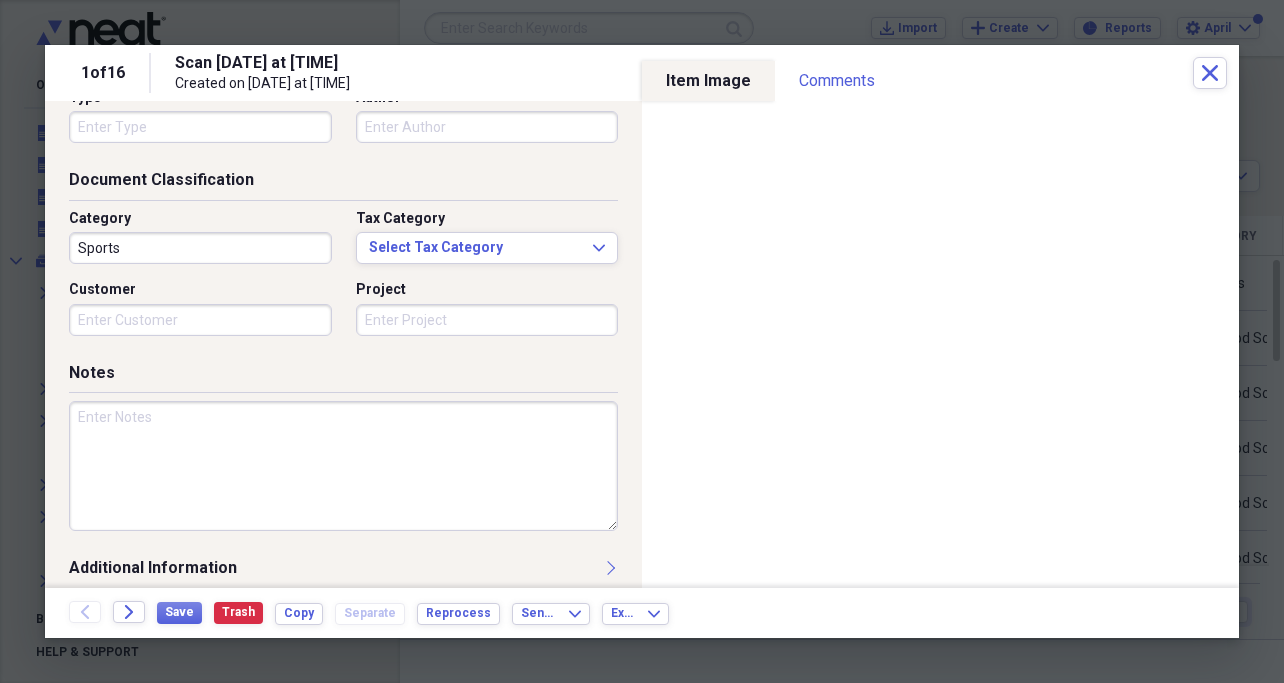 scroll, scrollTop: 233, scrollLeft: 0, axis: vertical 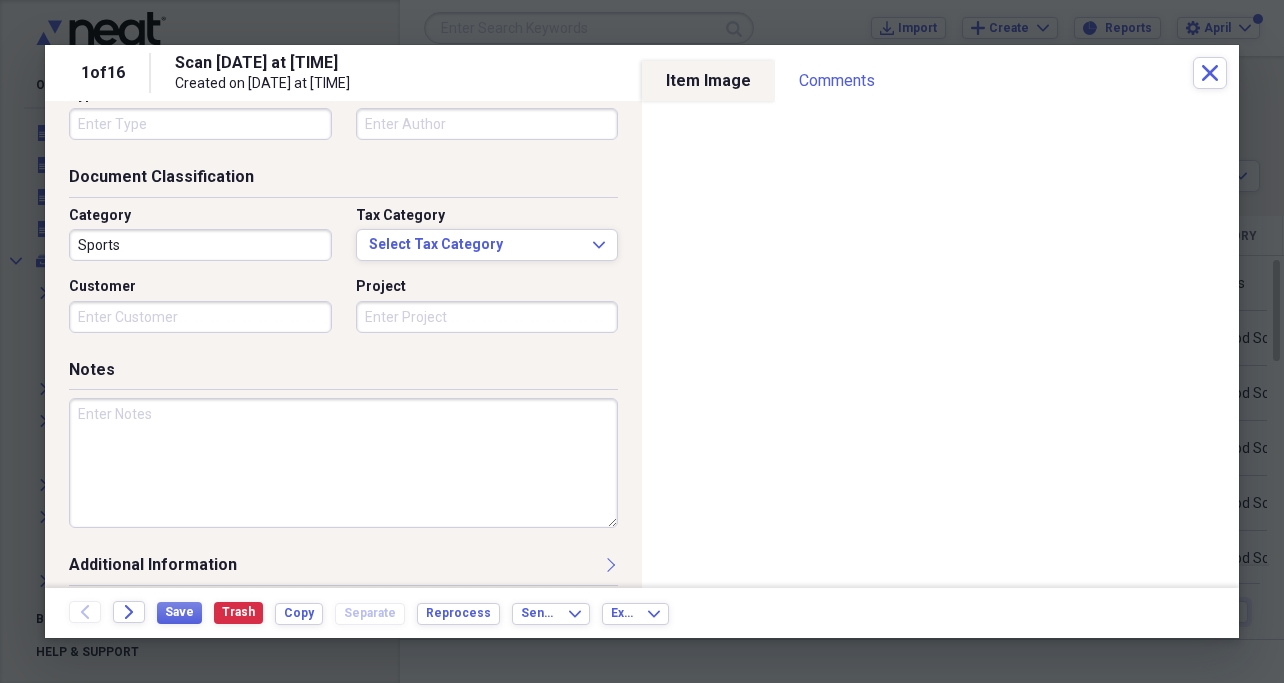 click at bounding box center (343, 463) 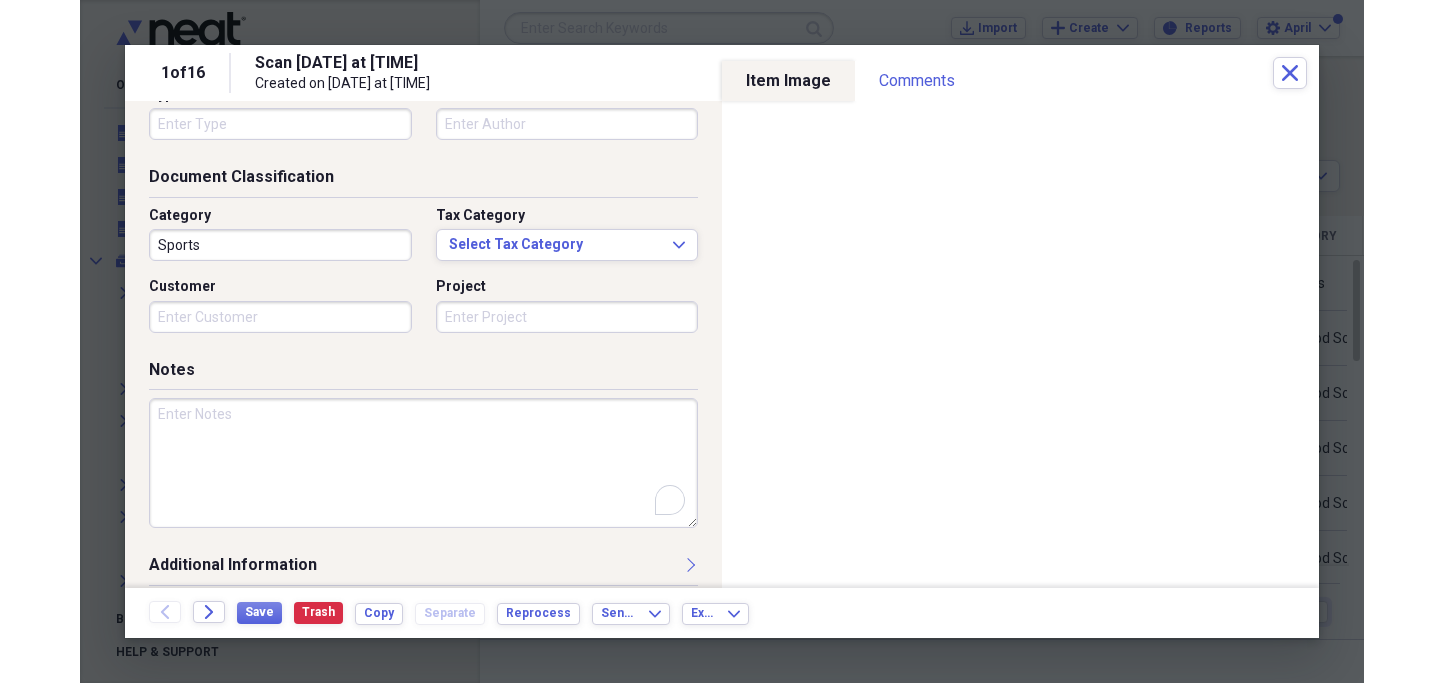 scroll, scrollTop: 233, scrollLeft: 0, axis: vertical 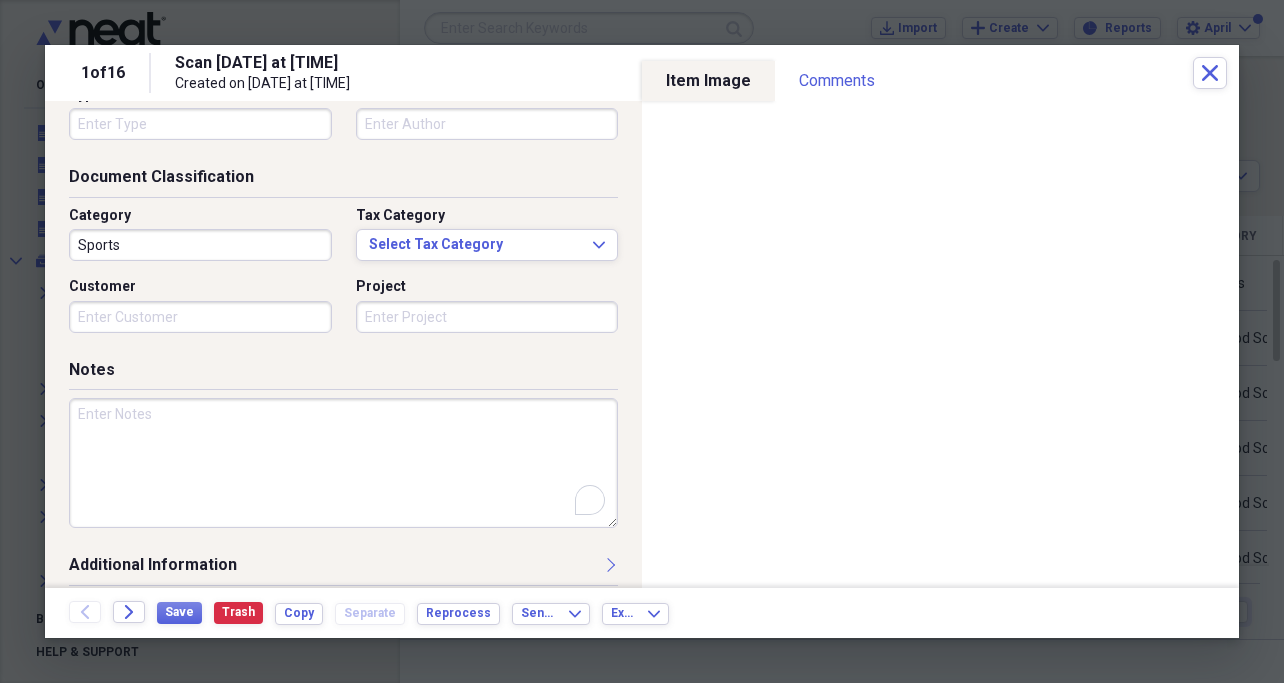click on "Notes" at bounding box center (343, 456) 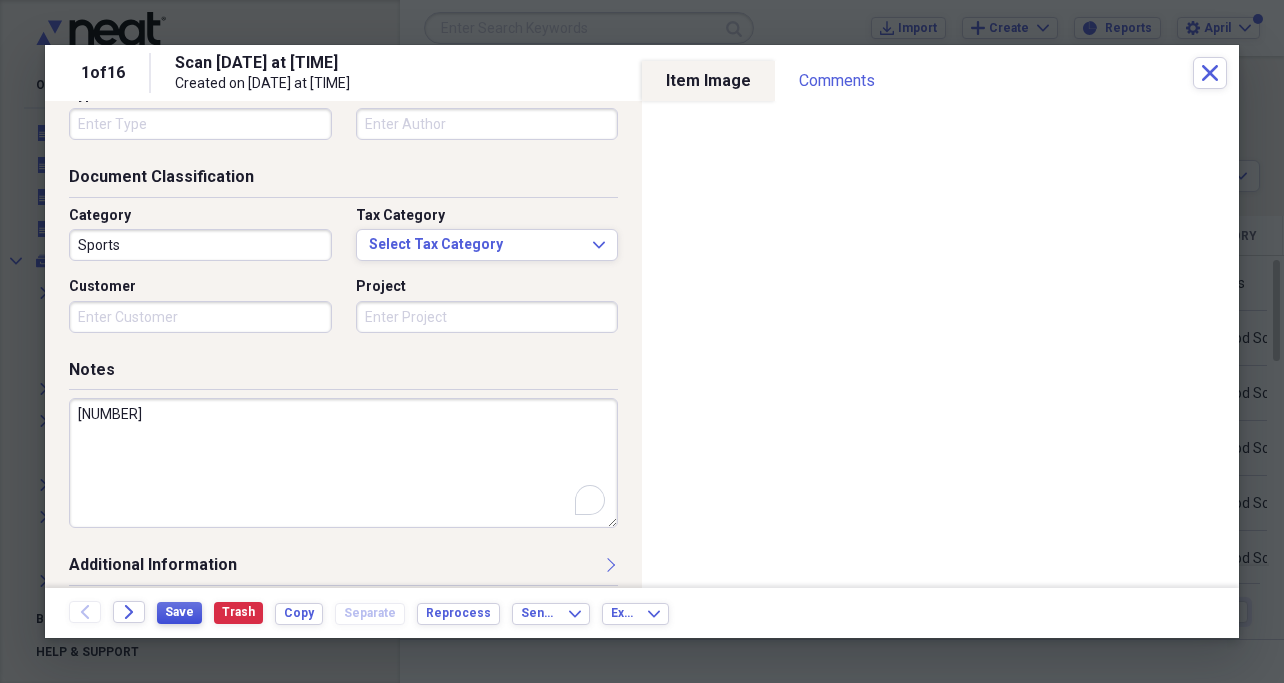click on "Save" at bounding box center [179, 612] 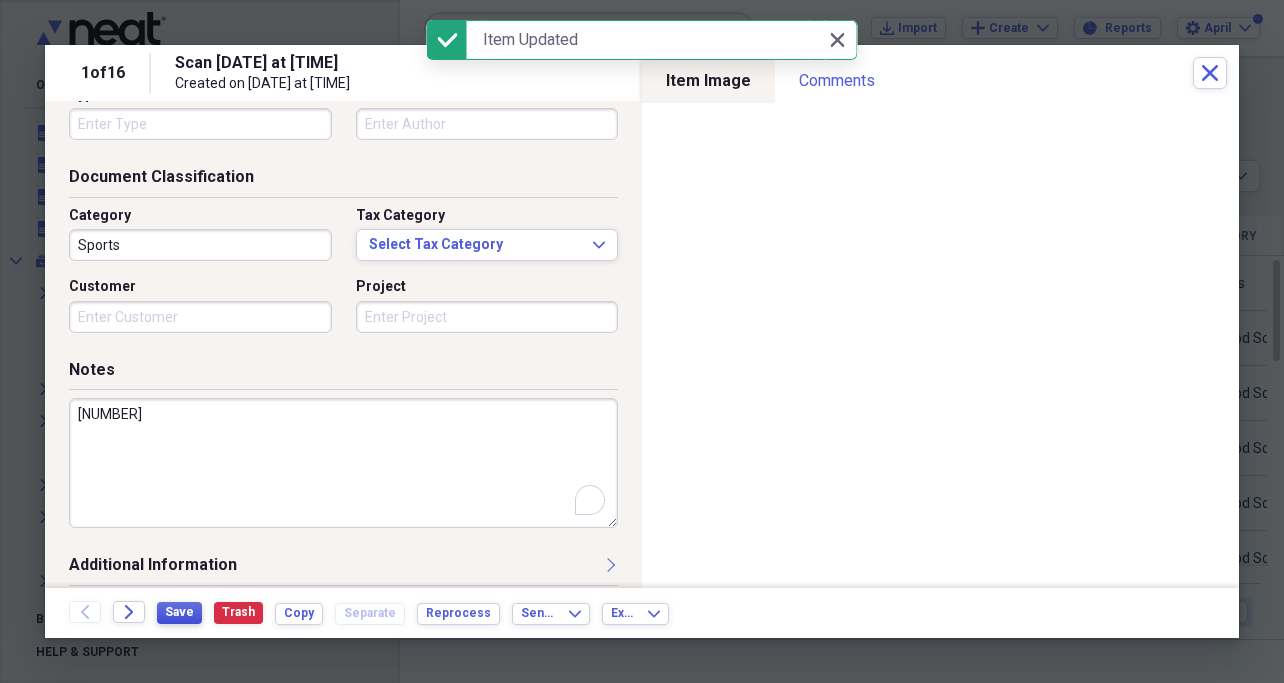 type on "[NUMBER]" 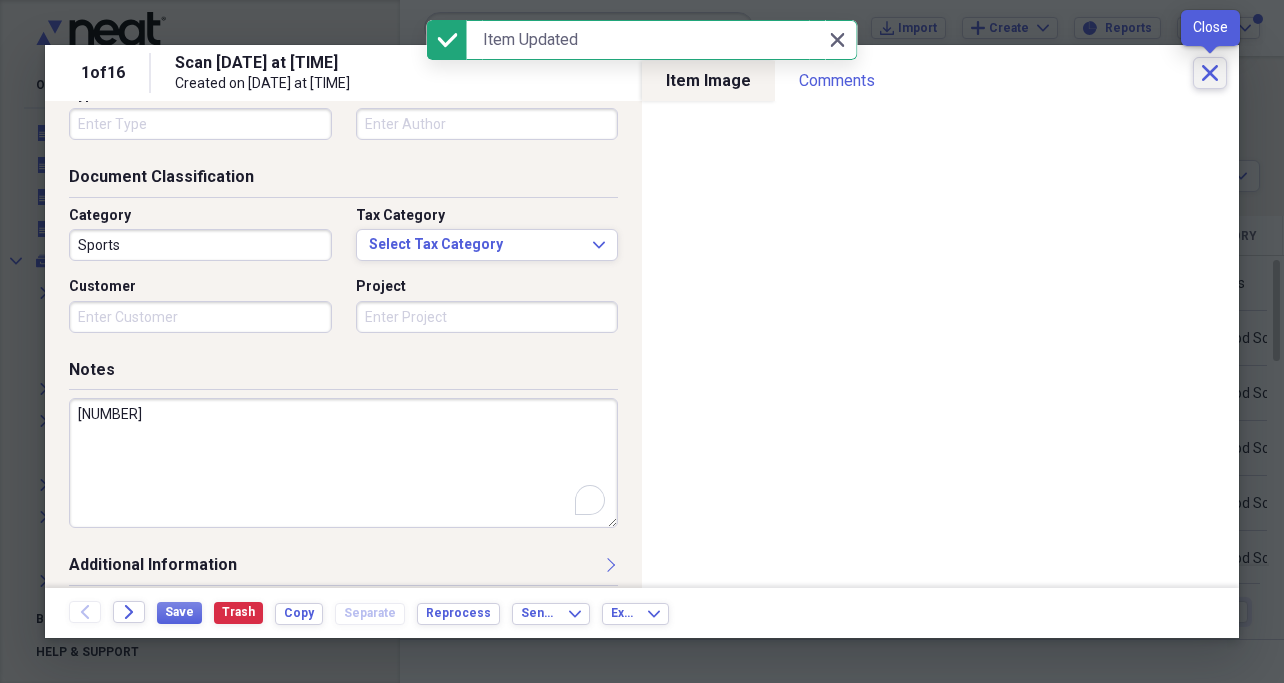 click on "Close" 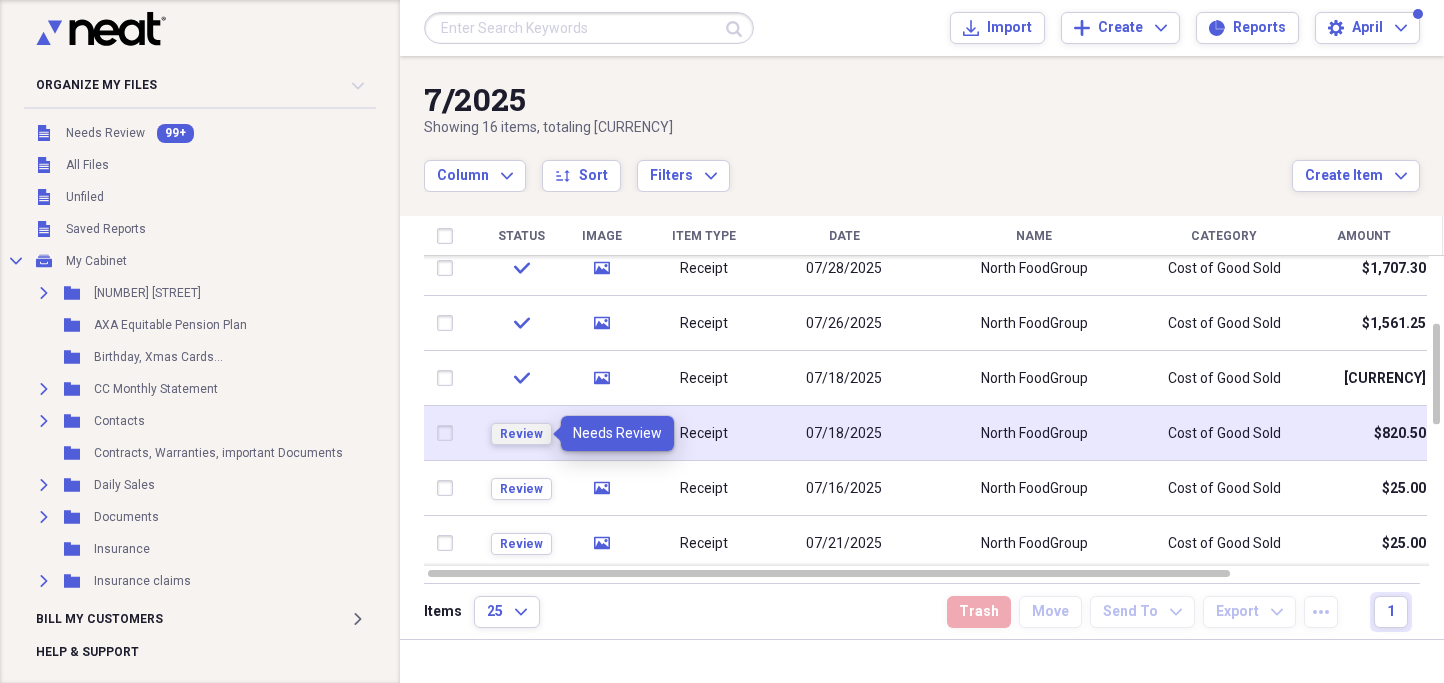 click on "Review" at bounding box center [521, 434] 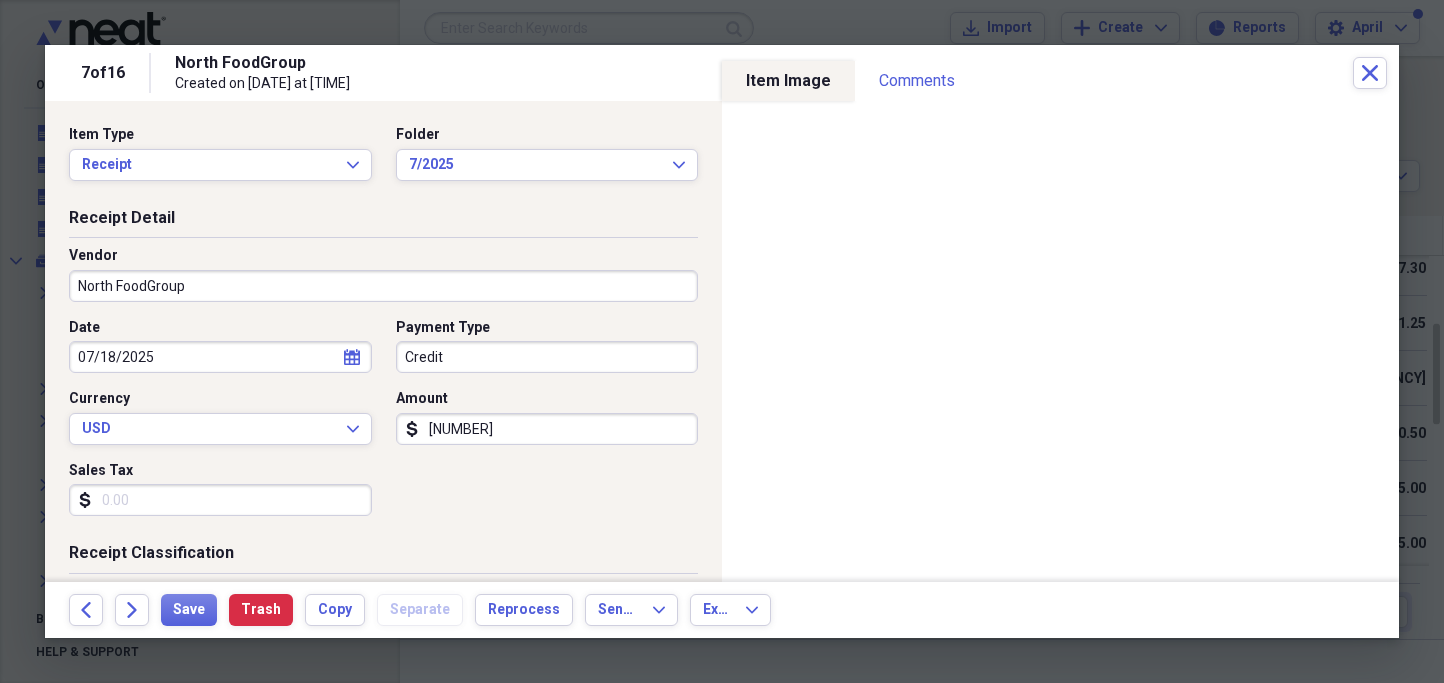click 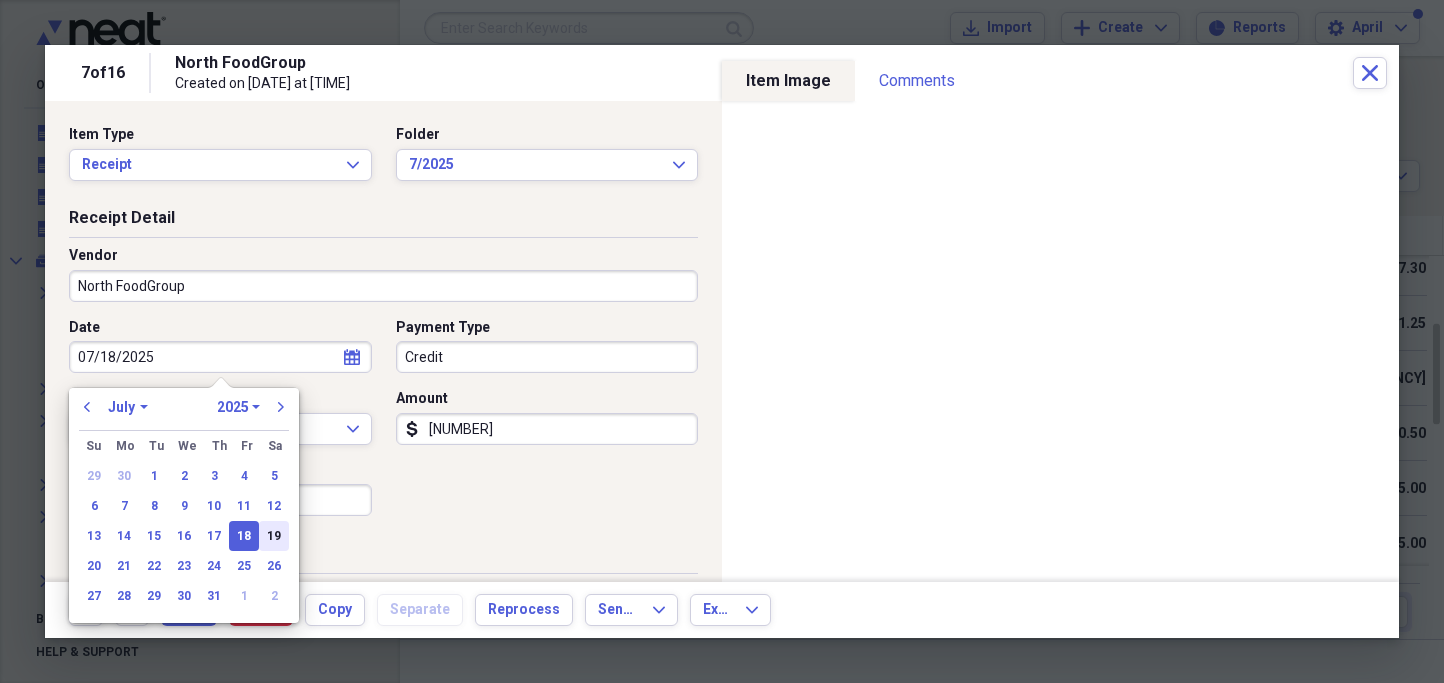 click on "19" at bounding box center (274, 536) 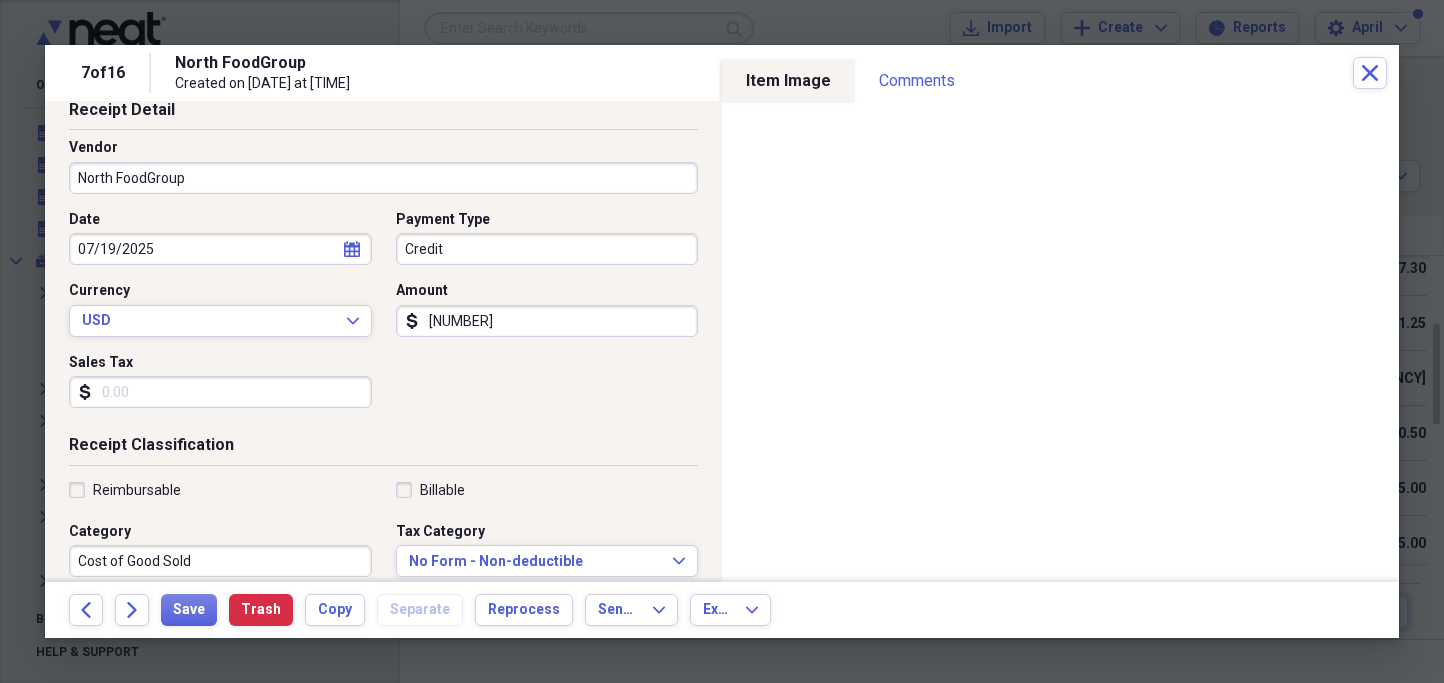 scroll, scrollTop: 138, scrollLeft: 0, axis: vertical 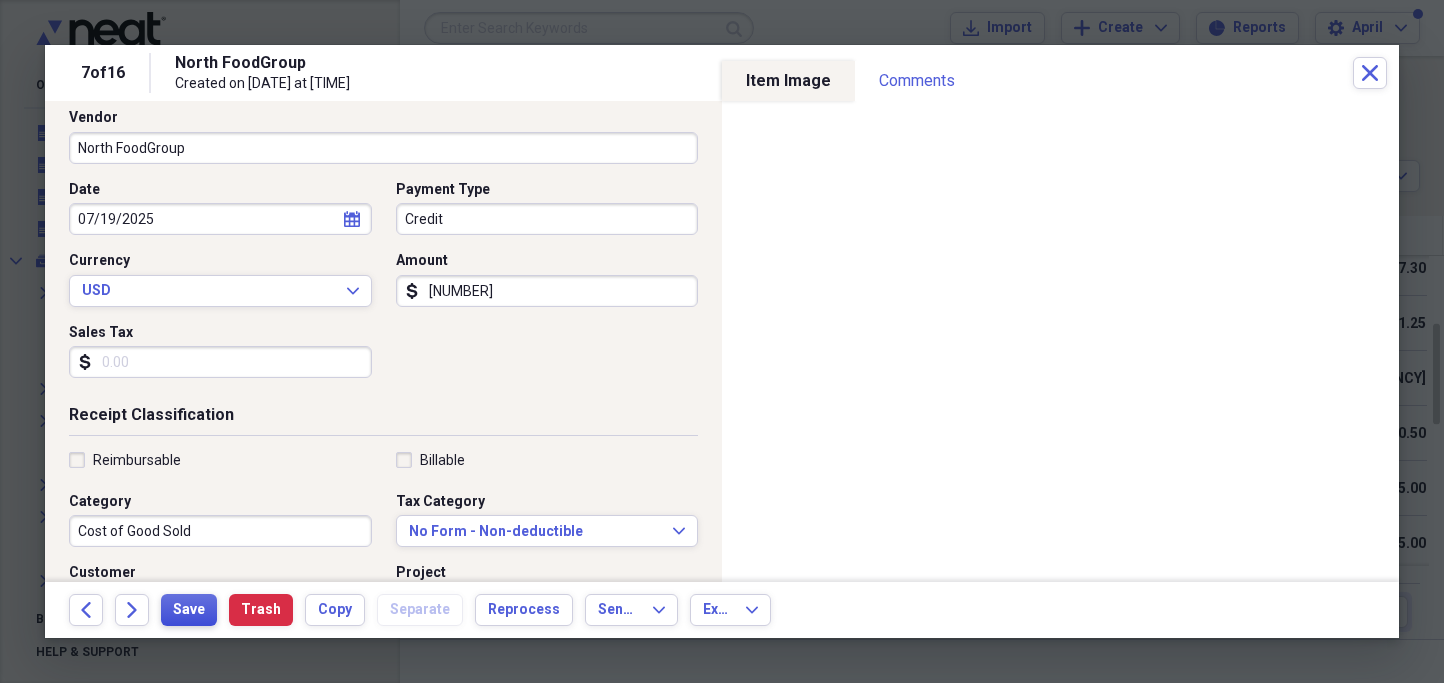 click on "Save" at bounding box center [189, 610] 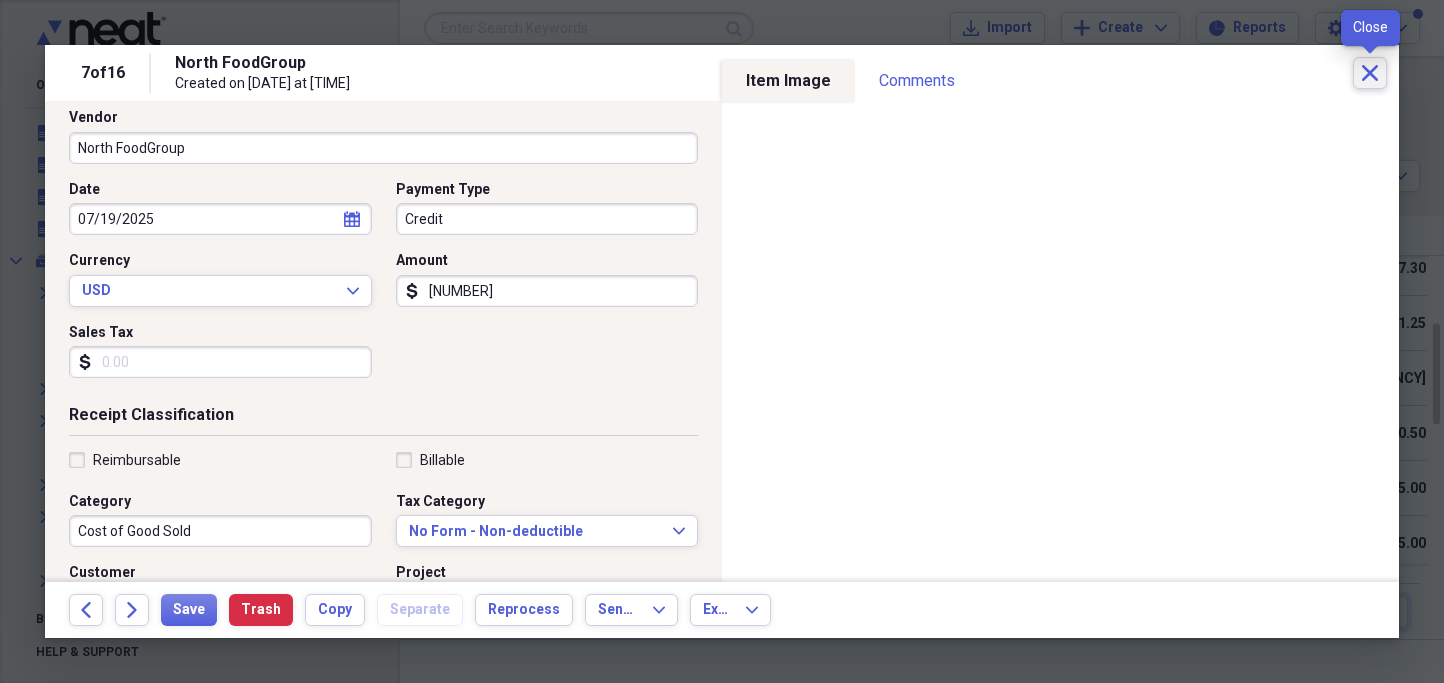click 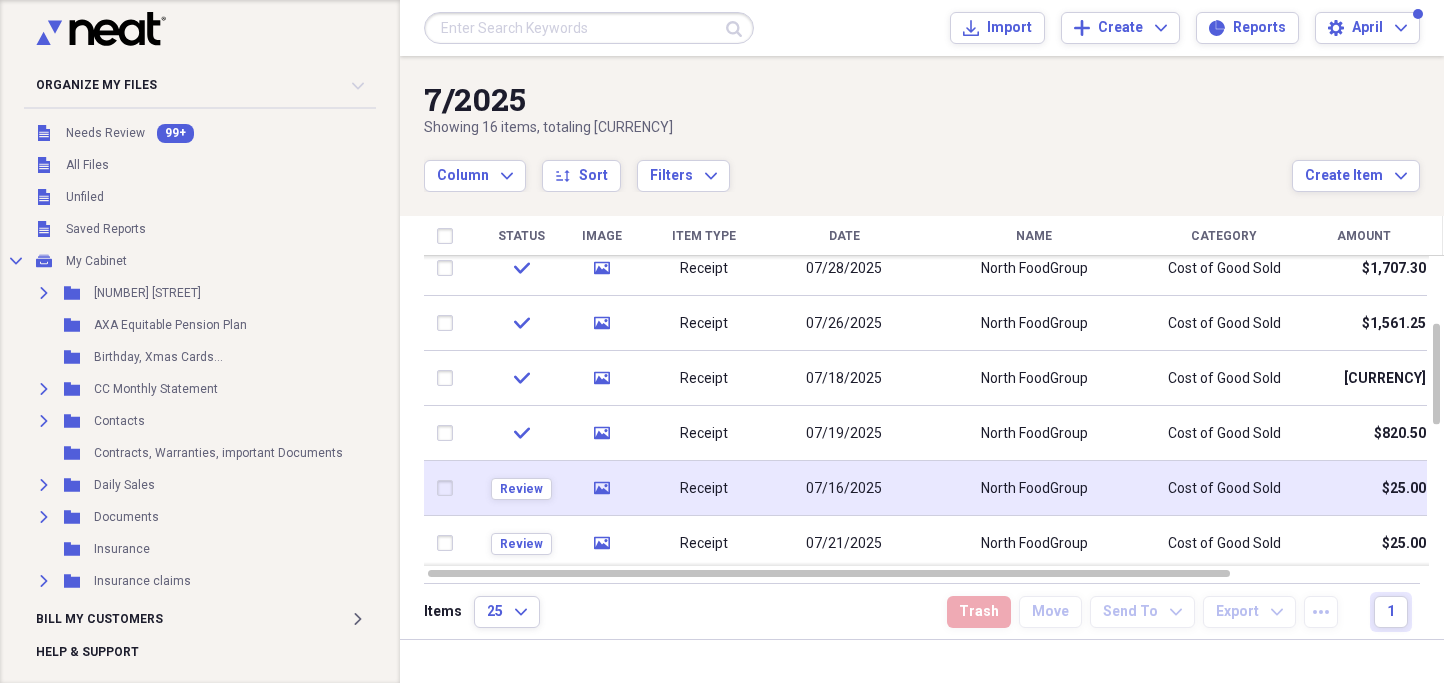 click on "07/16/2025" at bounding box center (844, 488) 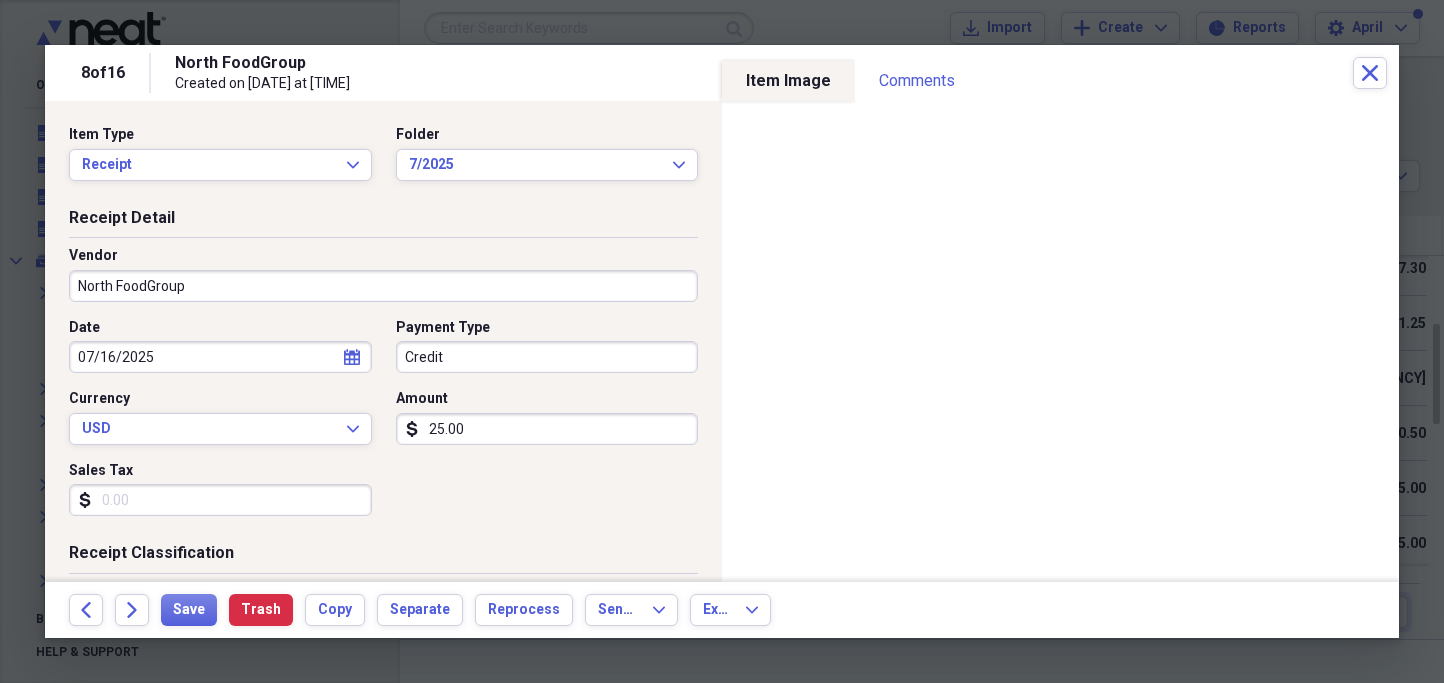 click on "calendar" 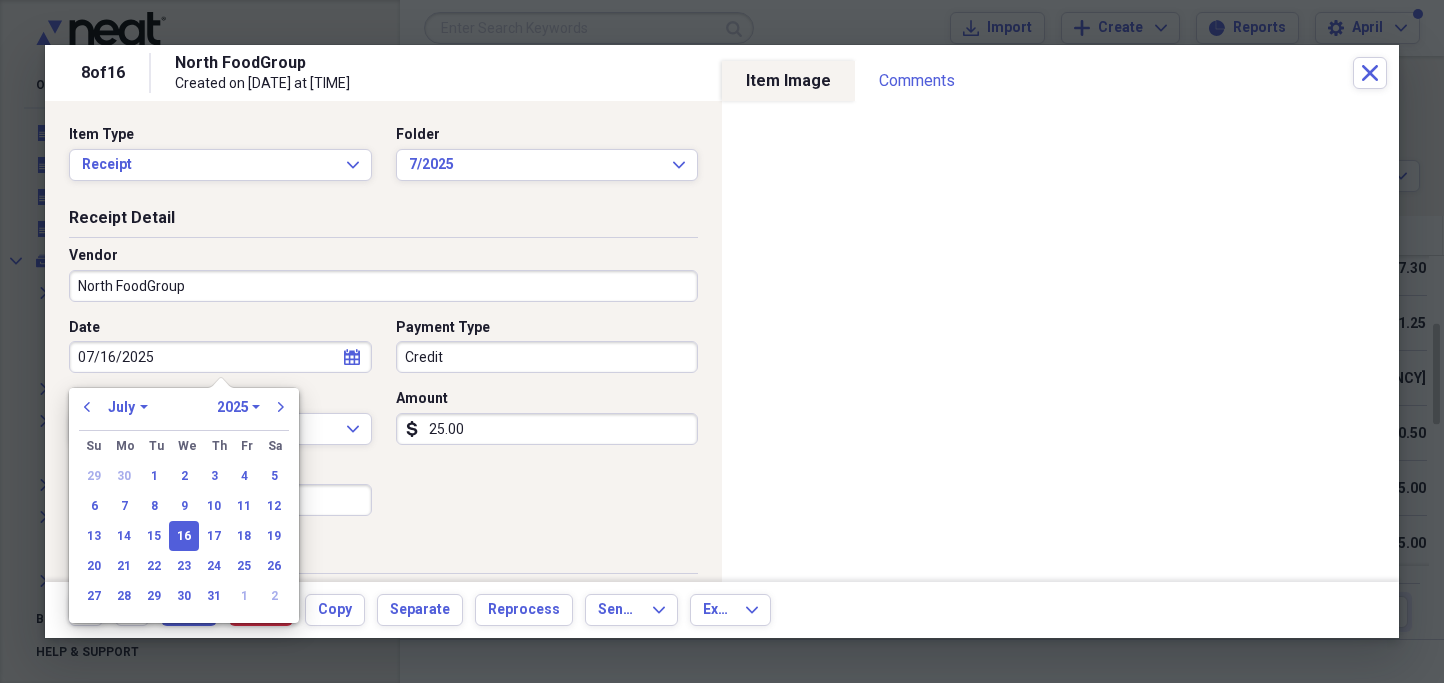 click on "17" at bounding box center [214, 536] 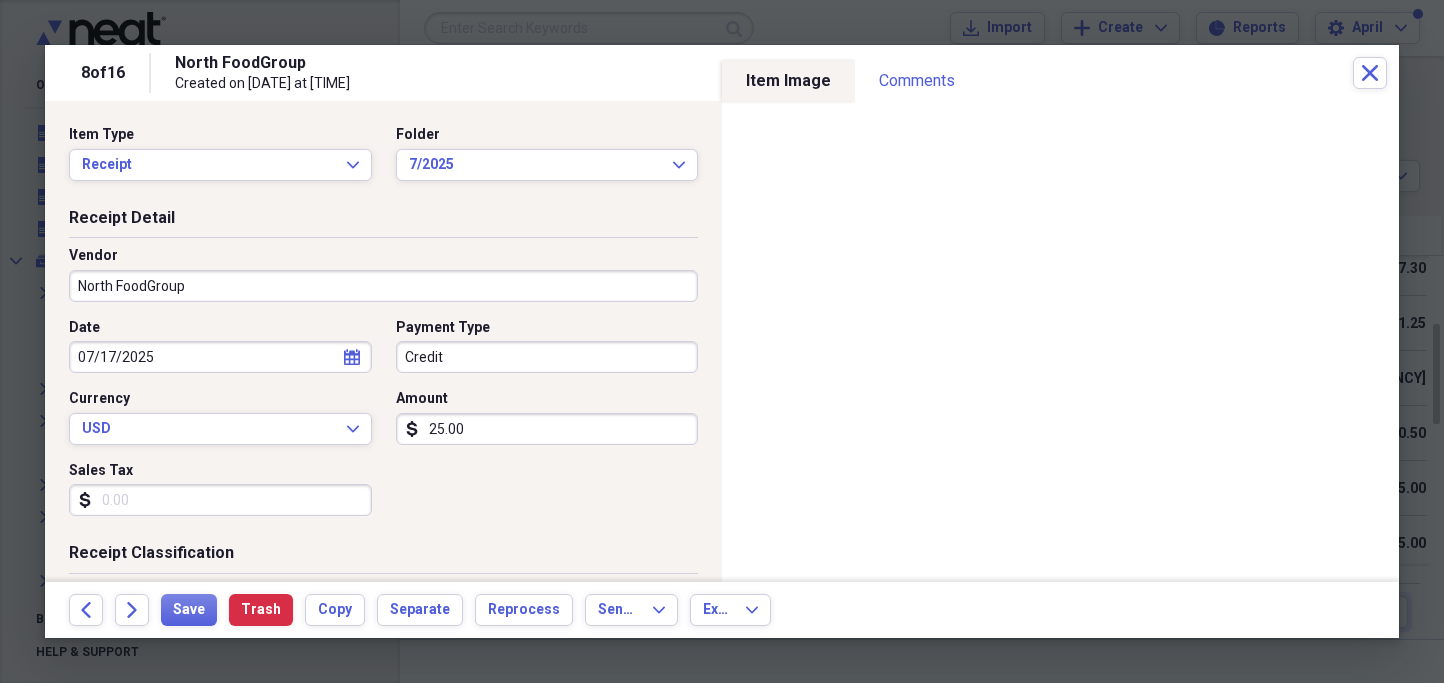 scroll, scrollTop: 4, scrollLeft: 0, axis: vertical 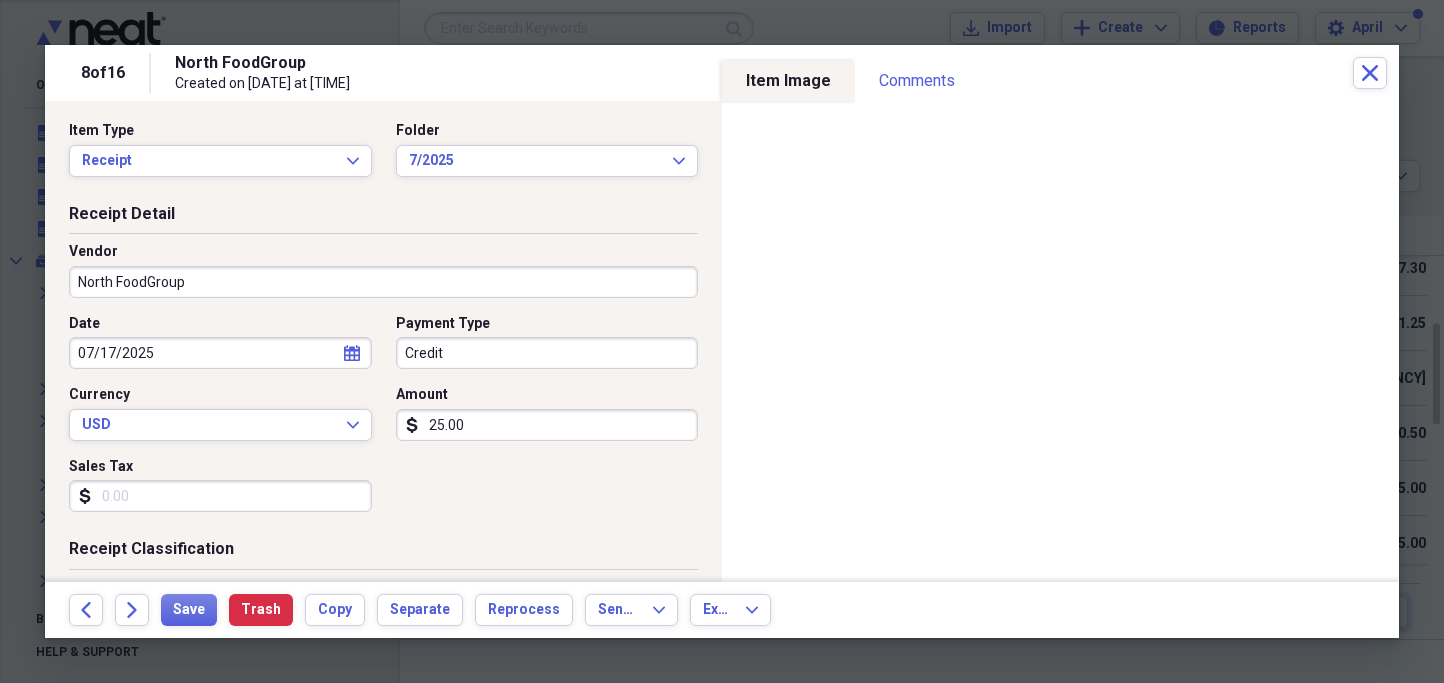 click on "25.00" at bounding box center [547, 425] 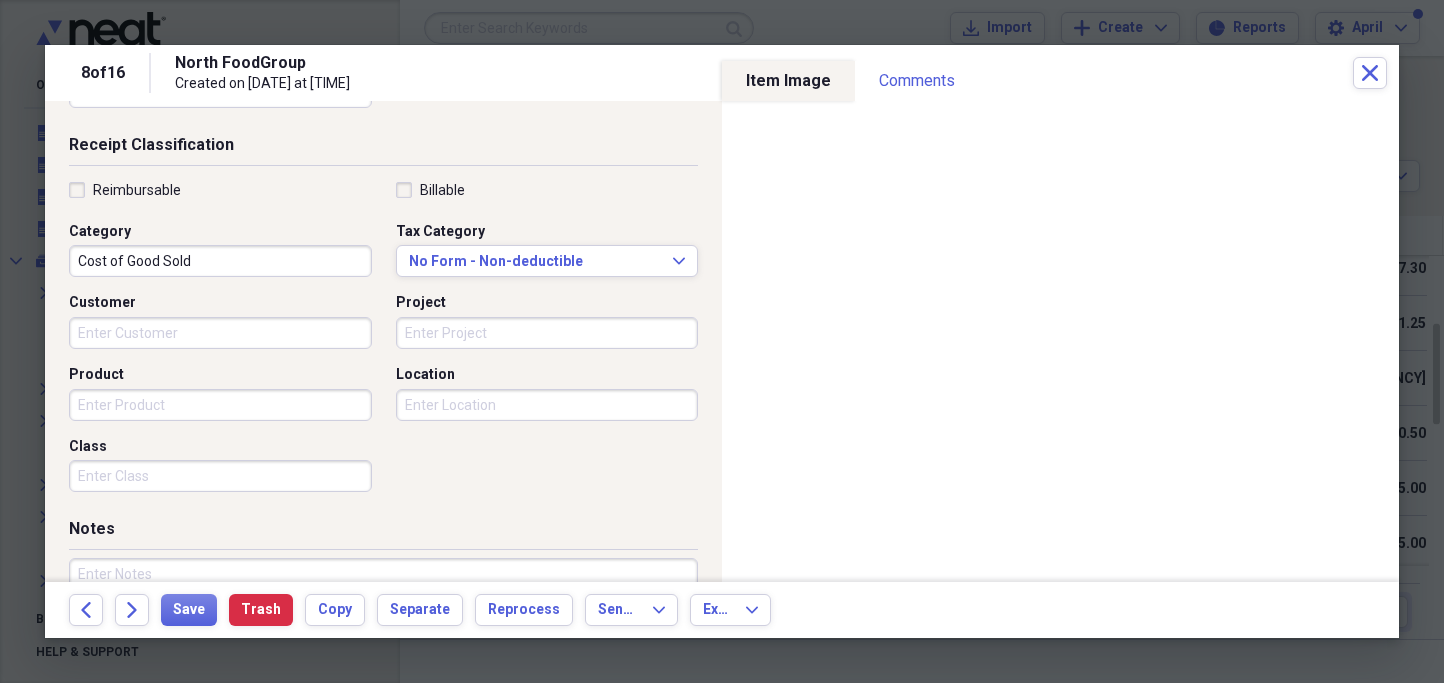 scroll, scrollTop: 539, scrollLeft: 0, axis: vertical 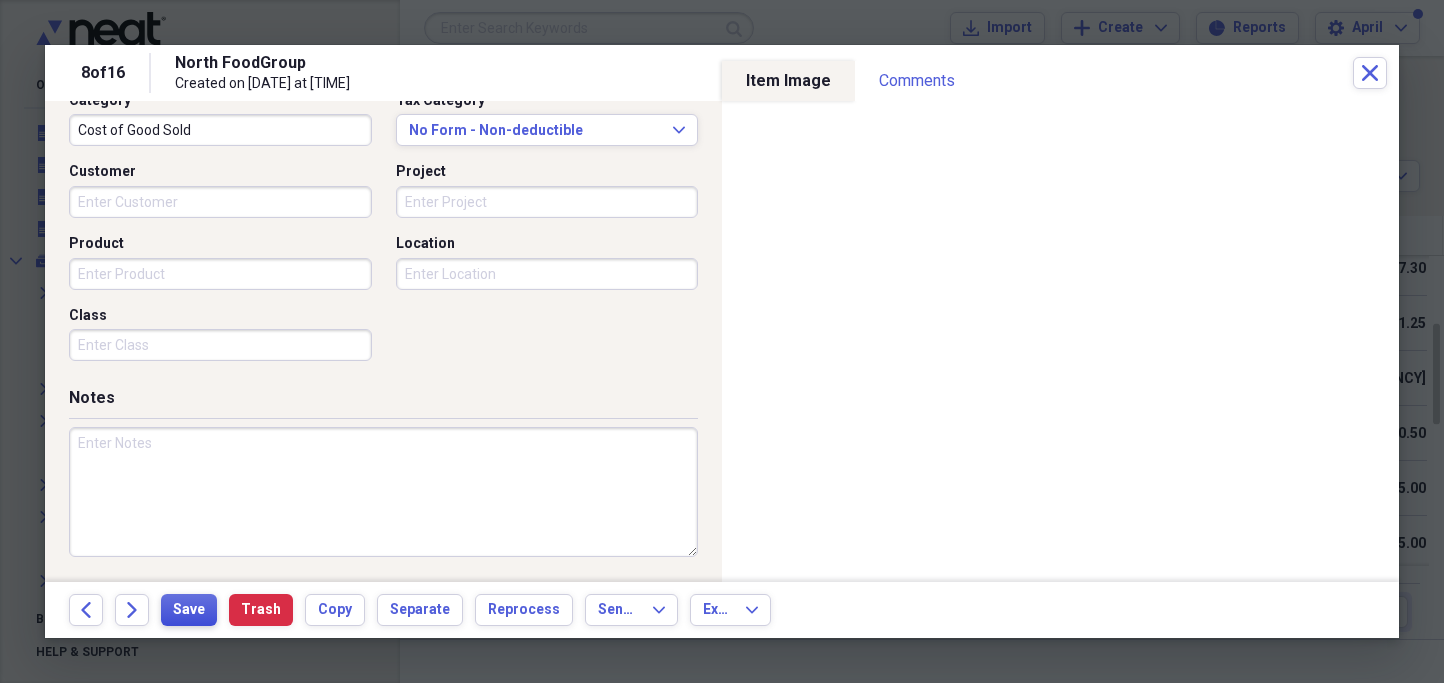 type on "[NUMBER]" 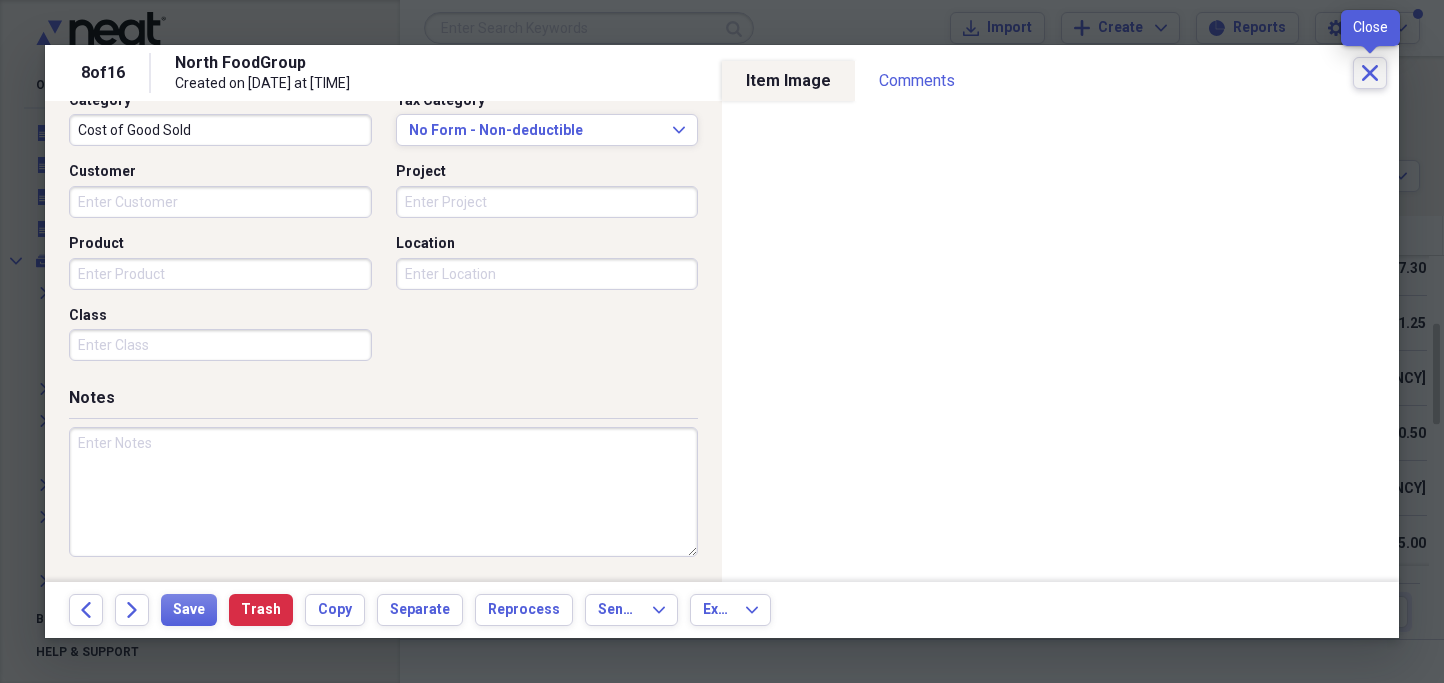 click 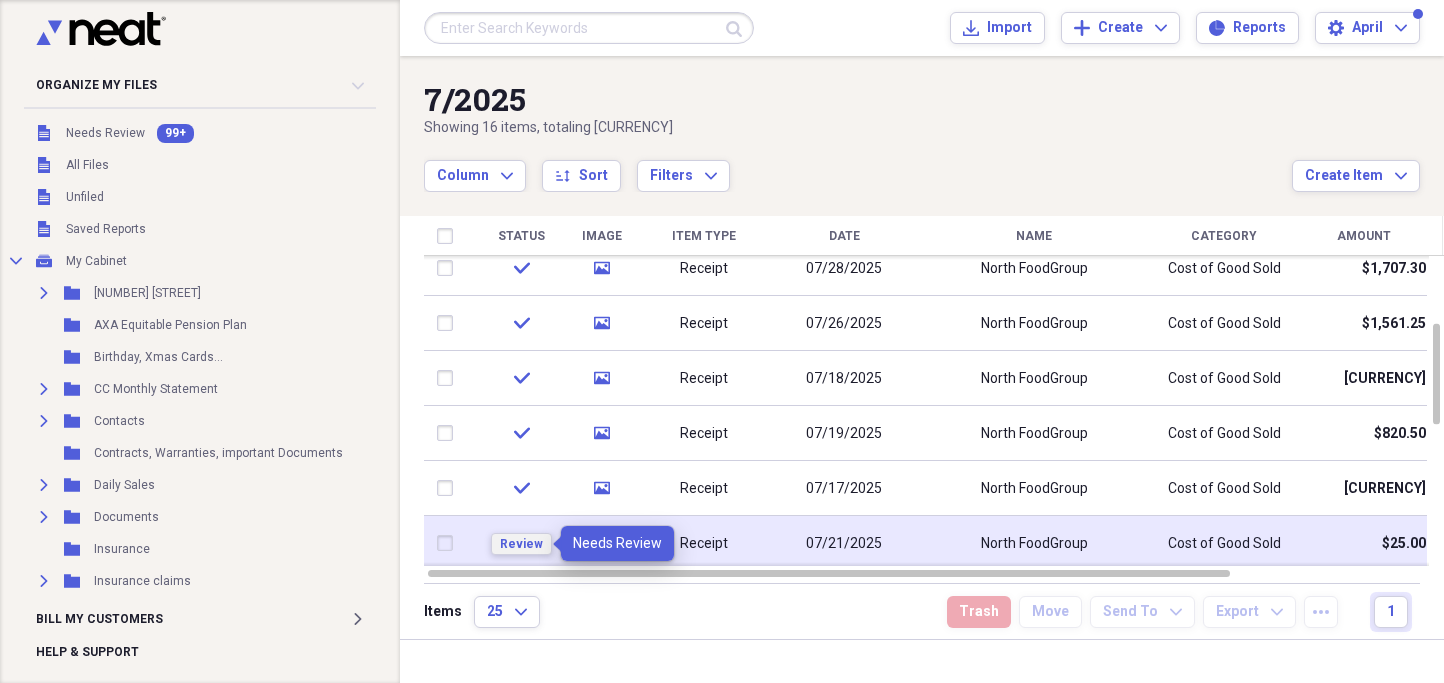 click on "Review" at bounding box center (521, 544) 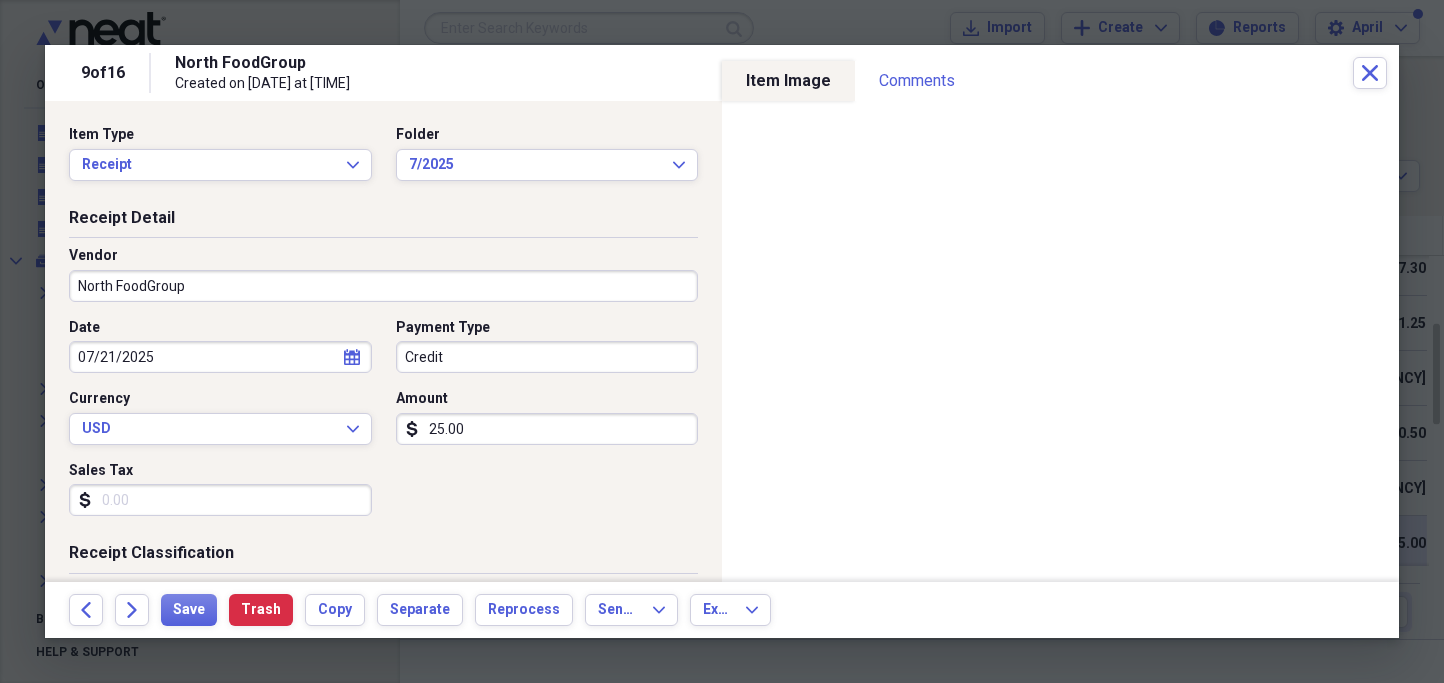click 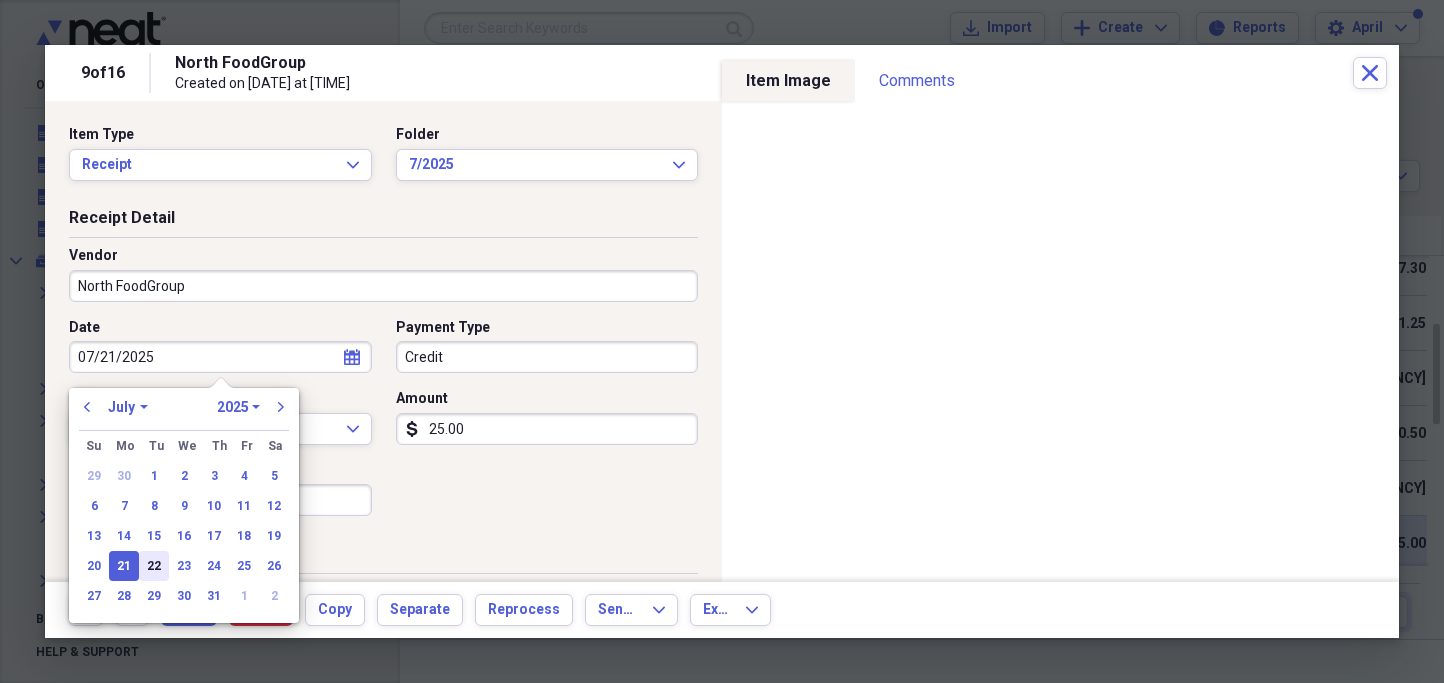 click on "22" at bounding box center [154, 566] 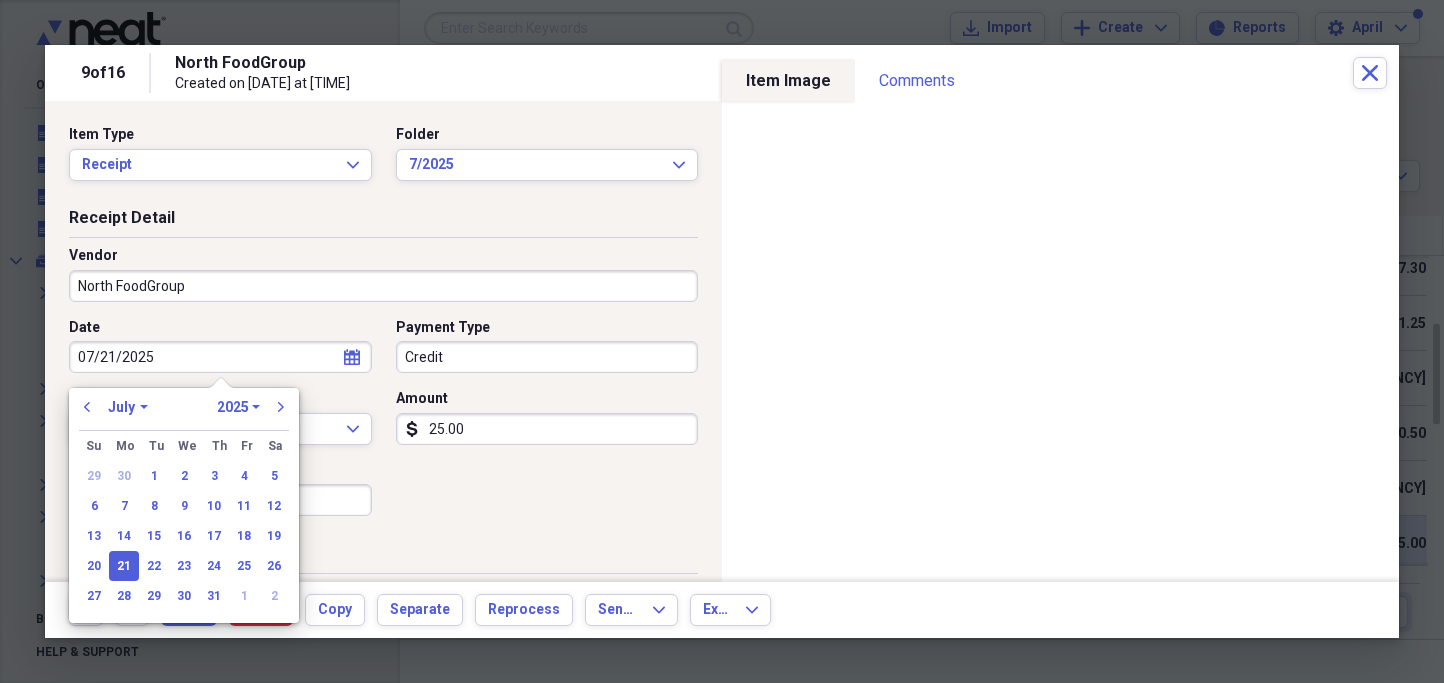 type on "07/22/2025" 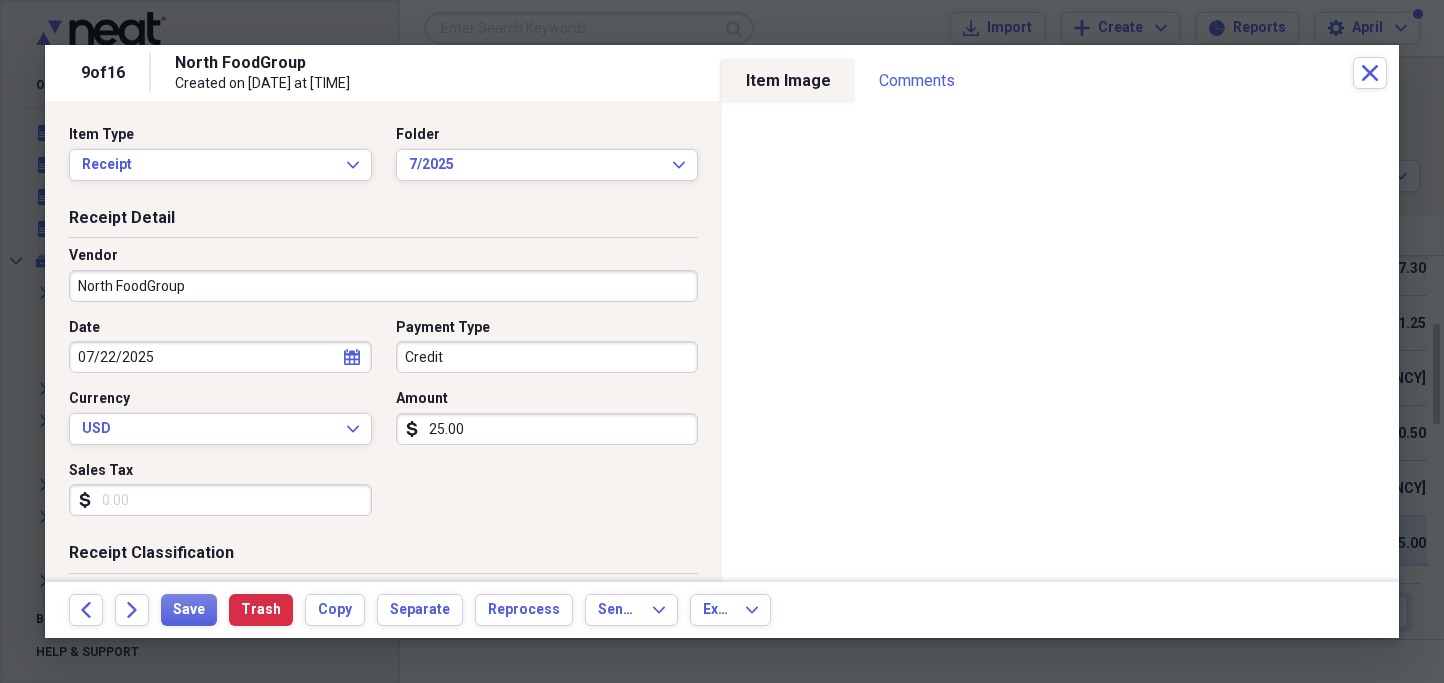 click on "25.00" at bounding box center (547, 429) 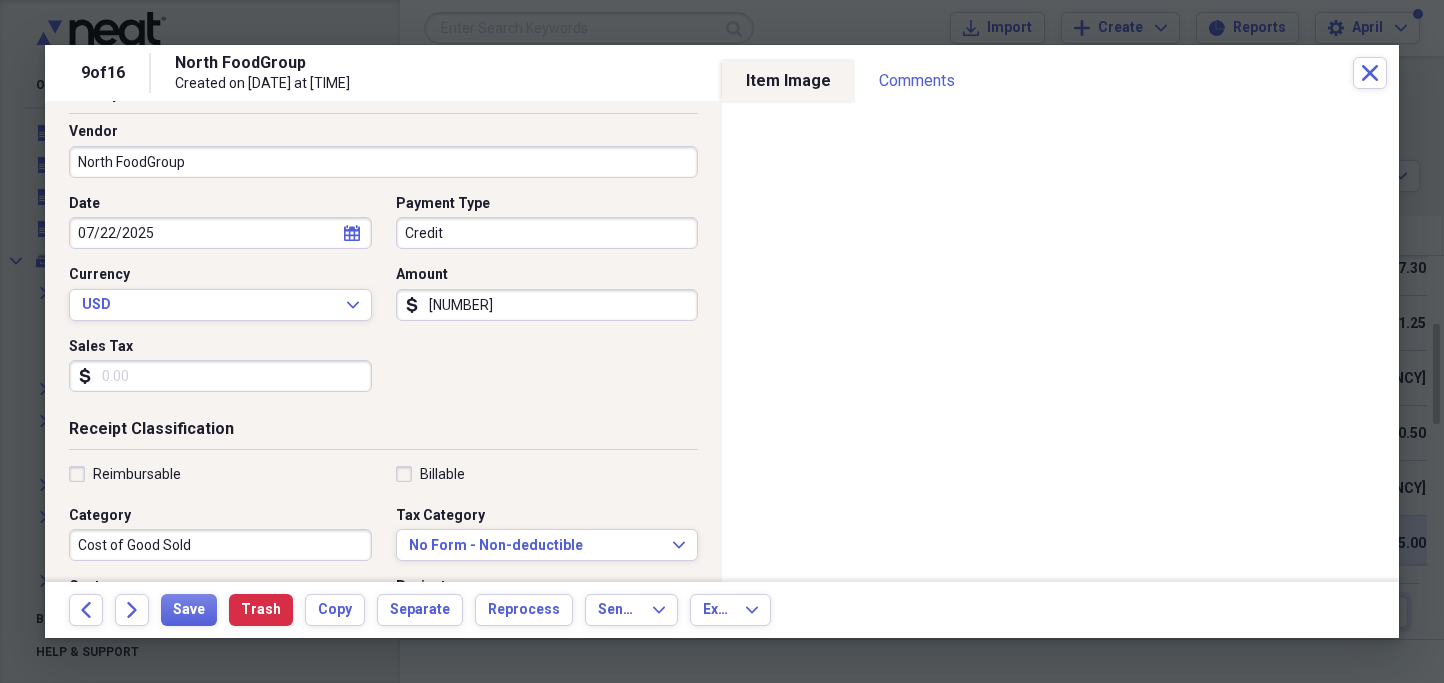 scroll, scrollTop: 137, scrollLeft: 0, axis: vertical 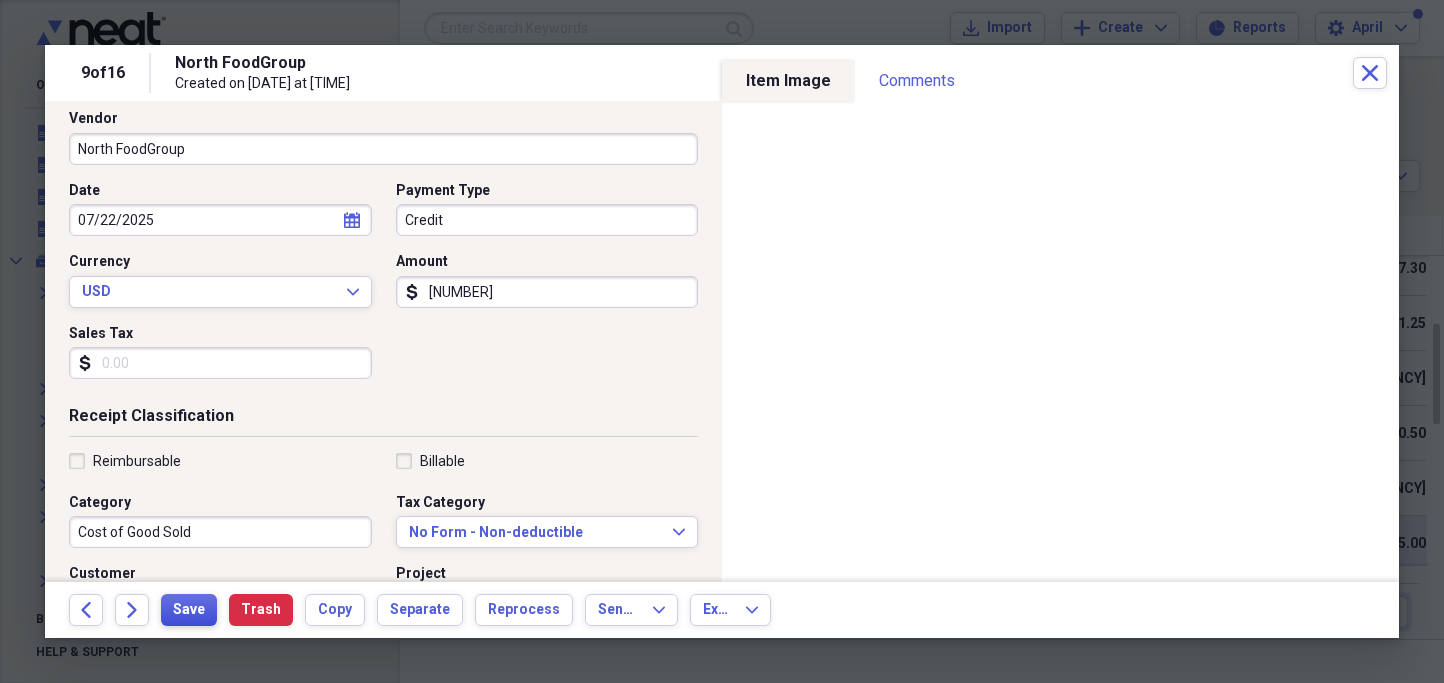 type on "[NUMBER]" 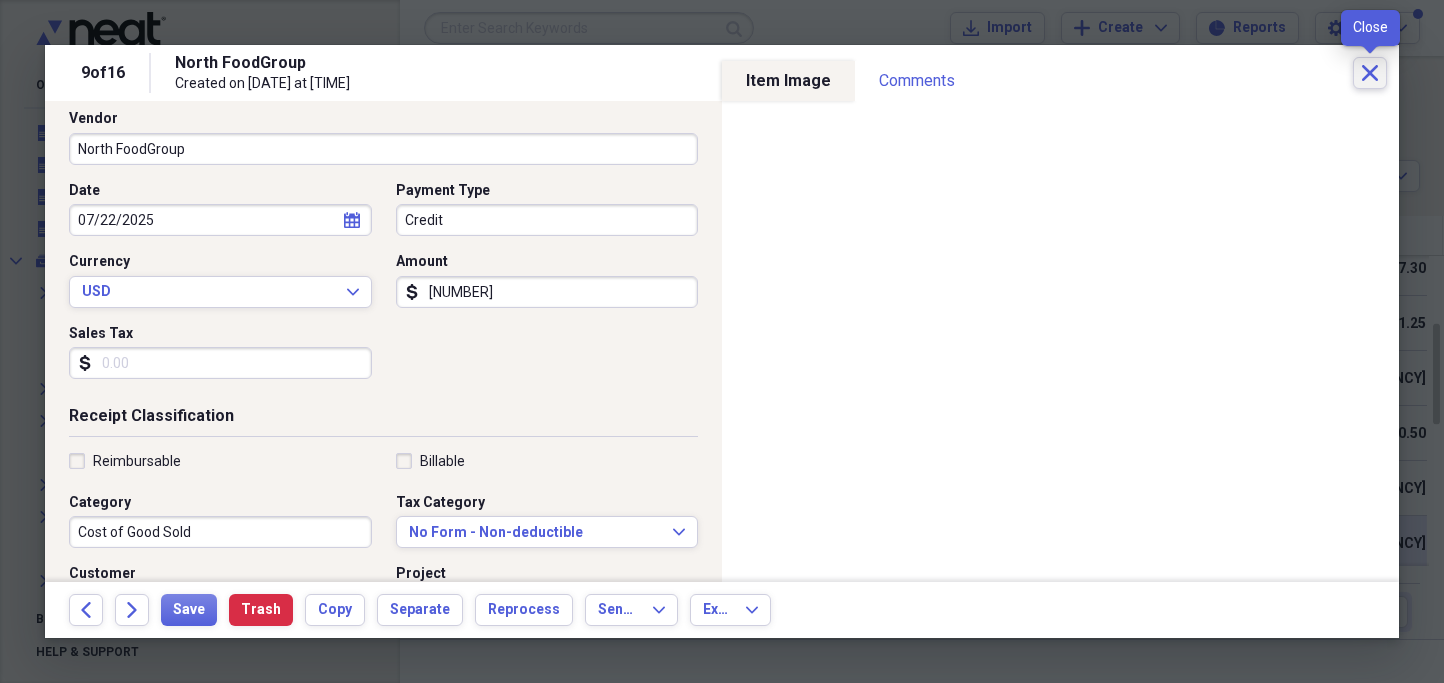 click on "Close" 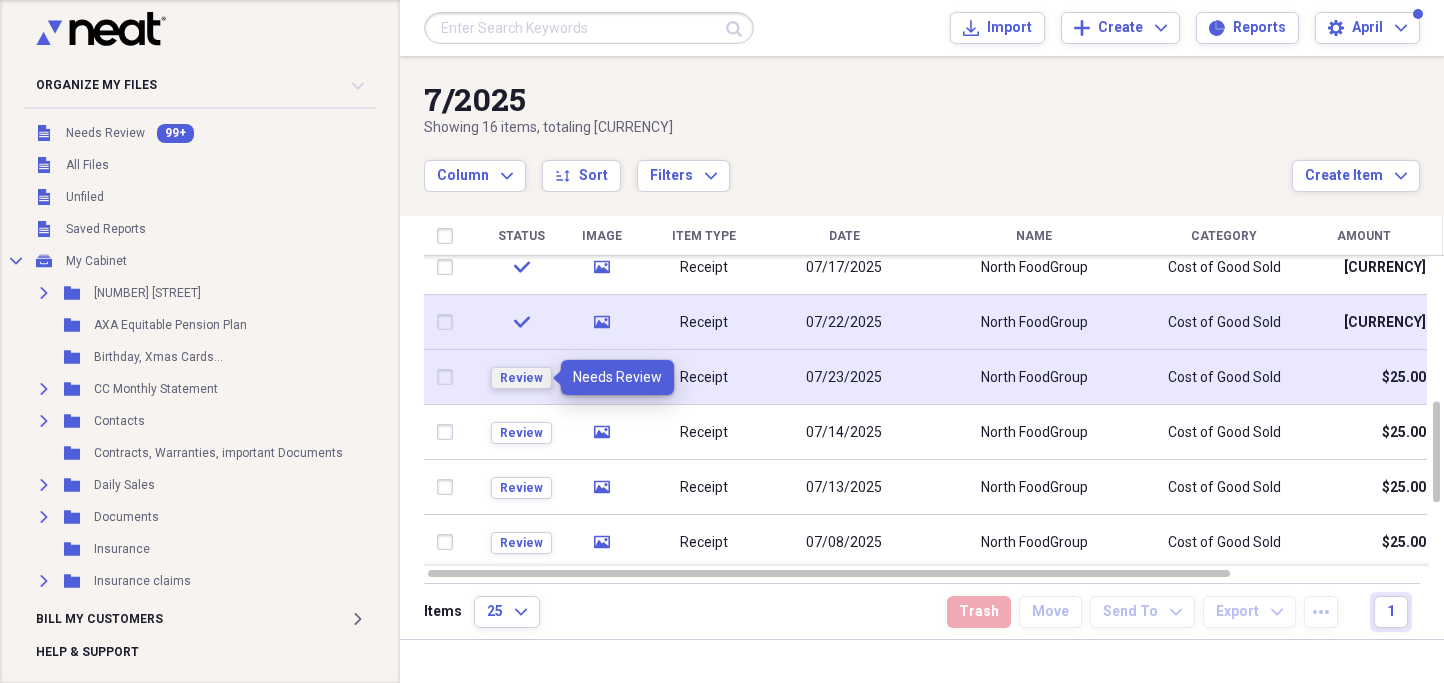 click on "Review" at bounding box center (521, 378) 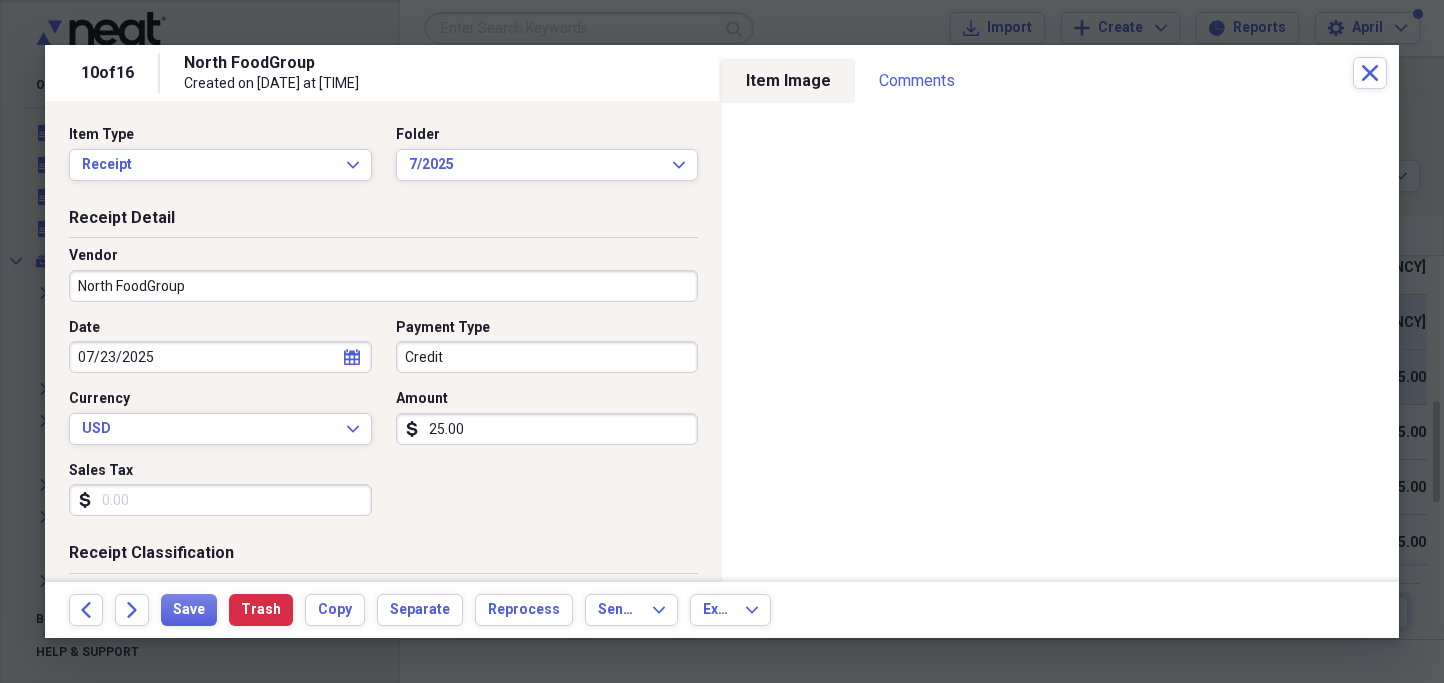 click on "calendar" 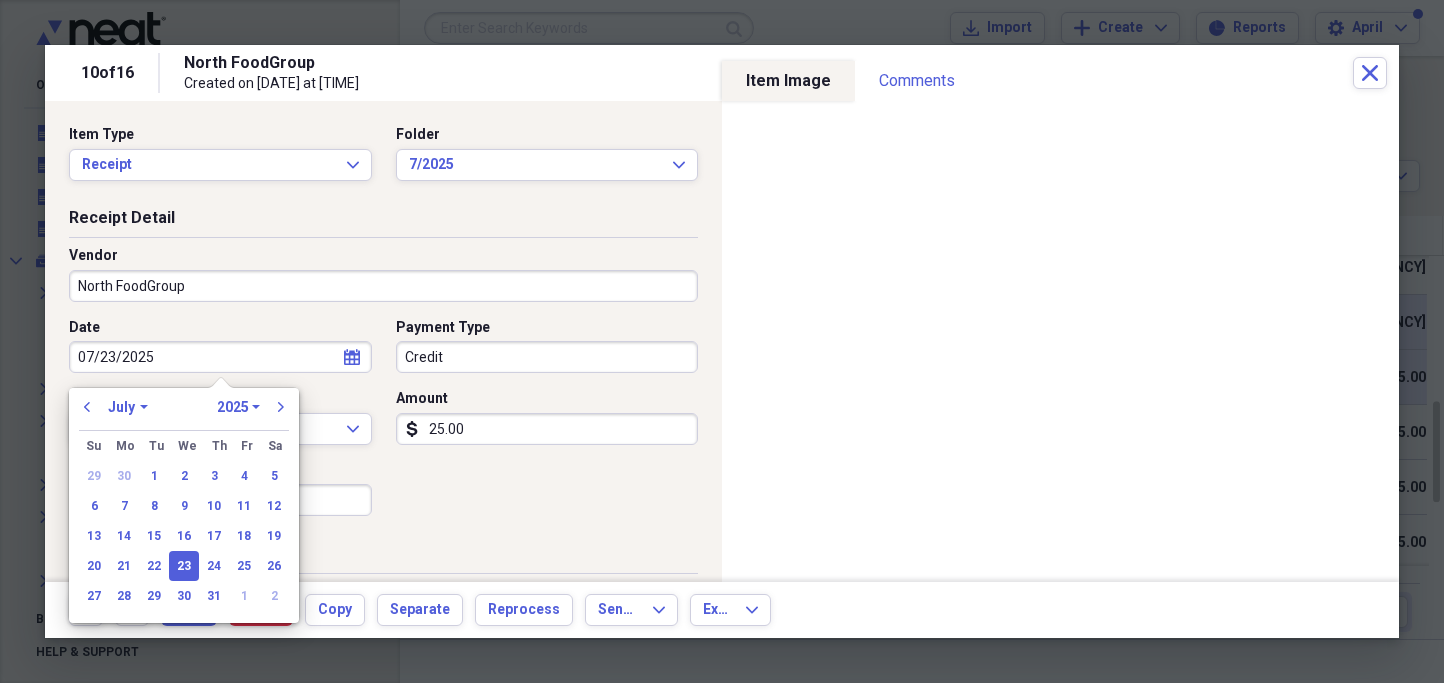 drag, startPoint x: 210, startPoint y: 562, endPoint x: 272, endPoint y: 542, distance: 65.14599 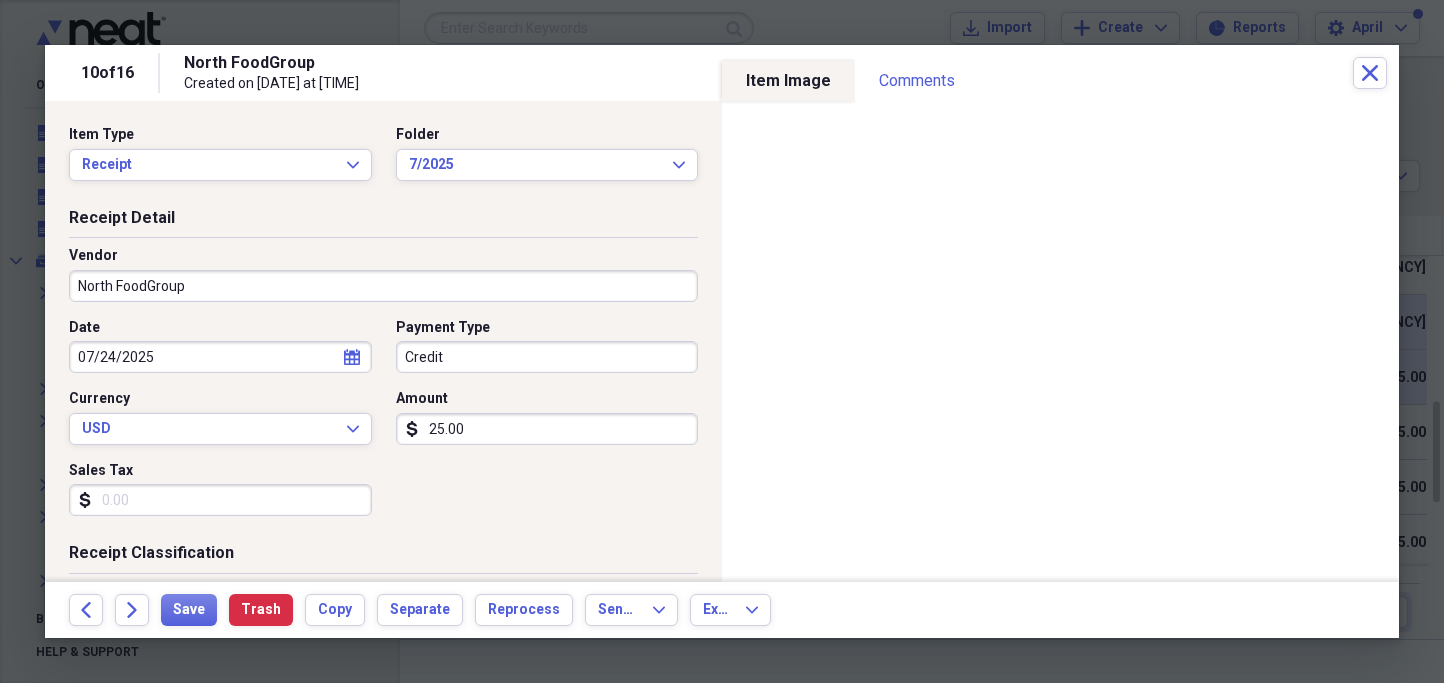 click on "25.00" at bounding box center (547, 429) 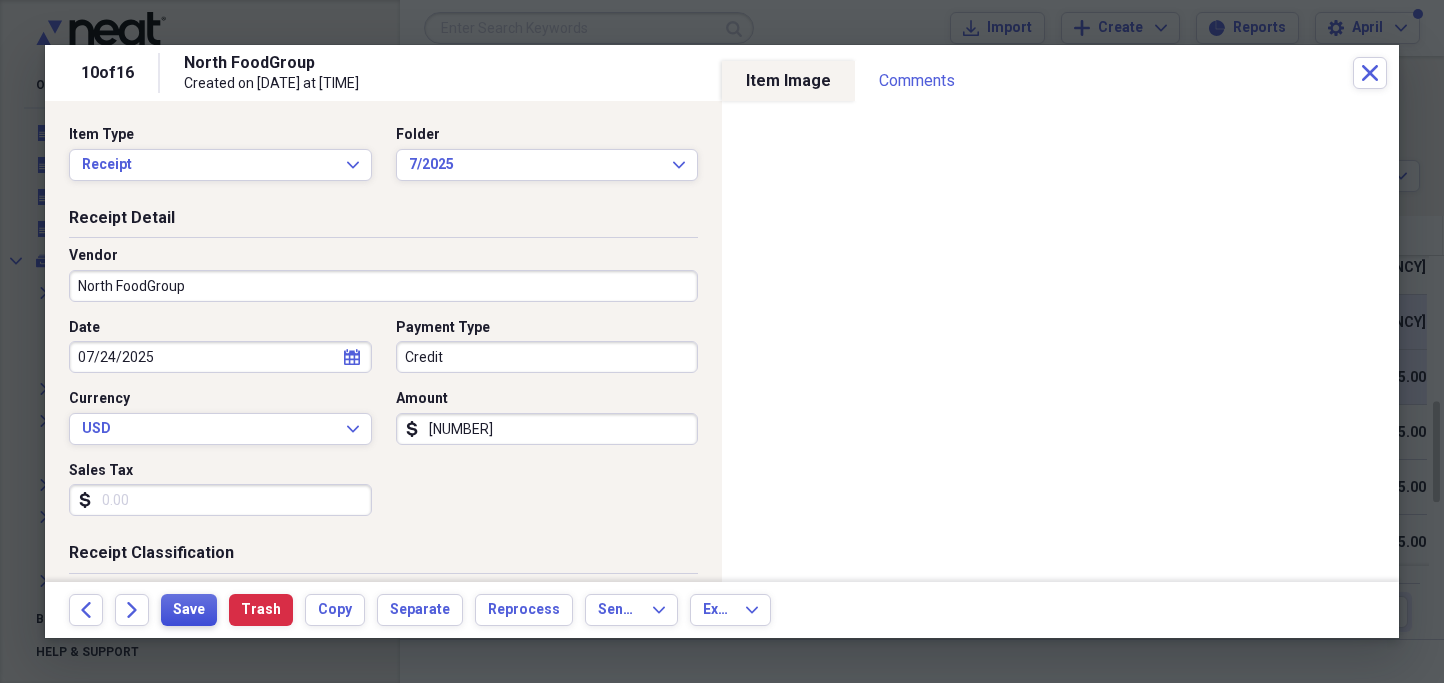 type on "[NUMBER]" 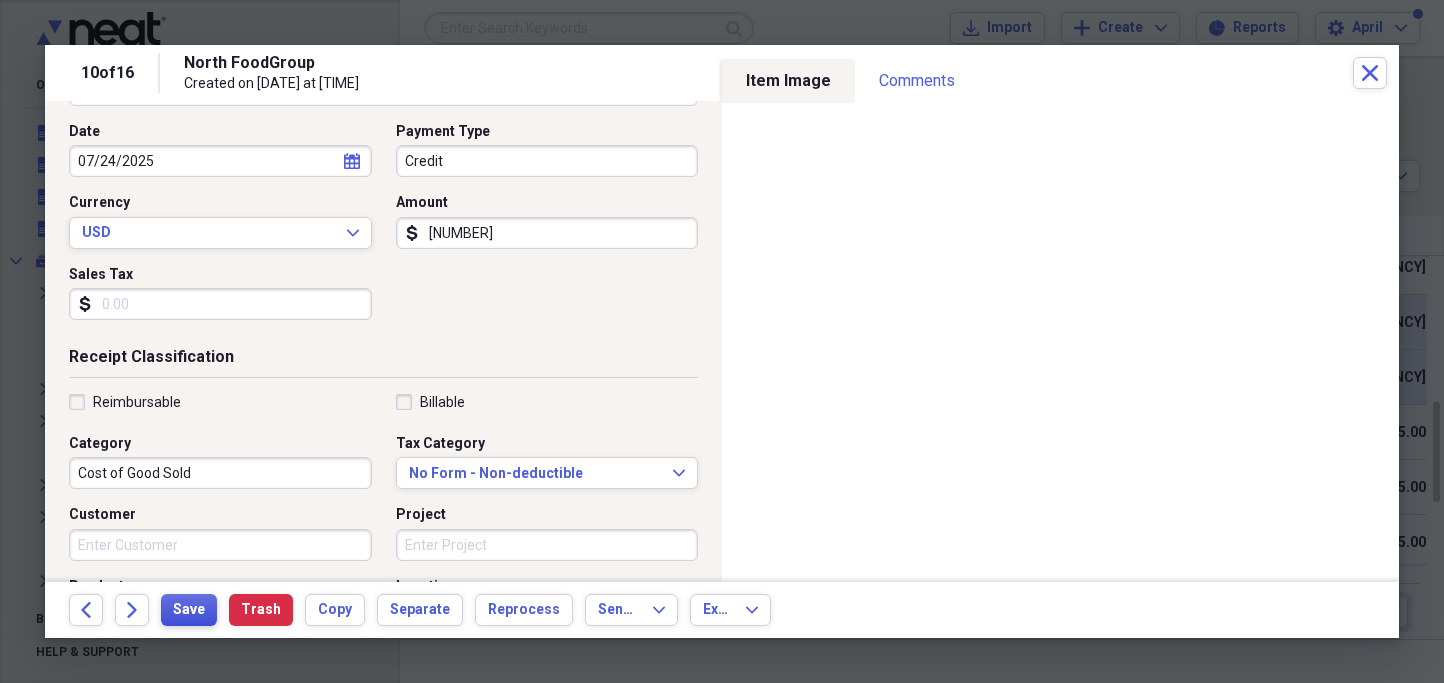 scroll, scrollTop: 209, scrollLeft: 0, axis: vertical 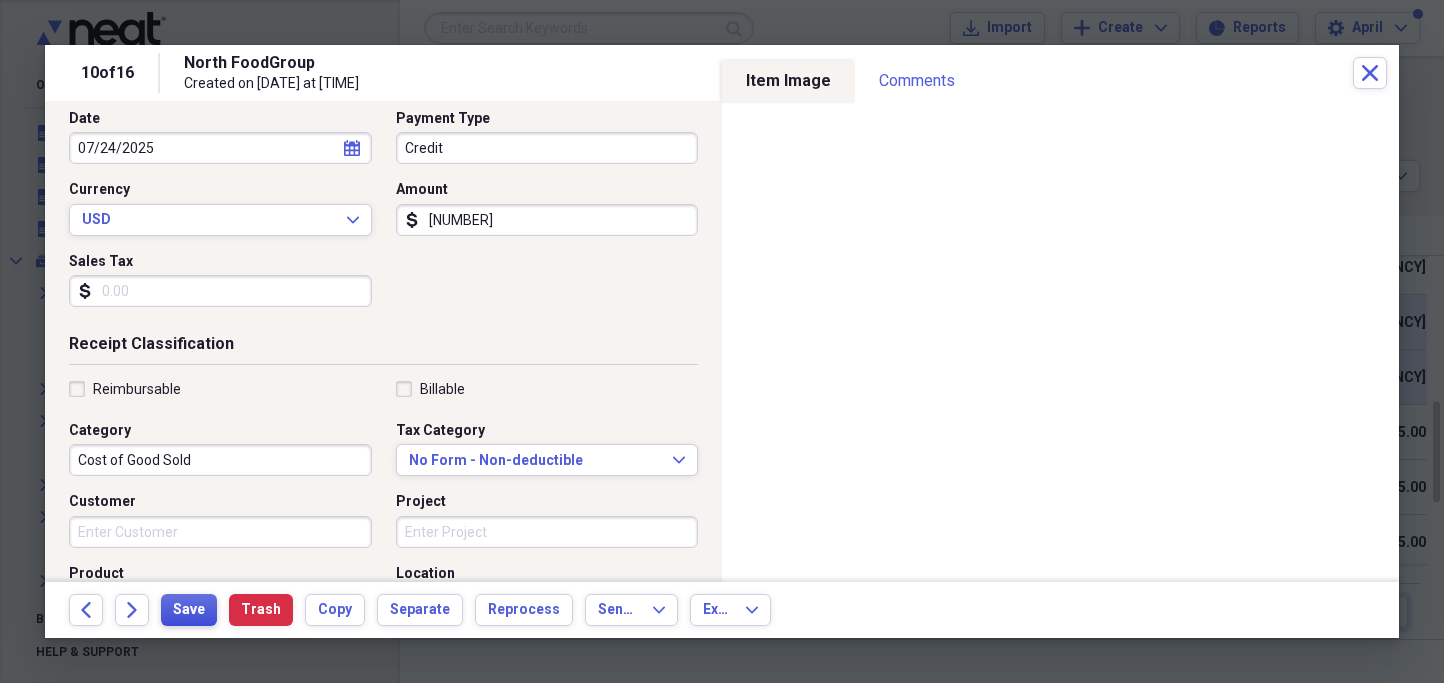 click on "Save" at bounding box center (189, 610) 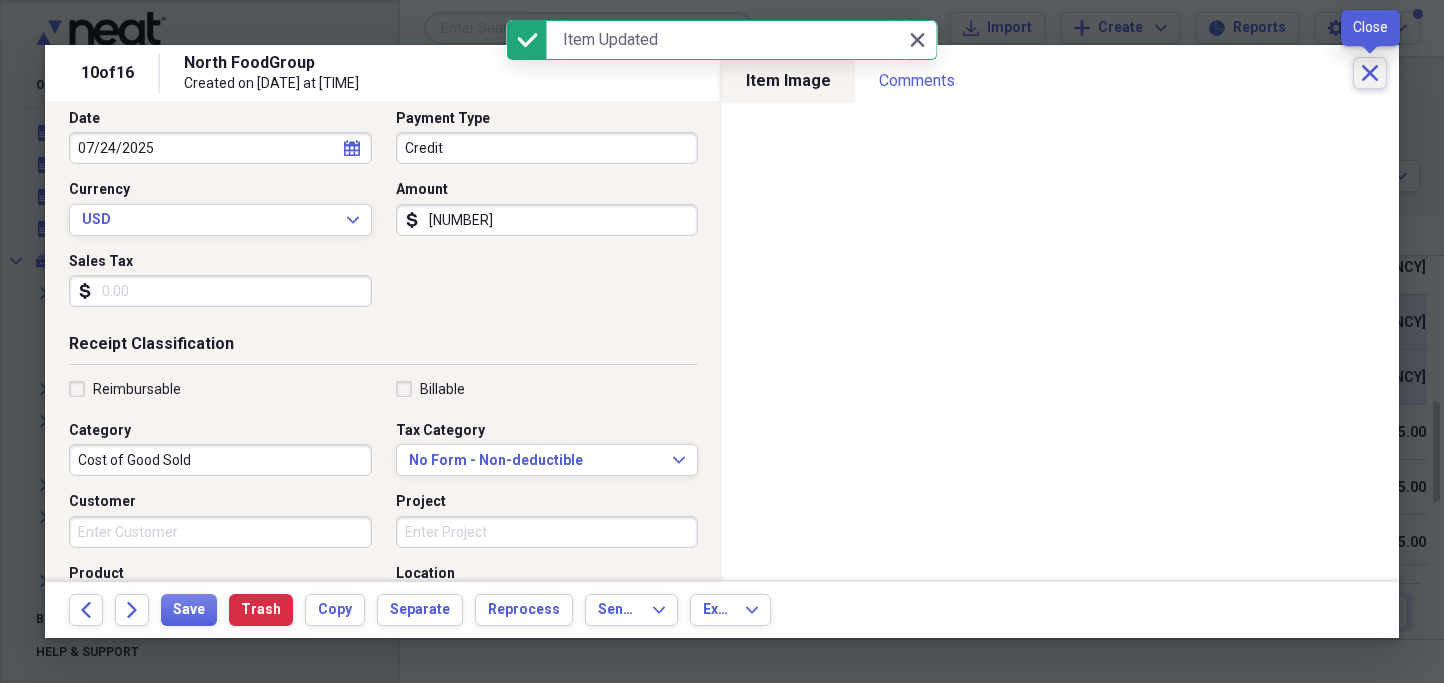 click on "Close" 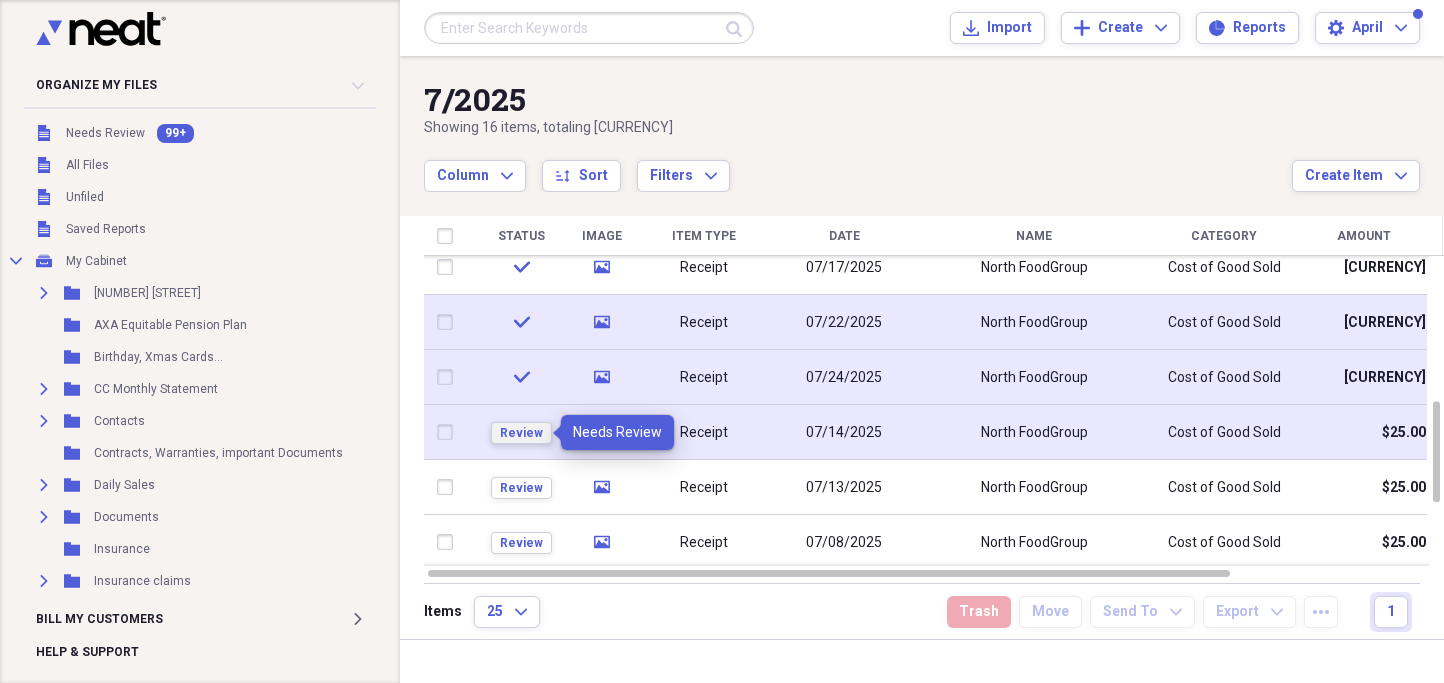 click on "Review" at bounding box center [521, 433] 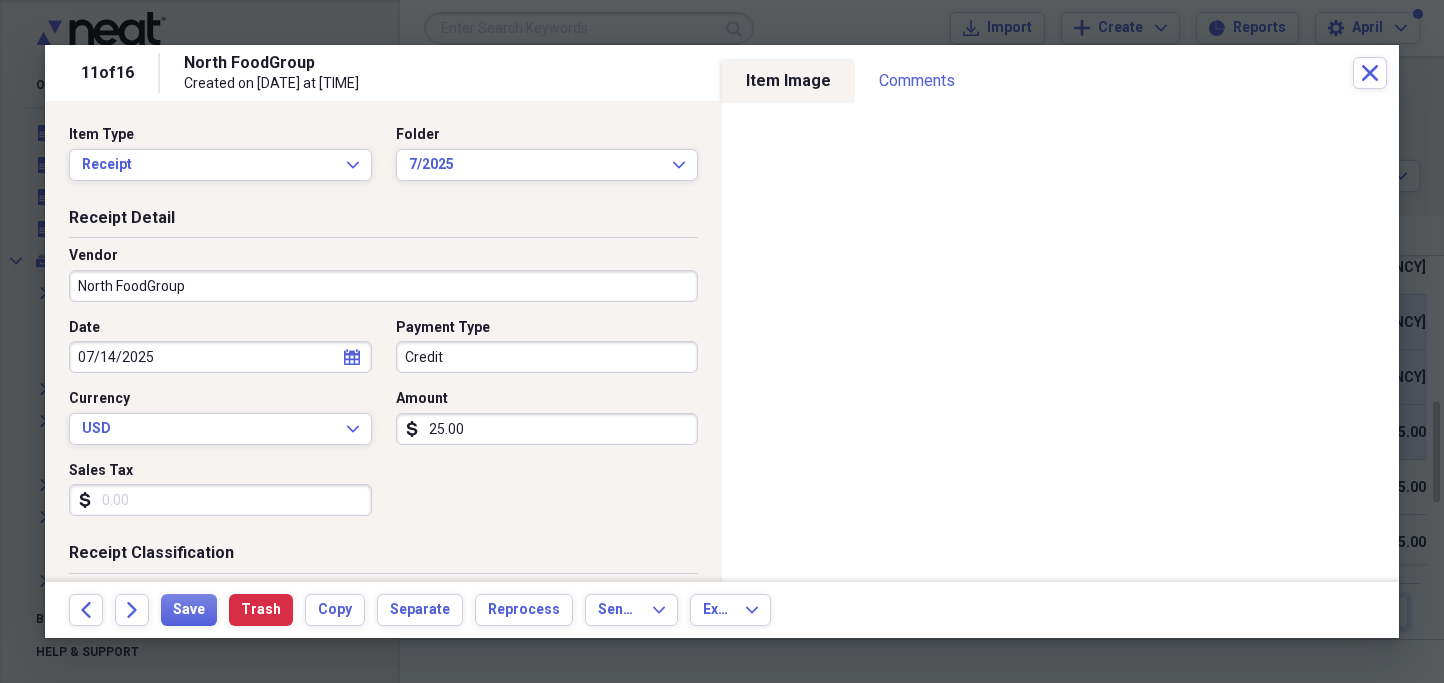 click on "25.00" at bounding box center [547, 429] 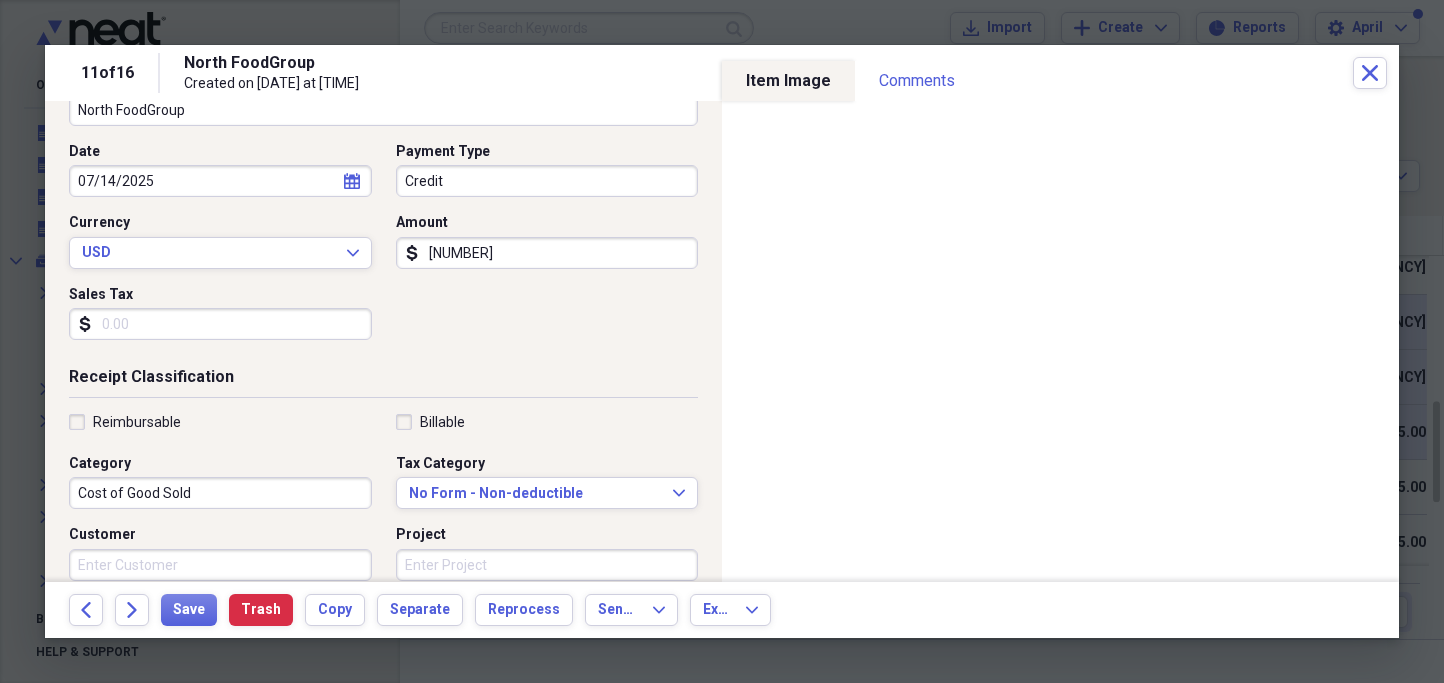 scroll, scrollTop: 177, scrollLeft: 0, axis: vertical 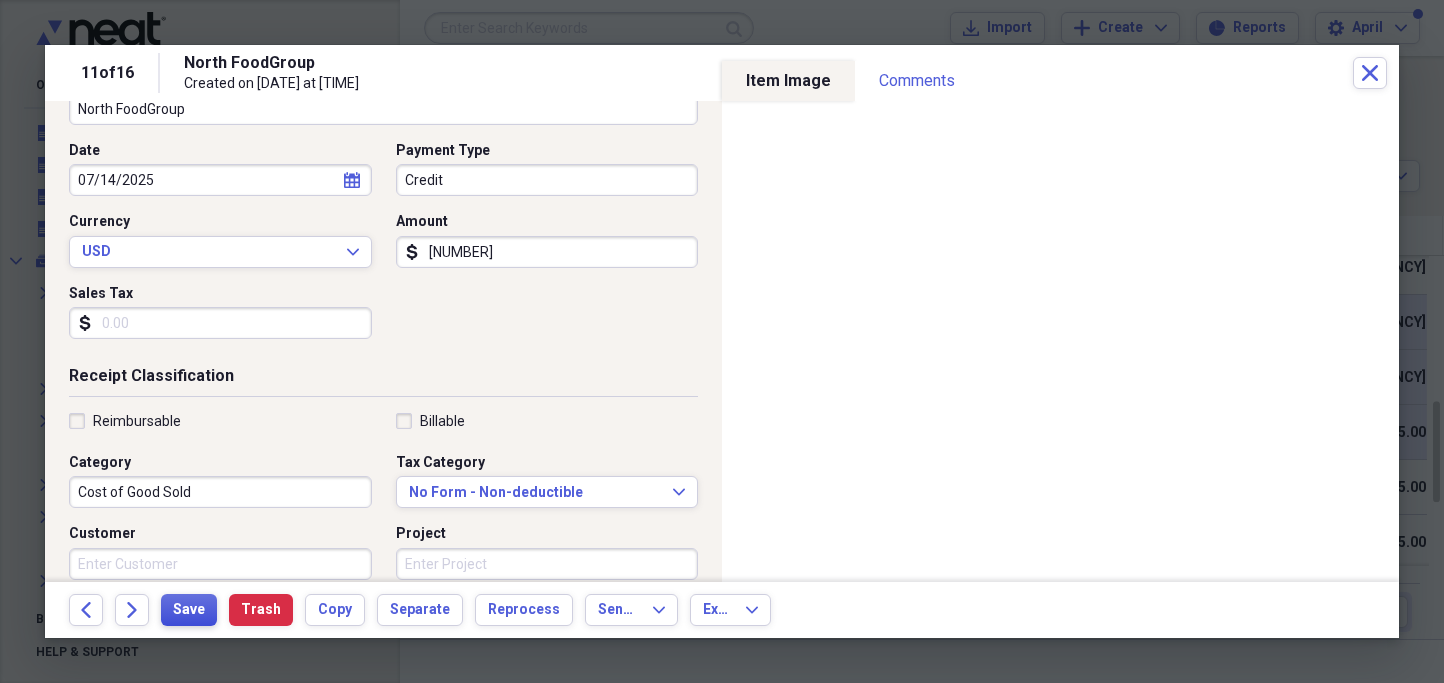 type on "[NUMBER]" 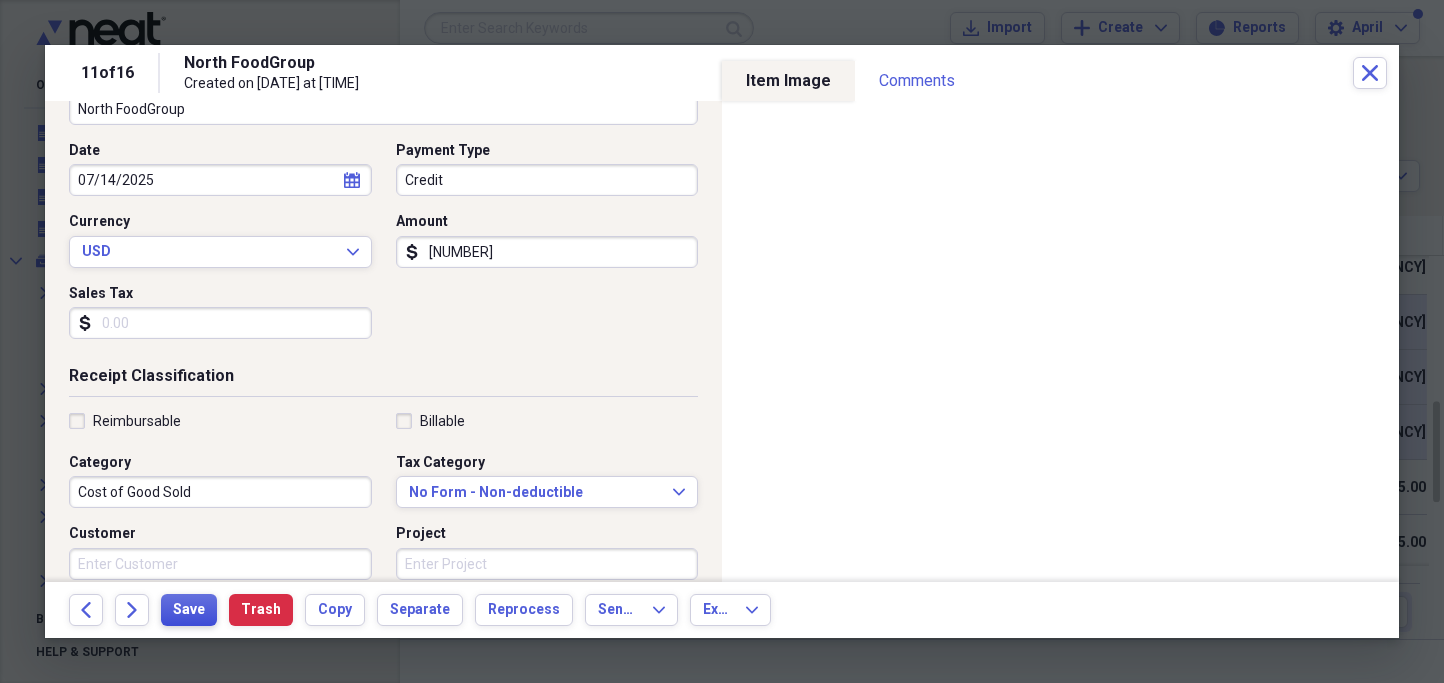 click on "Save" at bounding box center [189, 610] 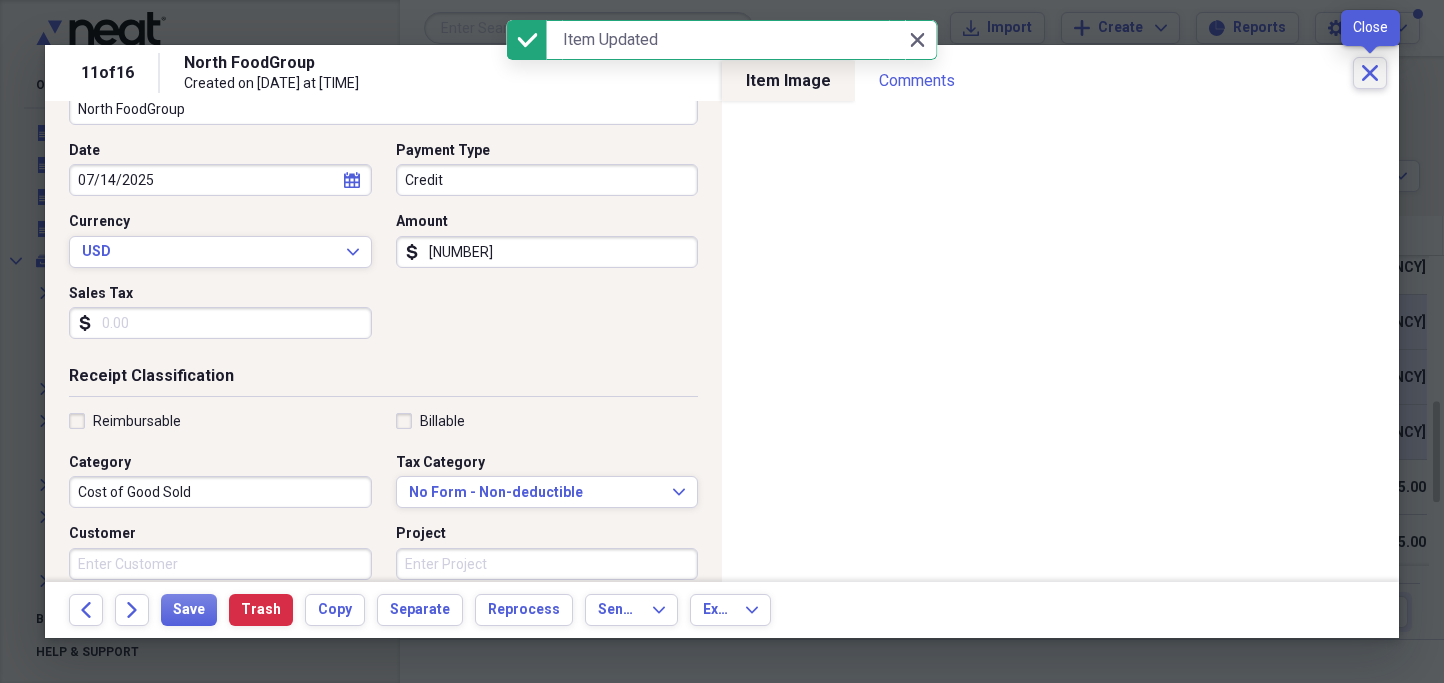 click on "Close" 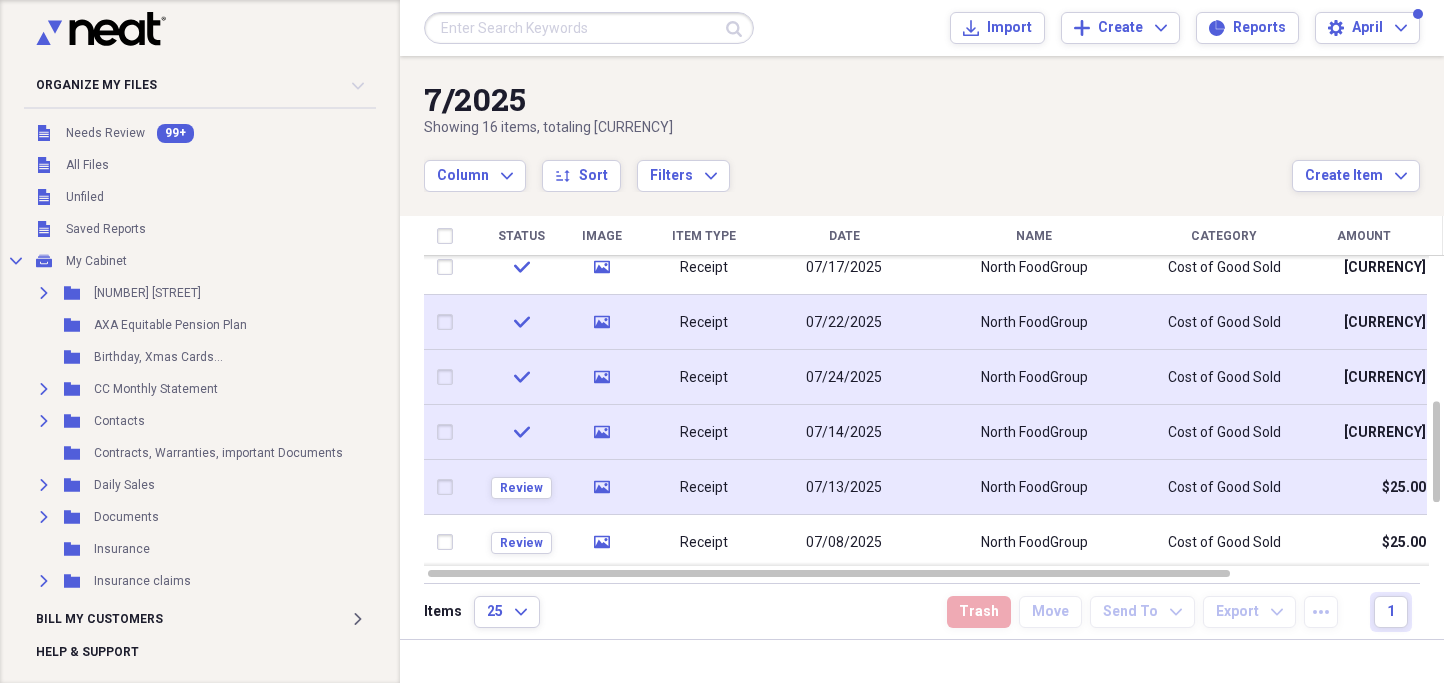 click on "07/13/2025" at bounding box center (844, 488) 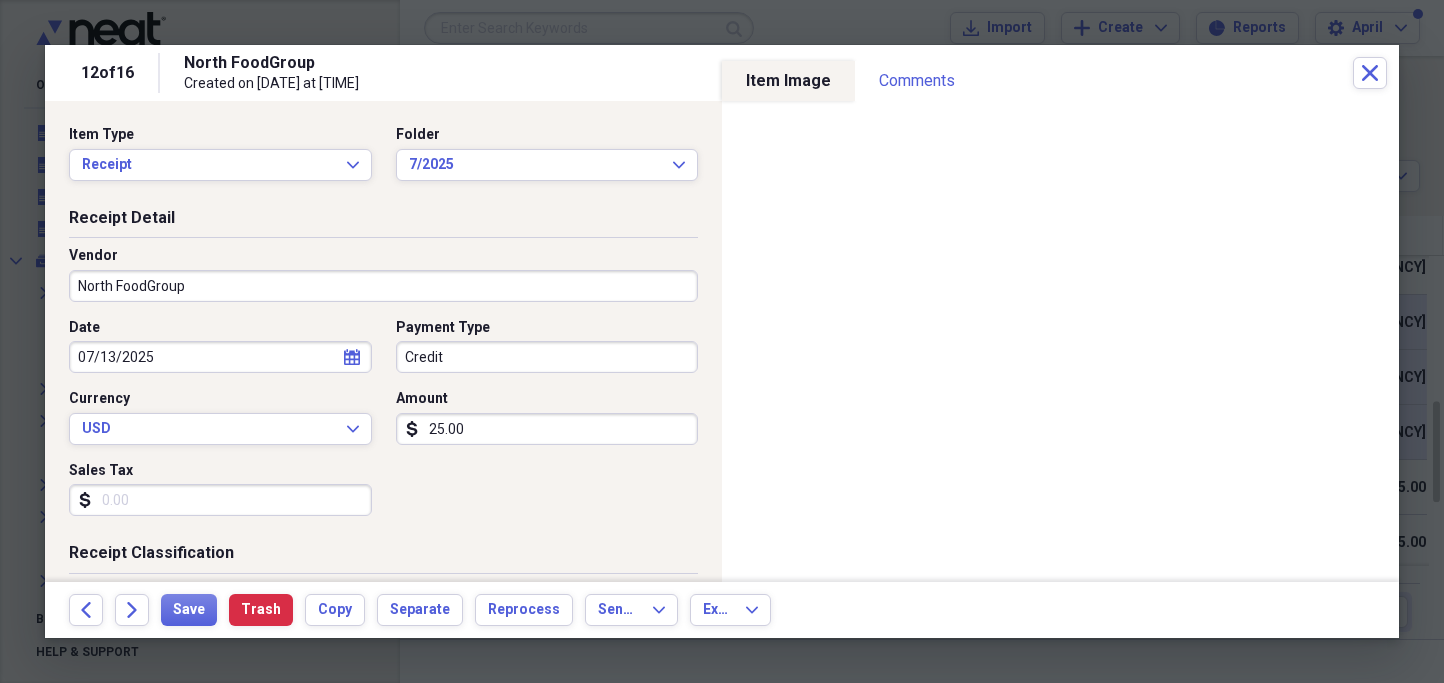 click on "25.00" at bounding box center (547, 429) 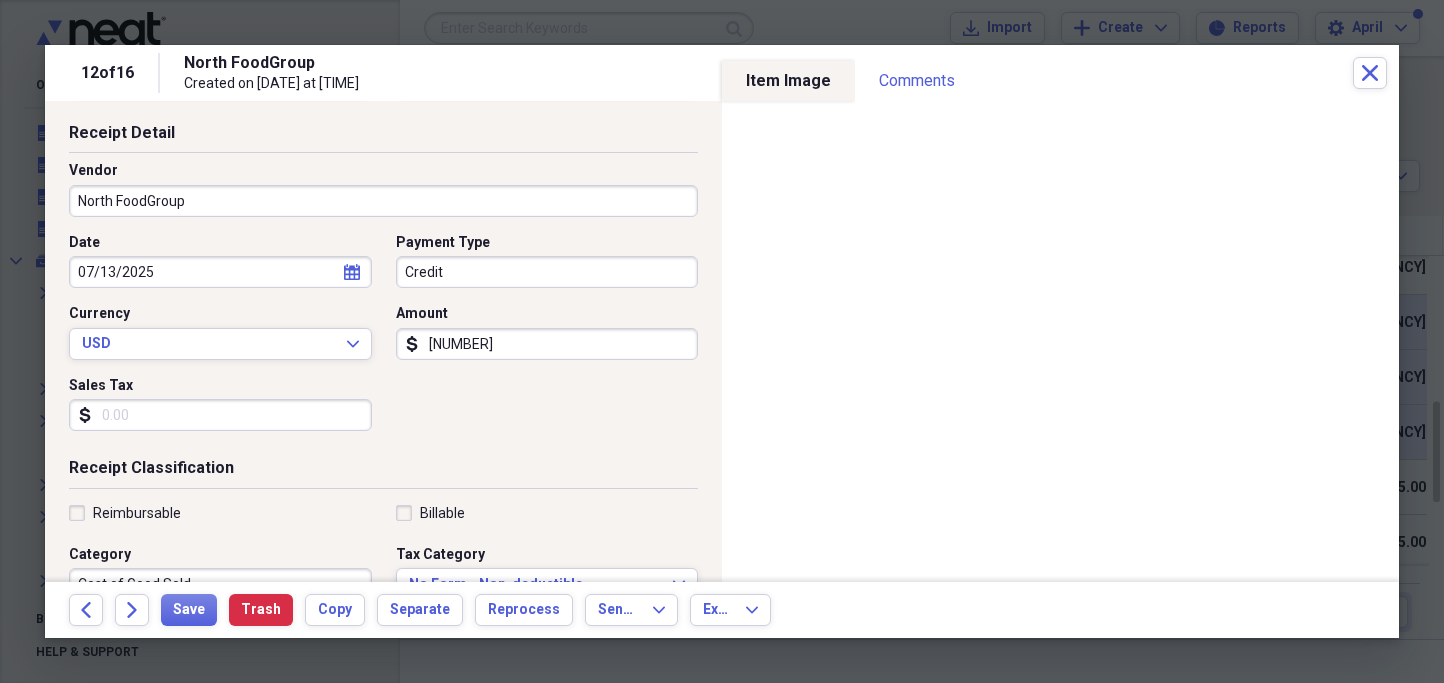scroll, scrollTop: 106, scrollLeft: 0, axis: vertical 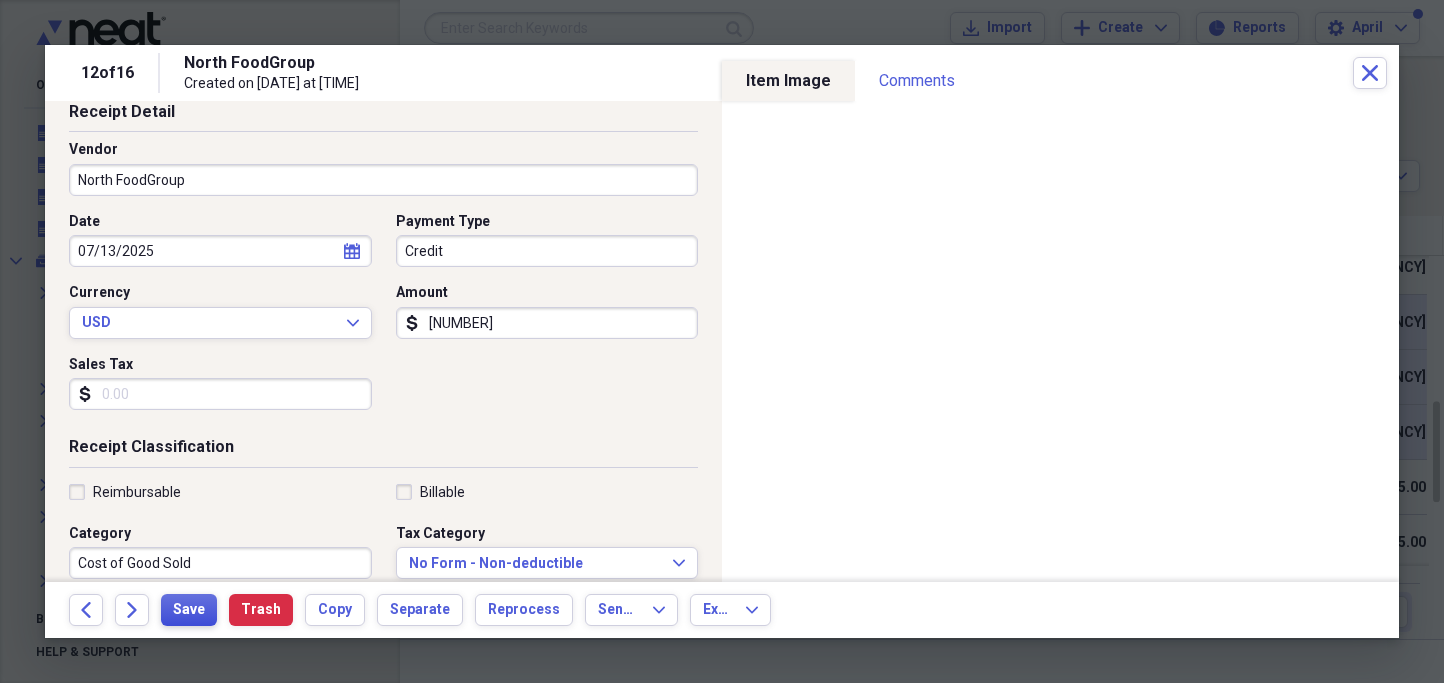 type on "[NUMBER]" 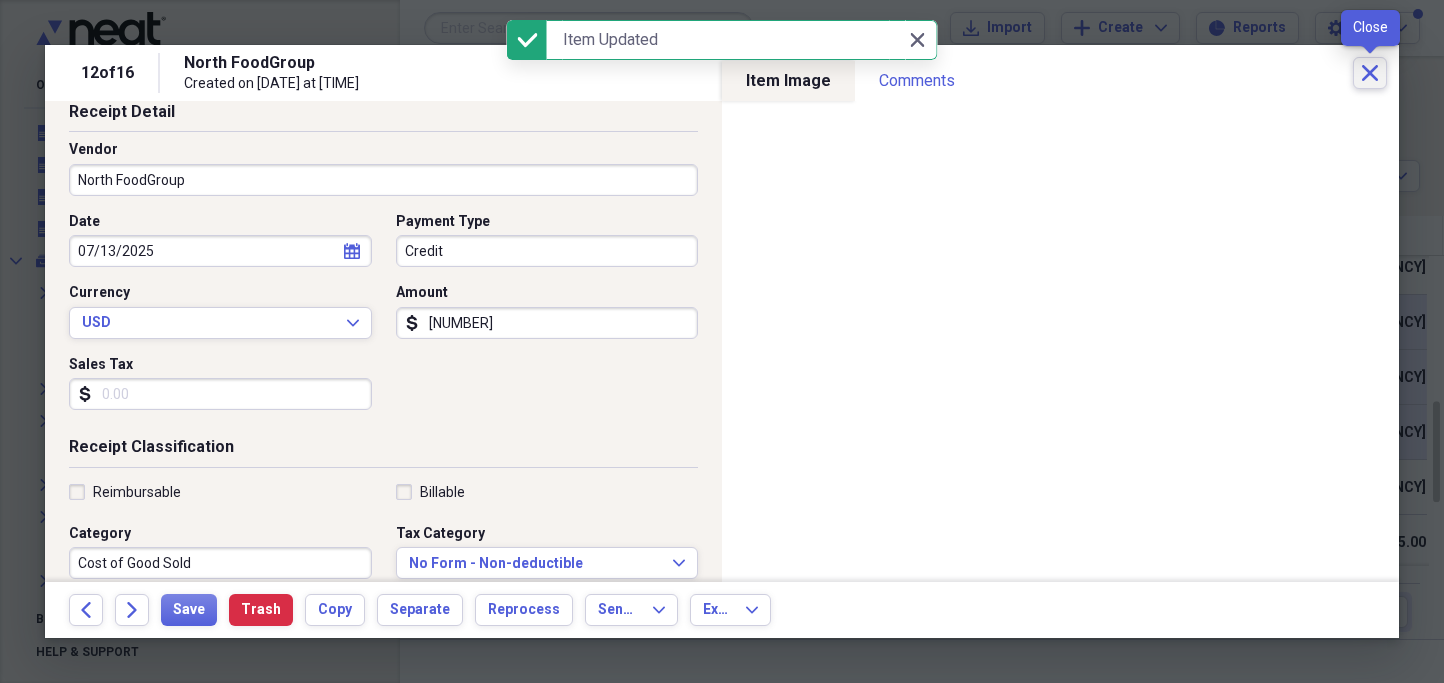 click on "Close" 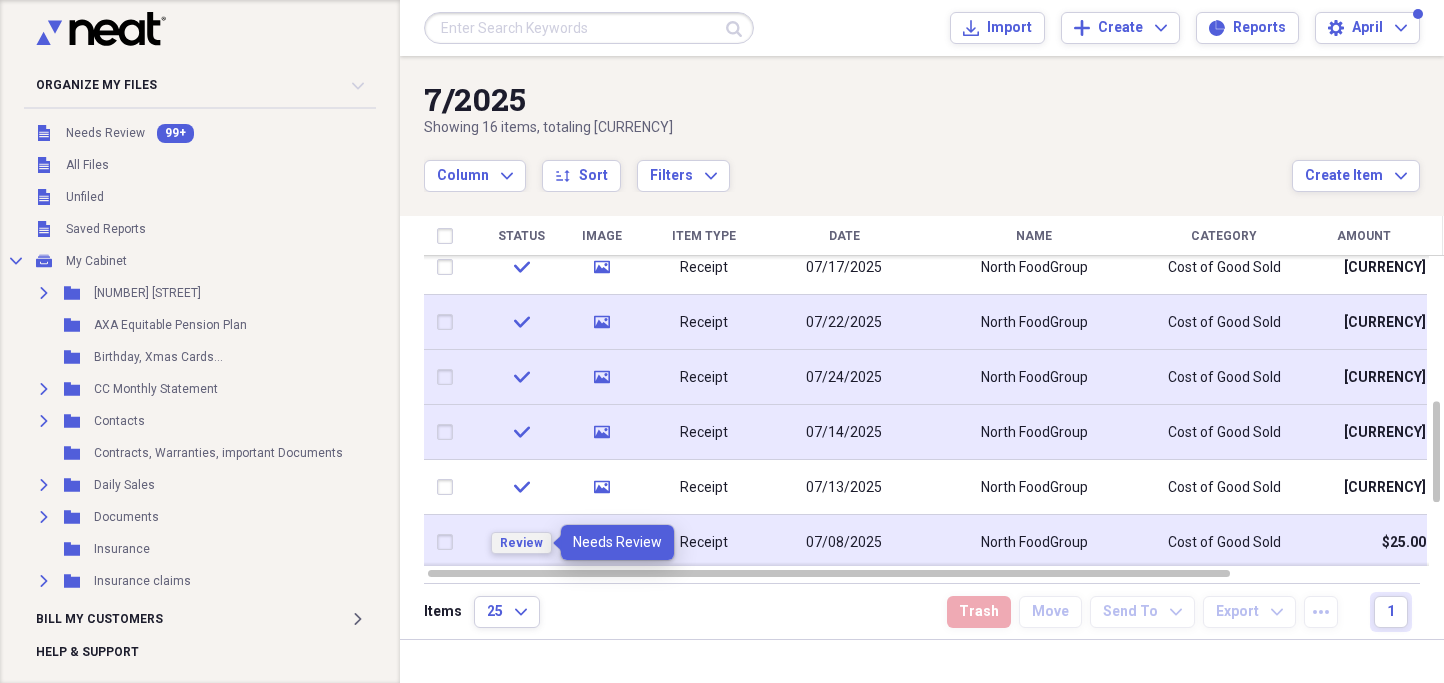 click on "Review" at bounding box center [521, 543] 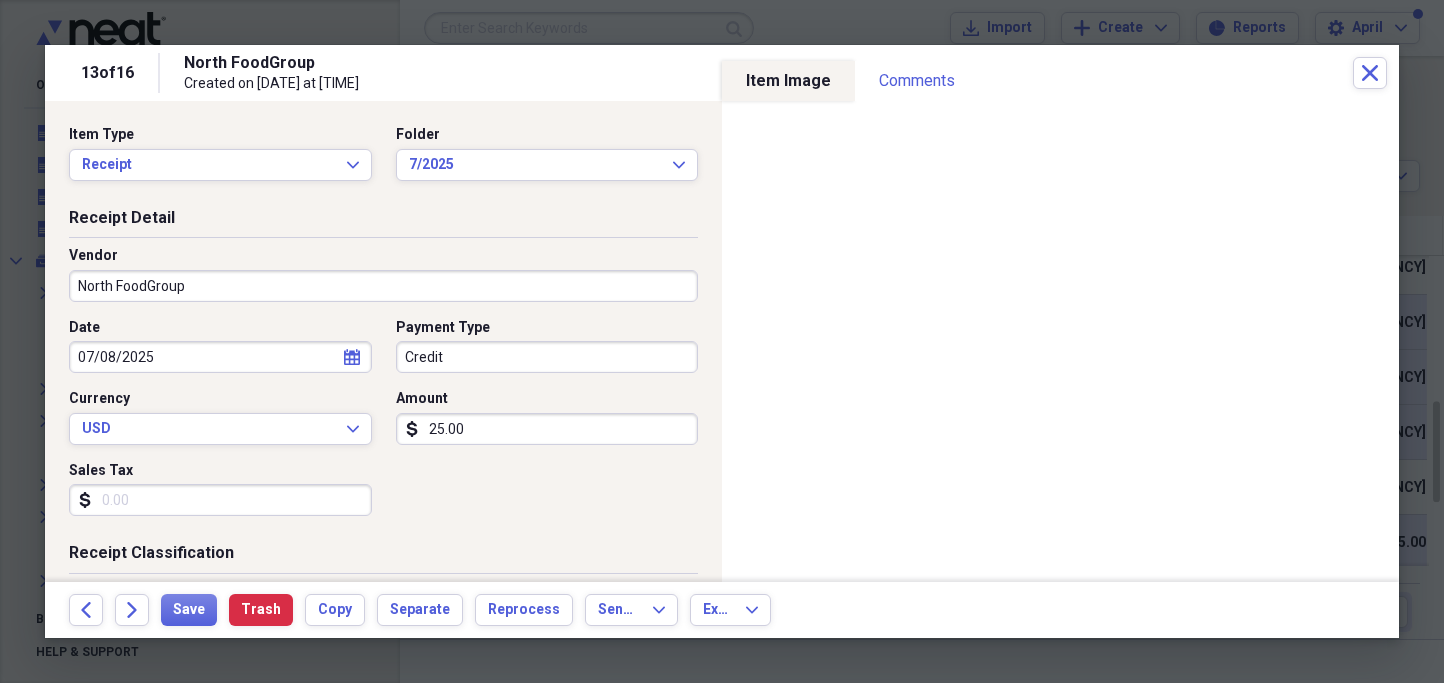 click 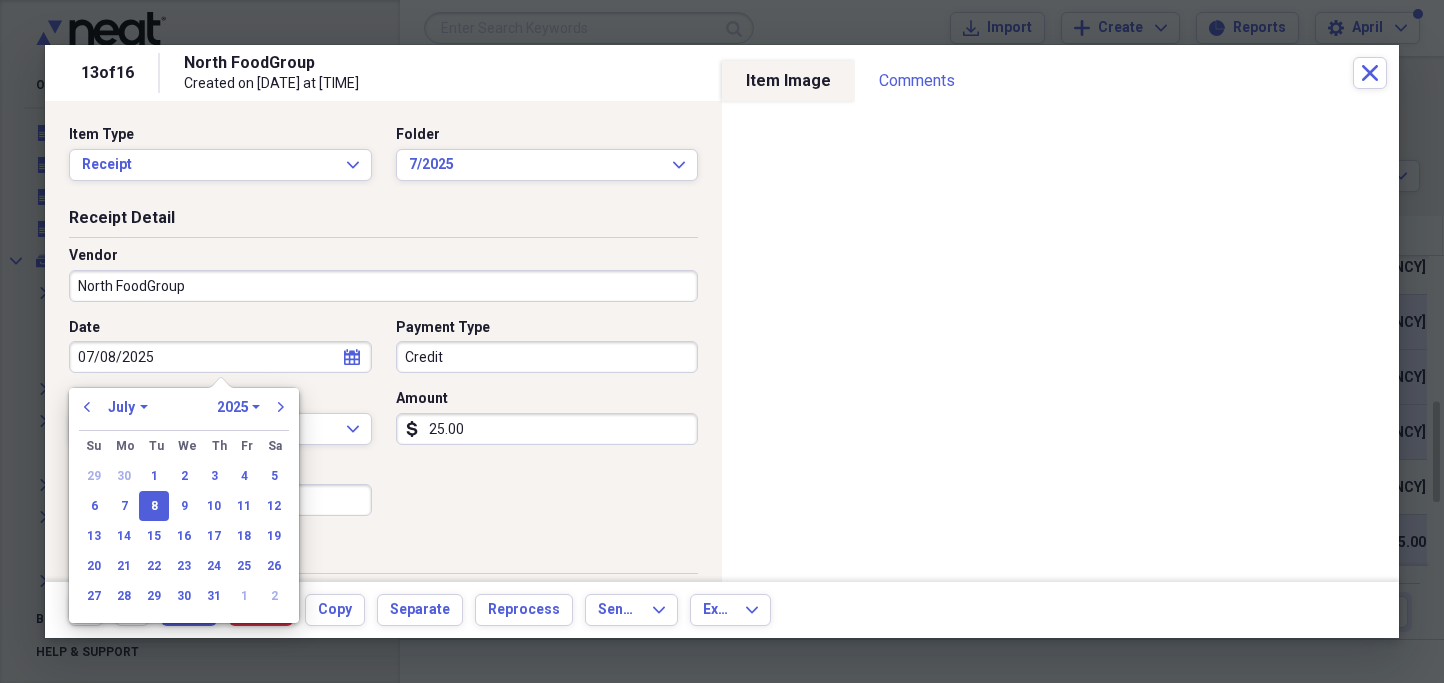 drag, startPoint x: 182, startPoint y: 500, endPoint x: 201, endPoint y: 510, distance: 21.470911 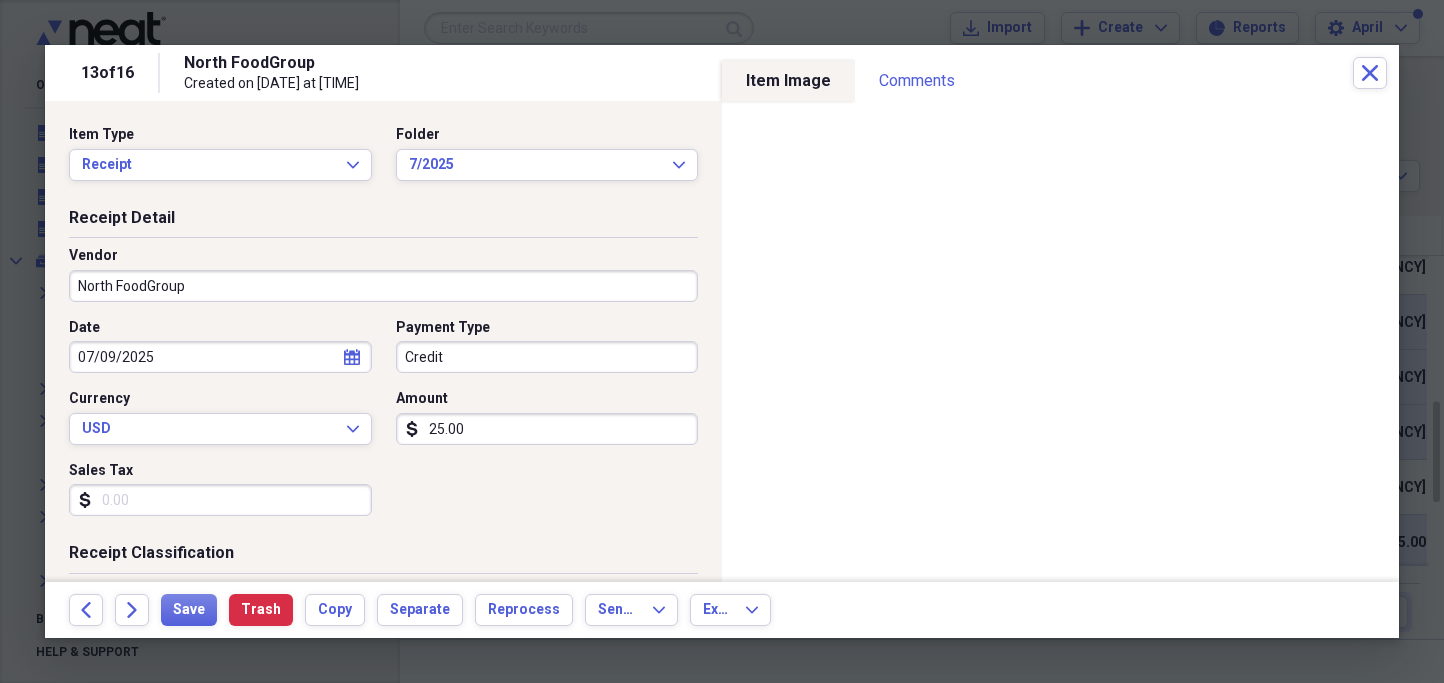 click on "25.00" at bounding box center [547, 429] 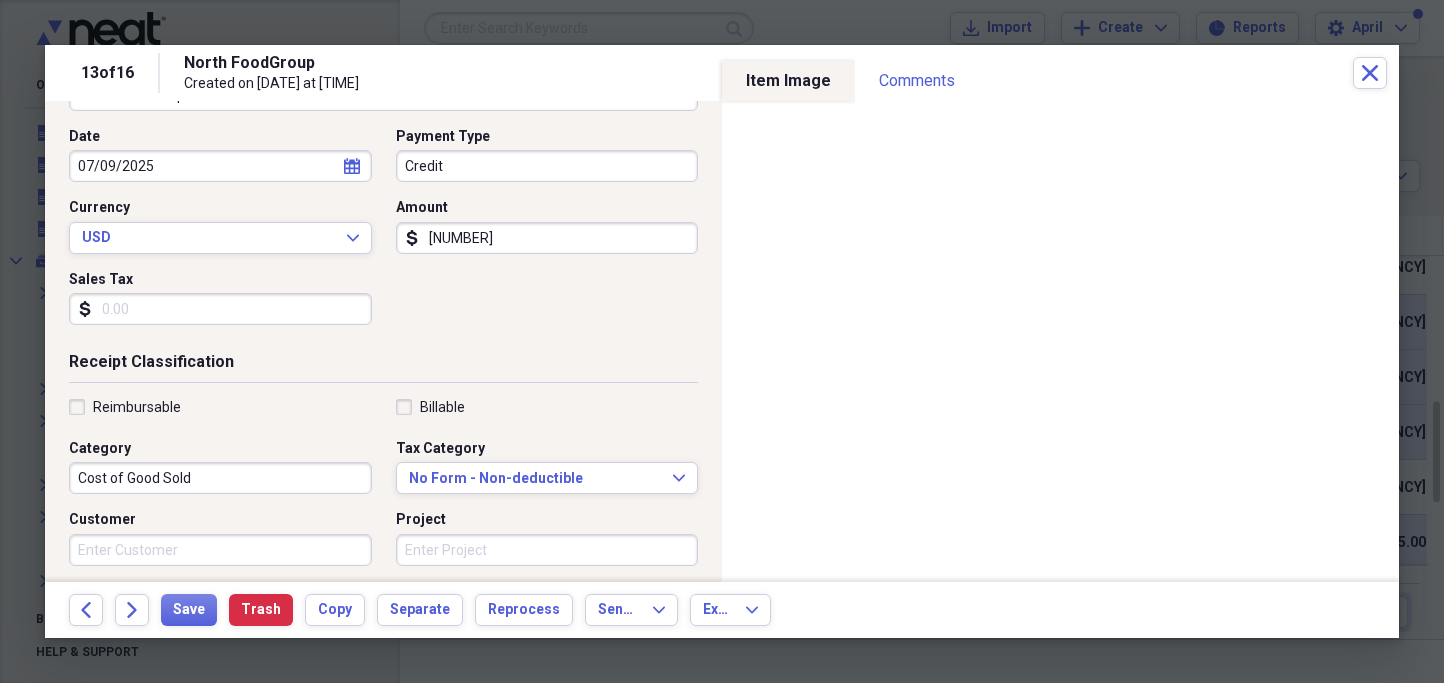 scroll, scrollTop: 225, scrollLeft: 0, axis: vertical 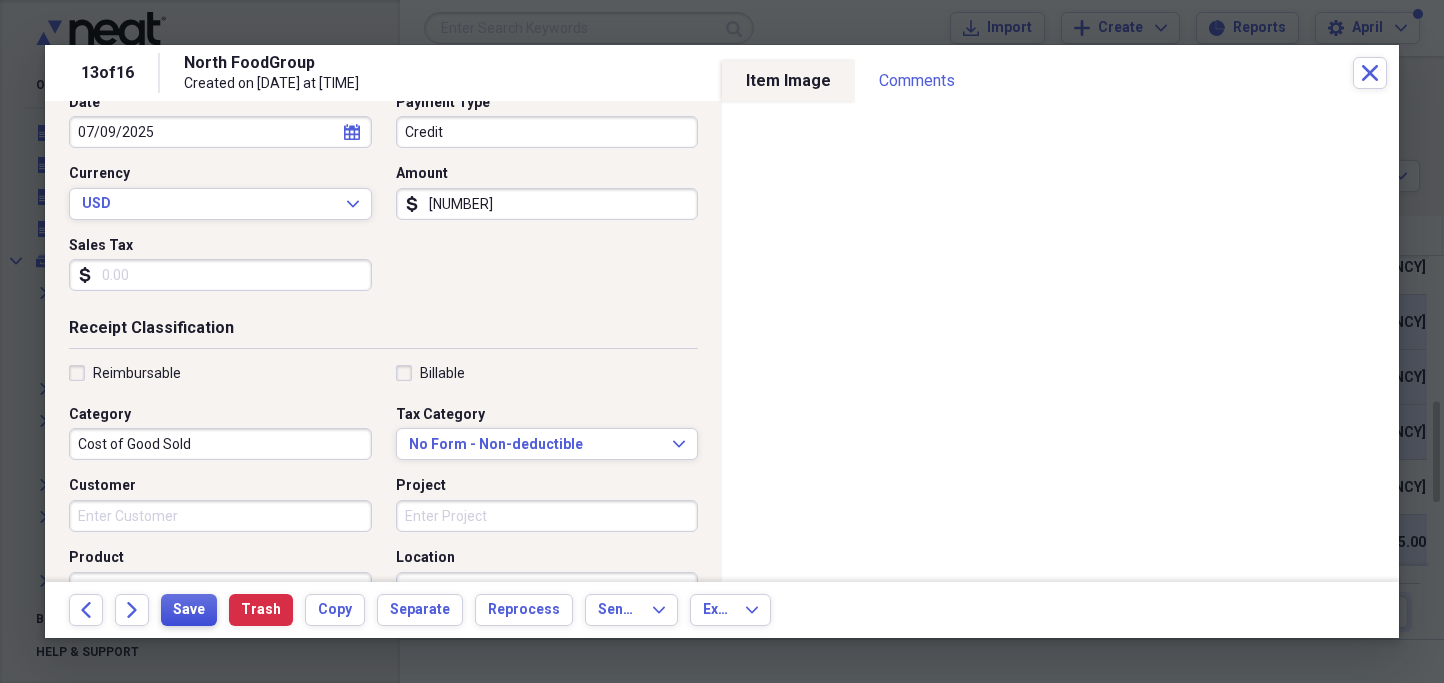 type on "[NUMBER]" 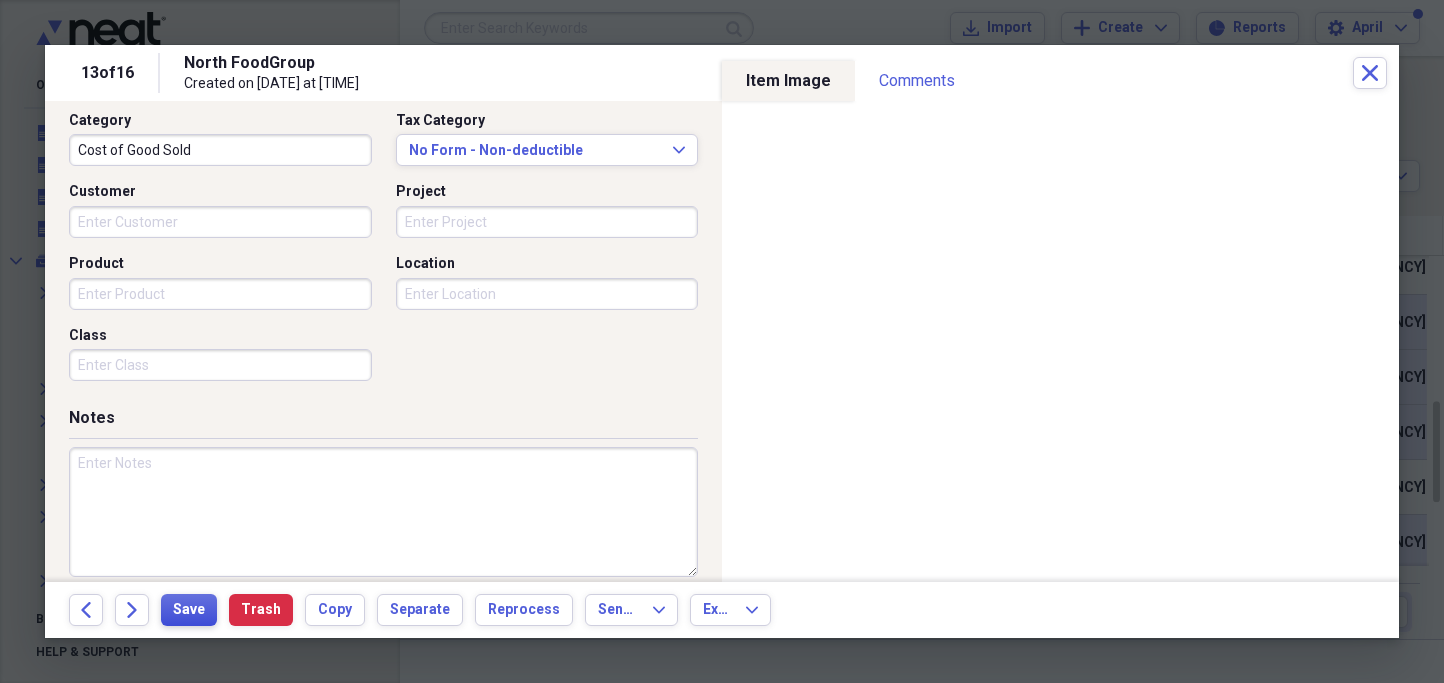 scroll, scrollTop: 539, scrollLeft: 0, axis: vertical 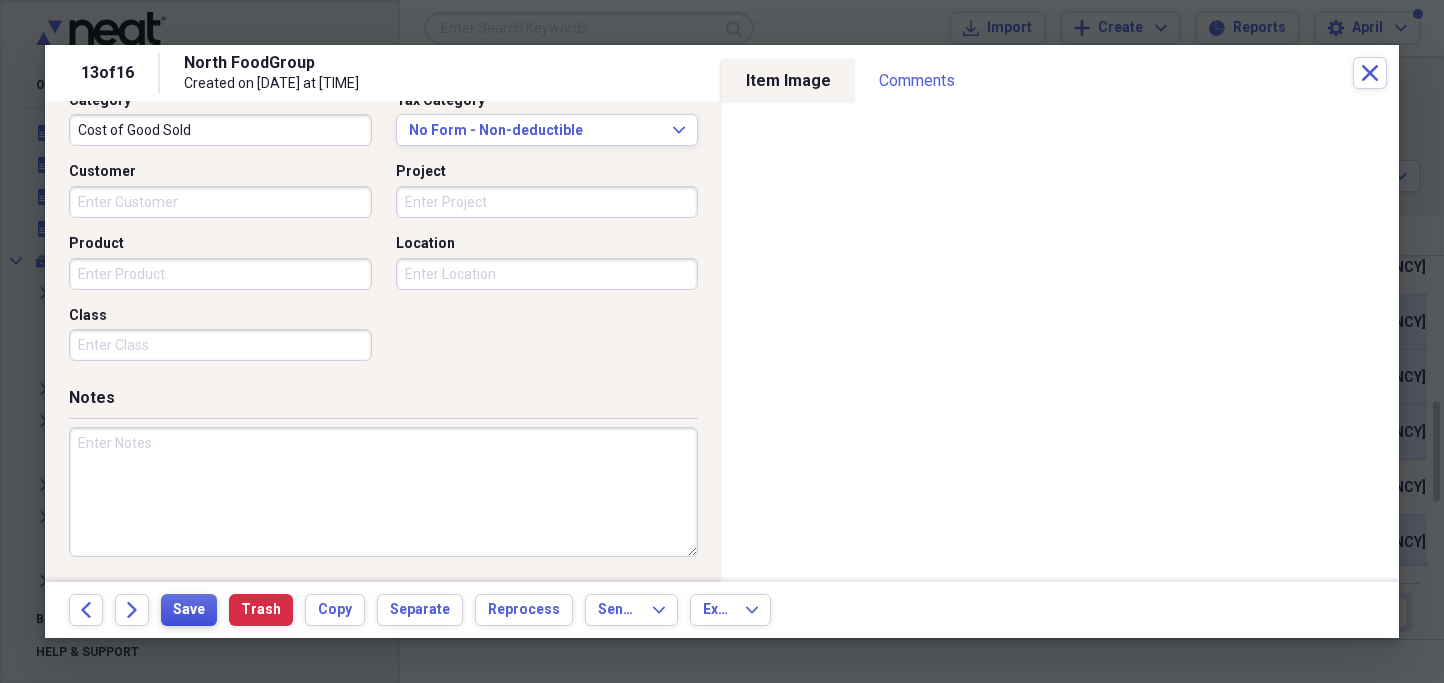 click on "Save" at bounding box center (189, 610) 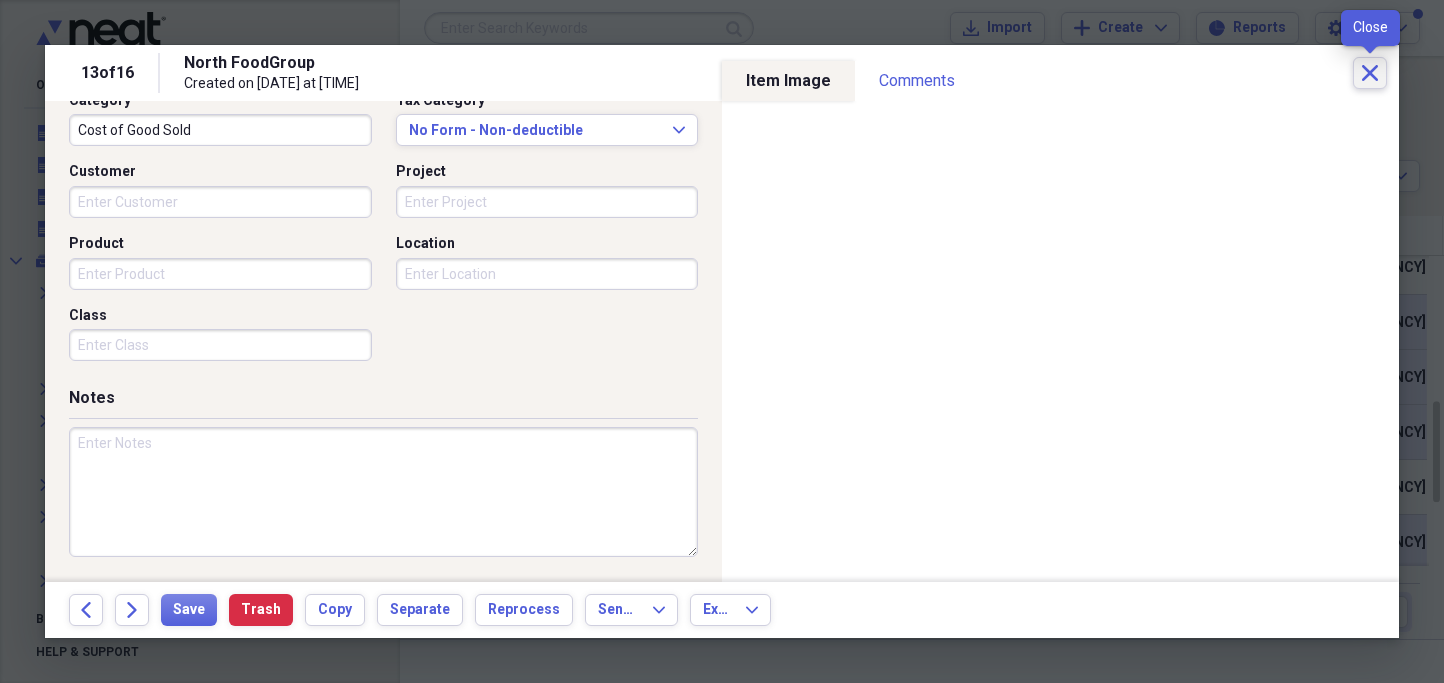 click on "Close" 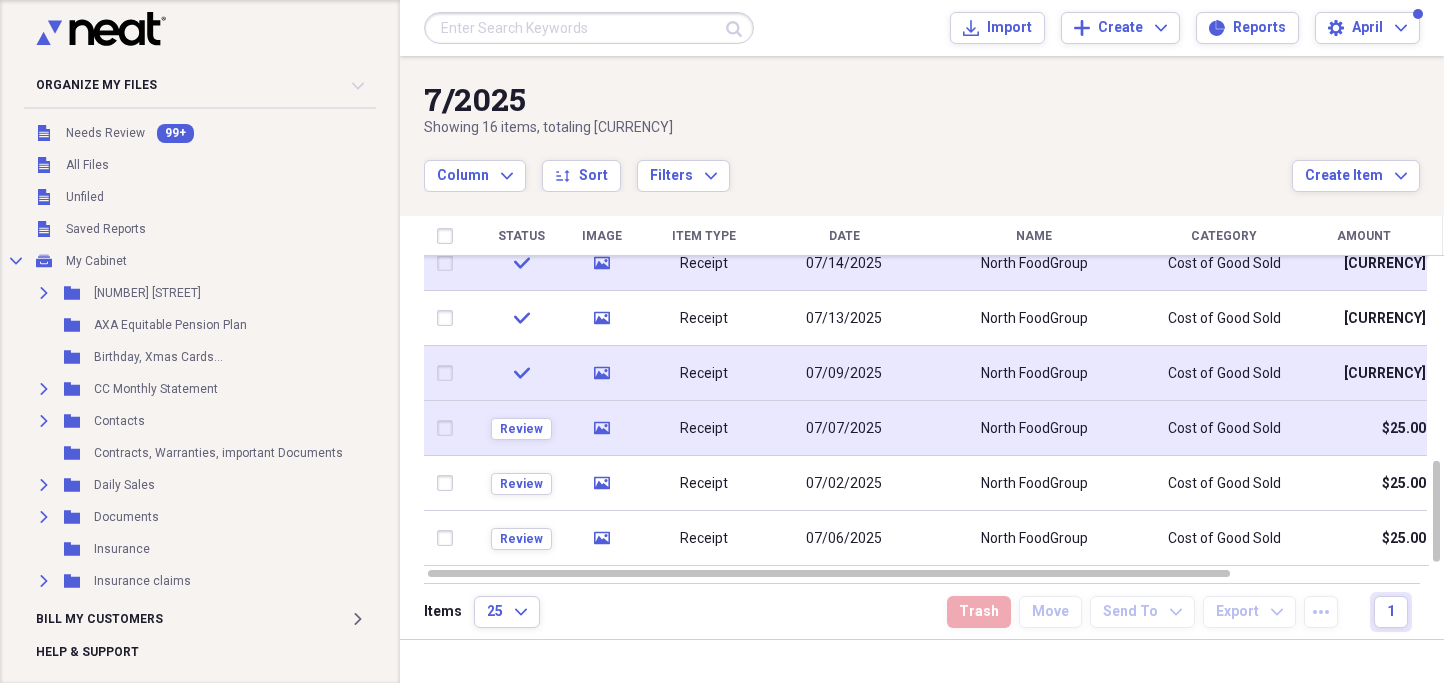 click on "07/07/2025" at bounding box center (844, 429) 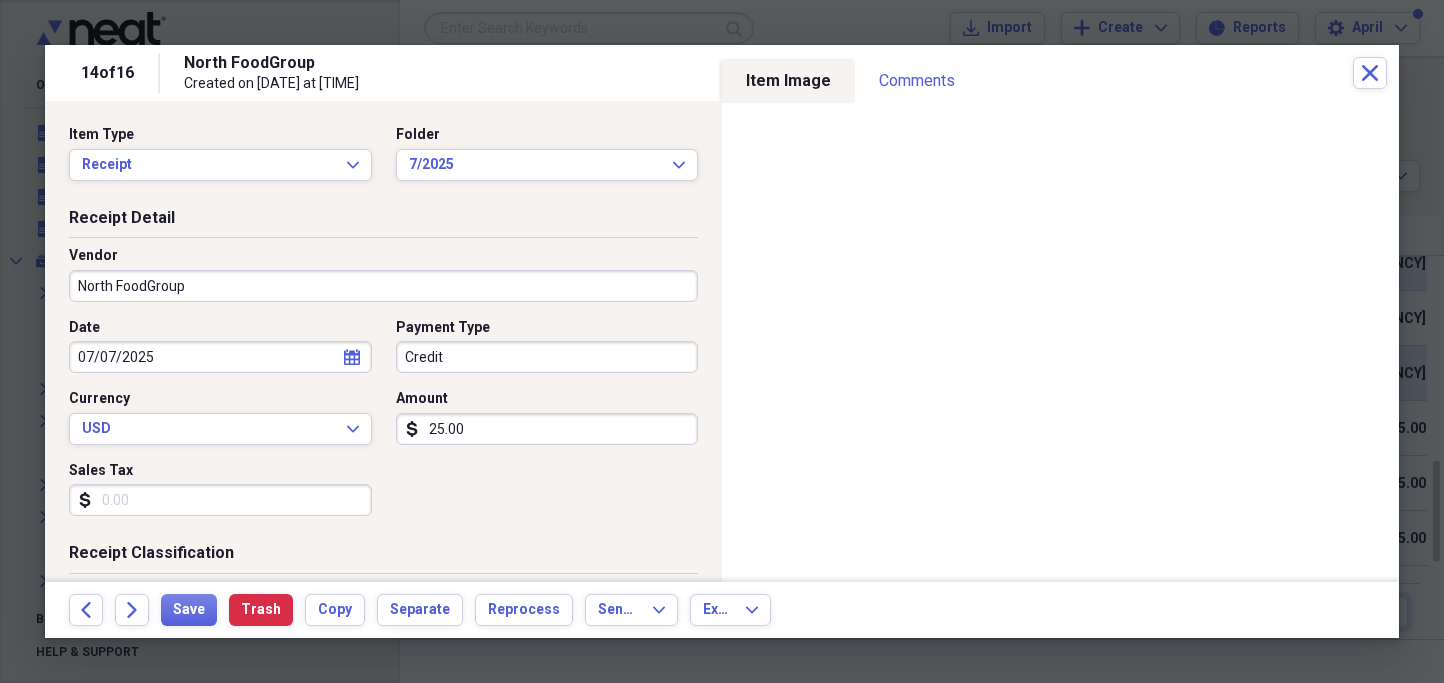 click on "calendar" 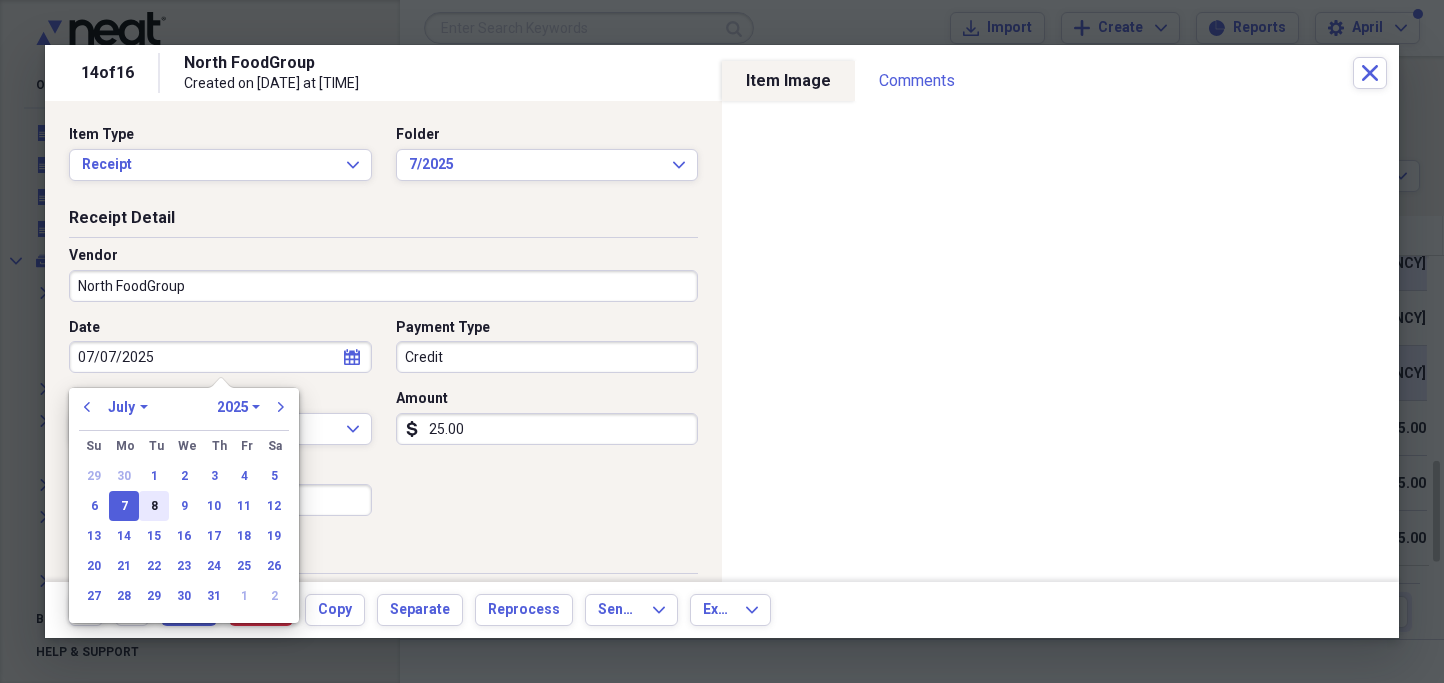 click on "8" at bounding box center (154, 506) 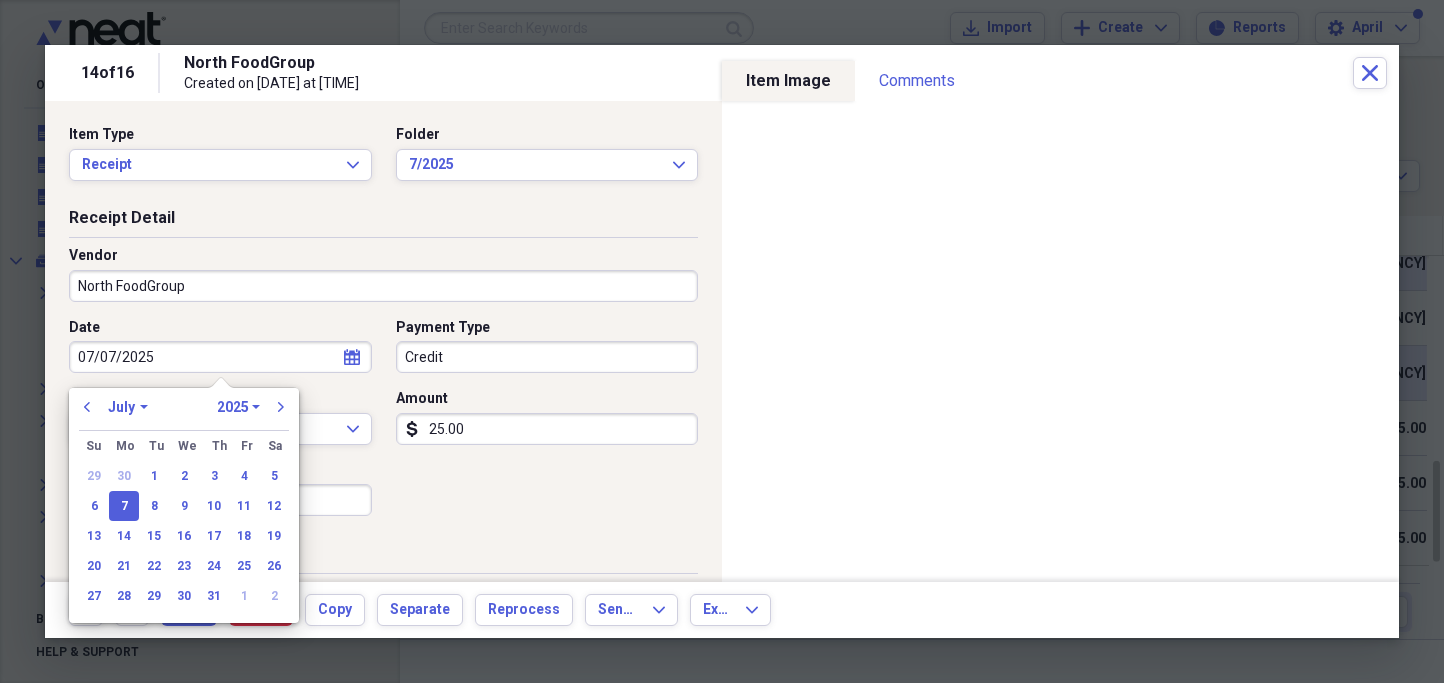 type on "07/08/2025" 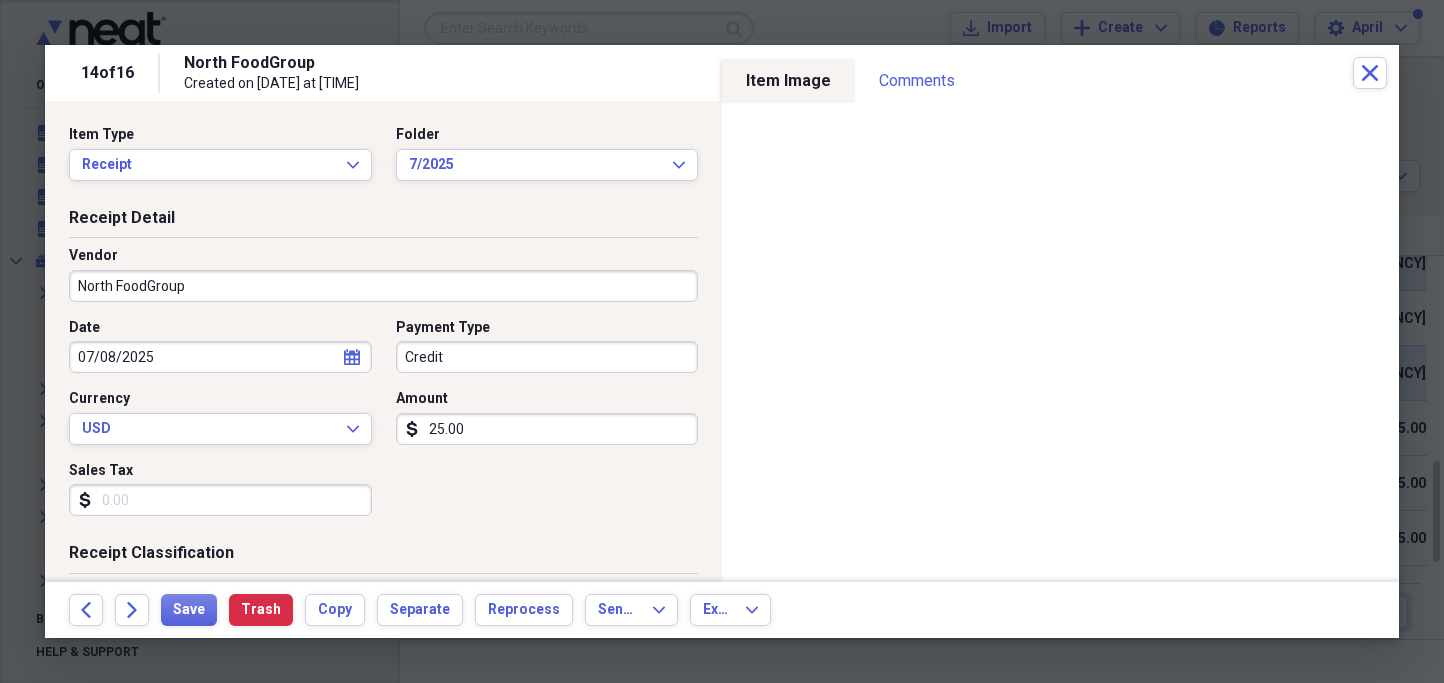 click on "25.00" at bounding box center (547, 429) 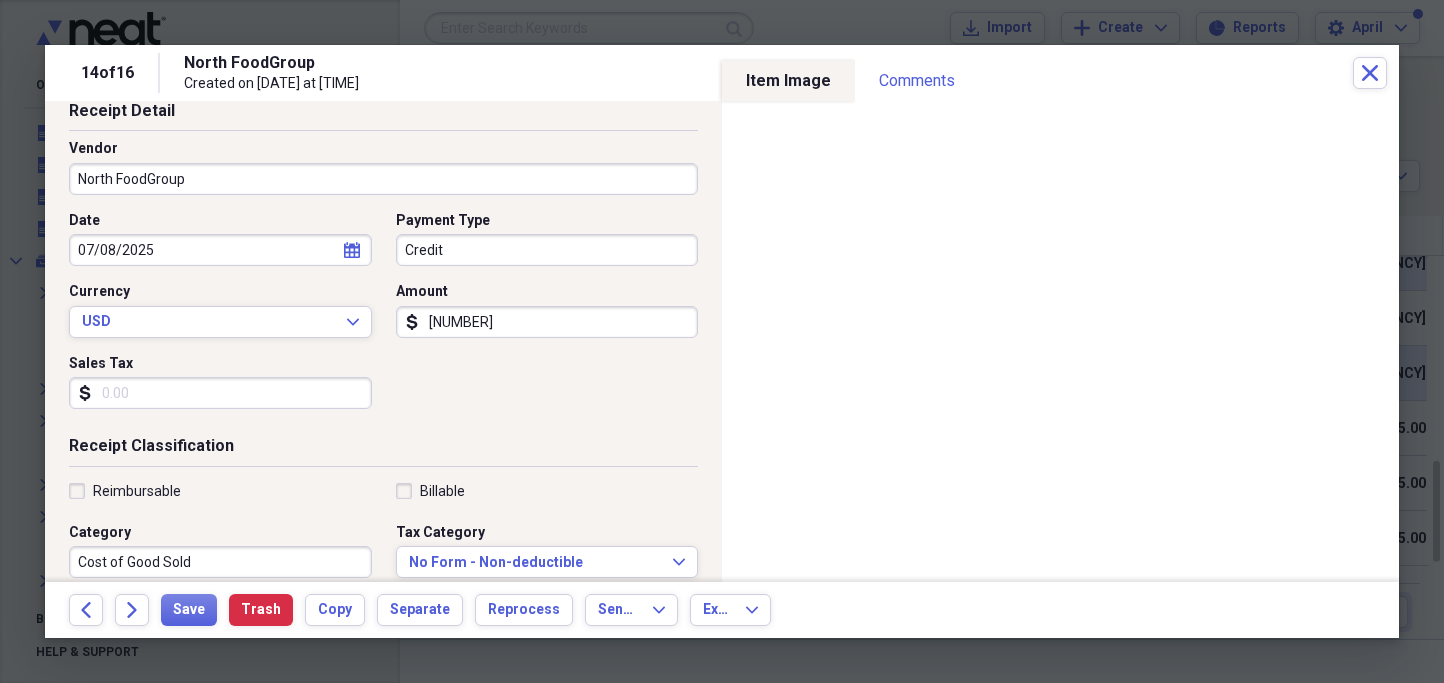 scroll, scrollTop: 123, scrollLeft: 0, axis: vertical 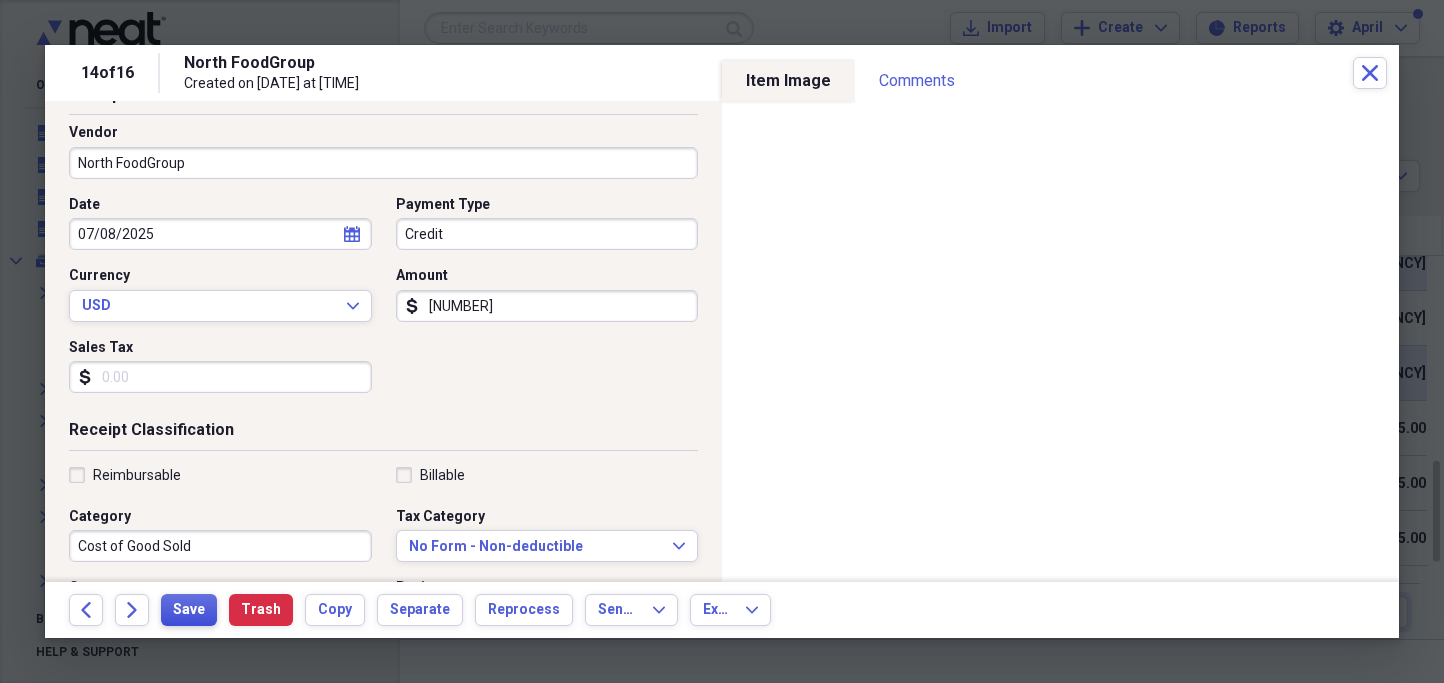 type on "[NUMBER]" 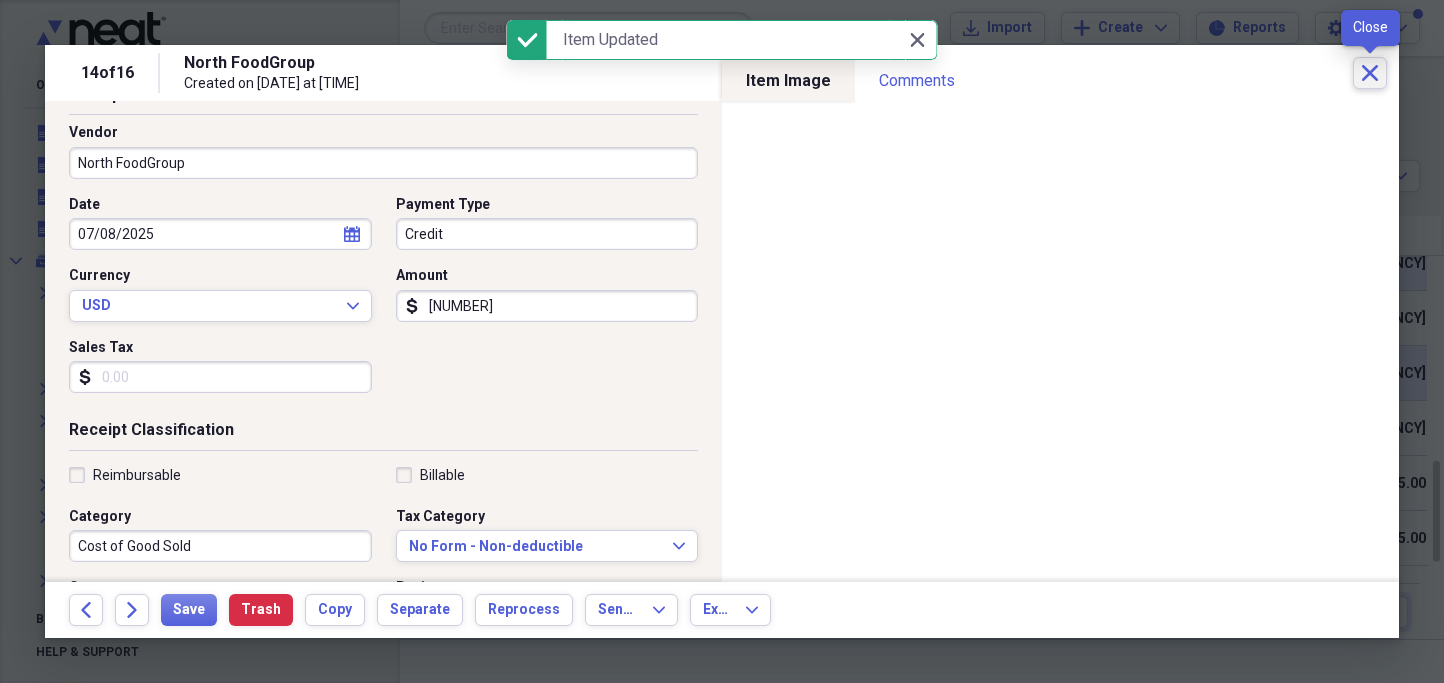 click 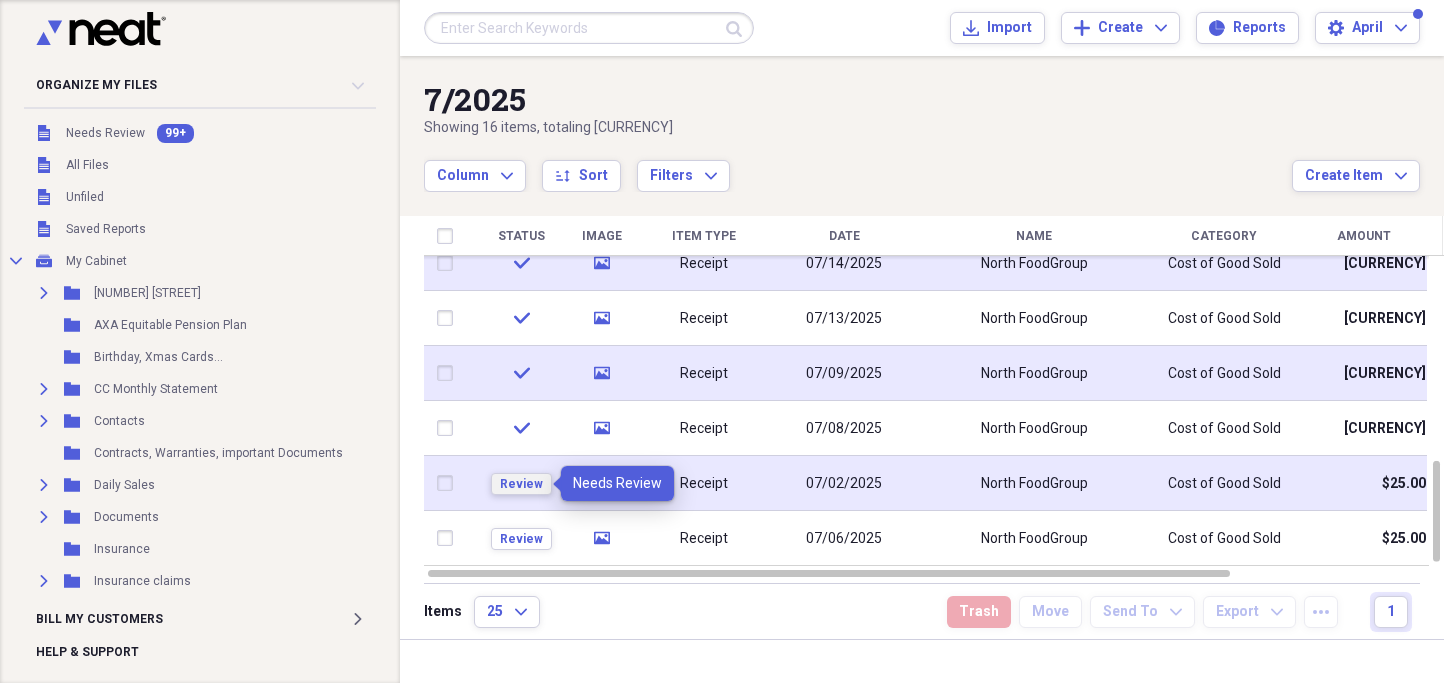 click on "Review" at bounding box center [521, 484] 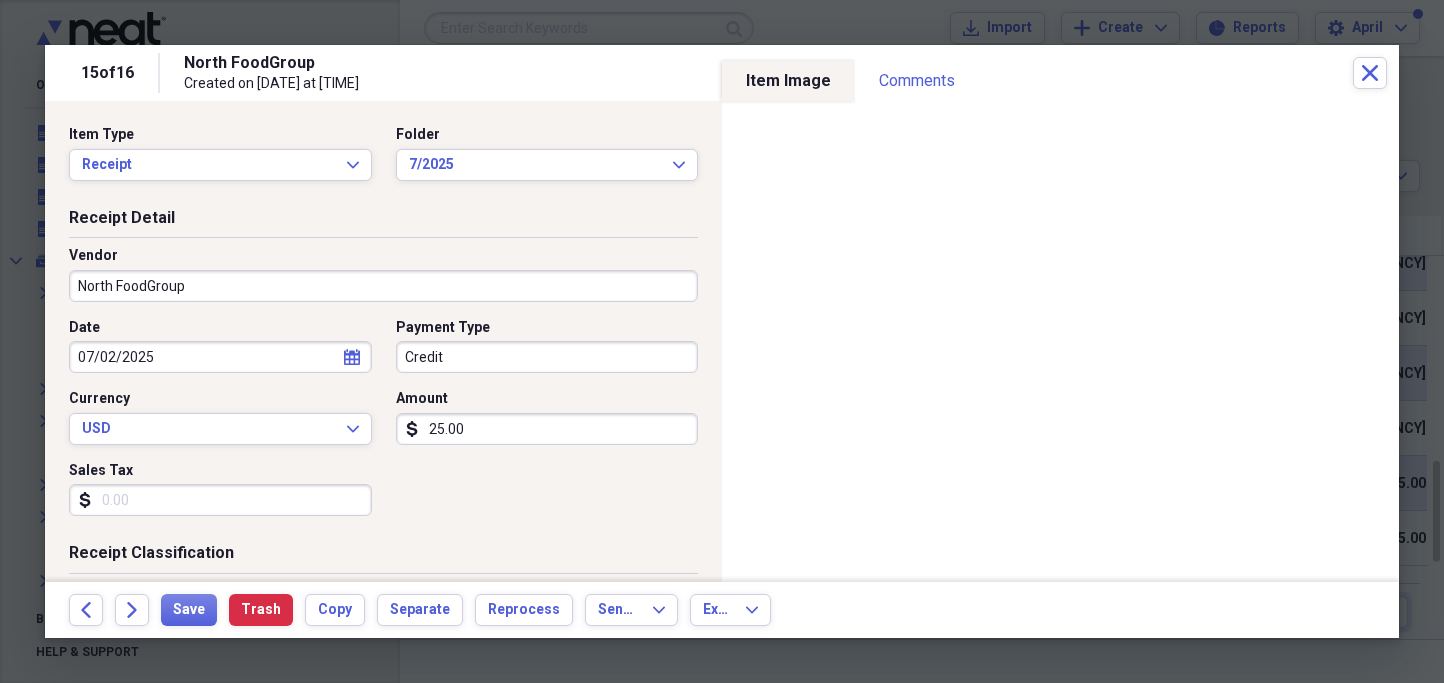 click on "25.00" at bounding box center [547, 429] 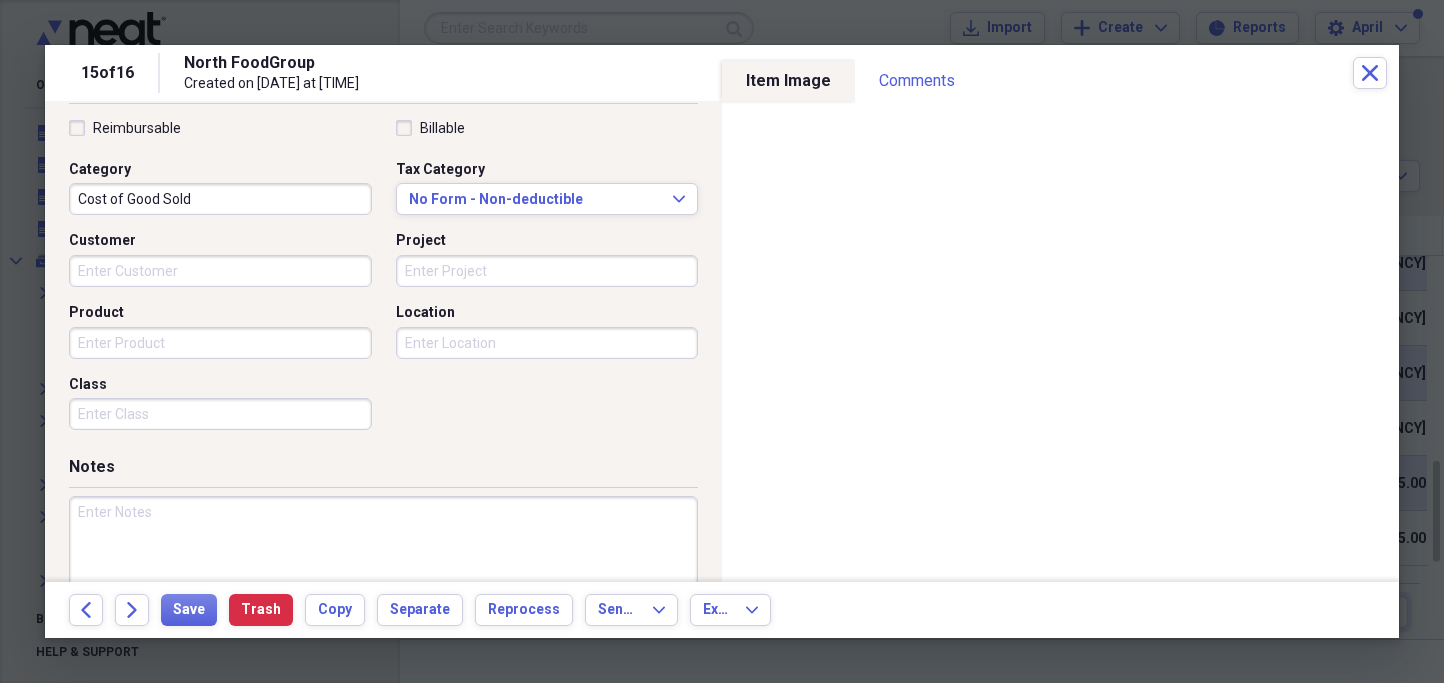 scroll, scrollTop: 477, scrollLeft: 0, axis: vertical 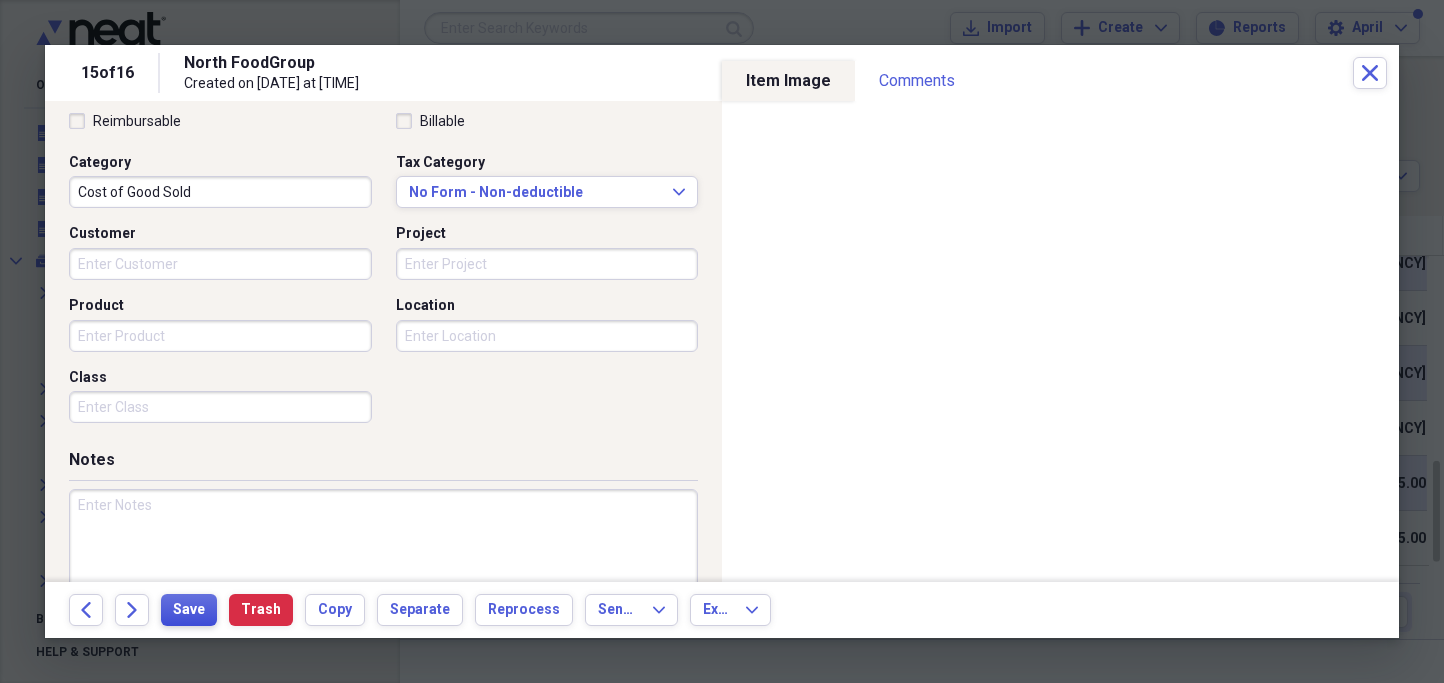 type on "[NUMBER]" 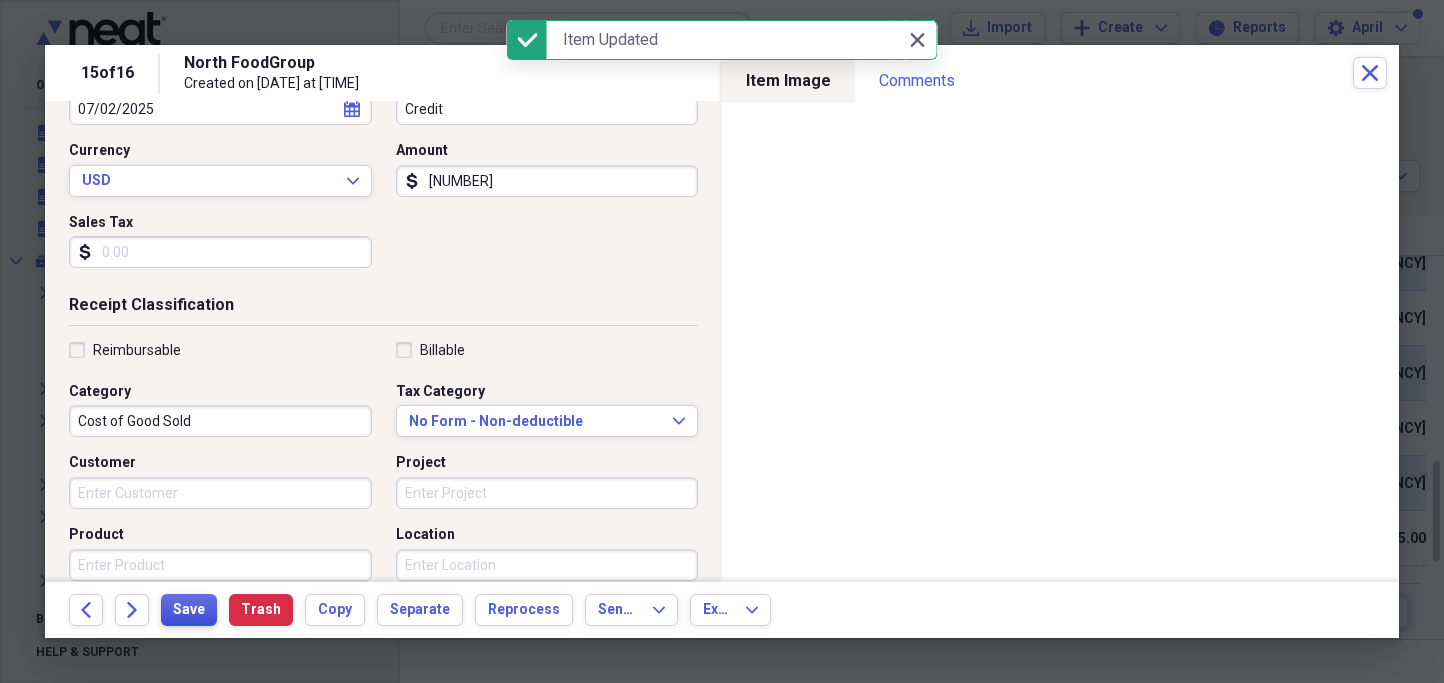 scroll, scrollTop: 0, scrollLeft: 0, axis: both 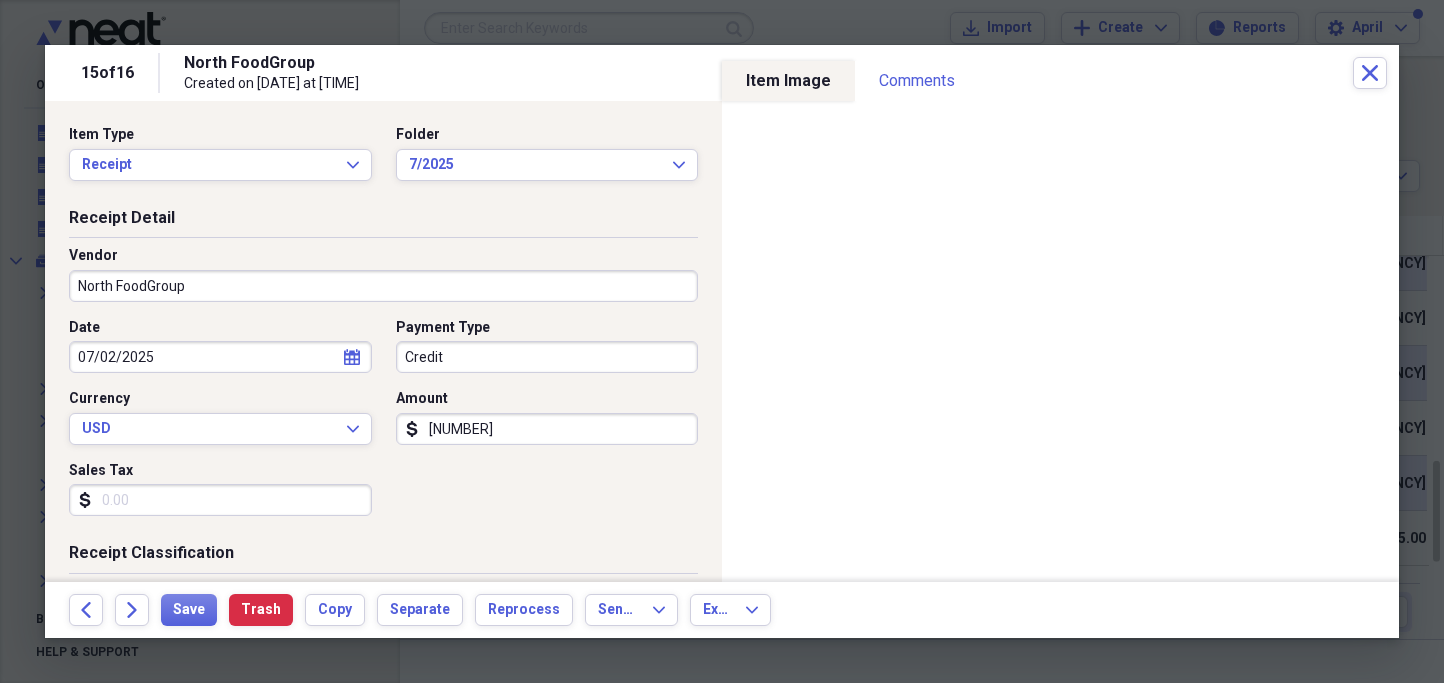 click 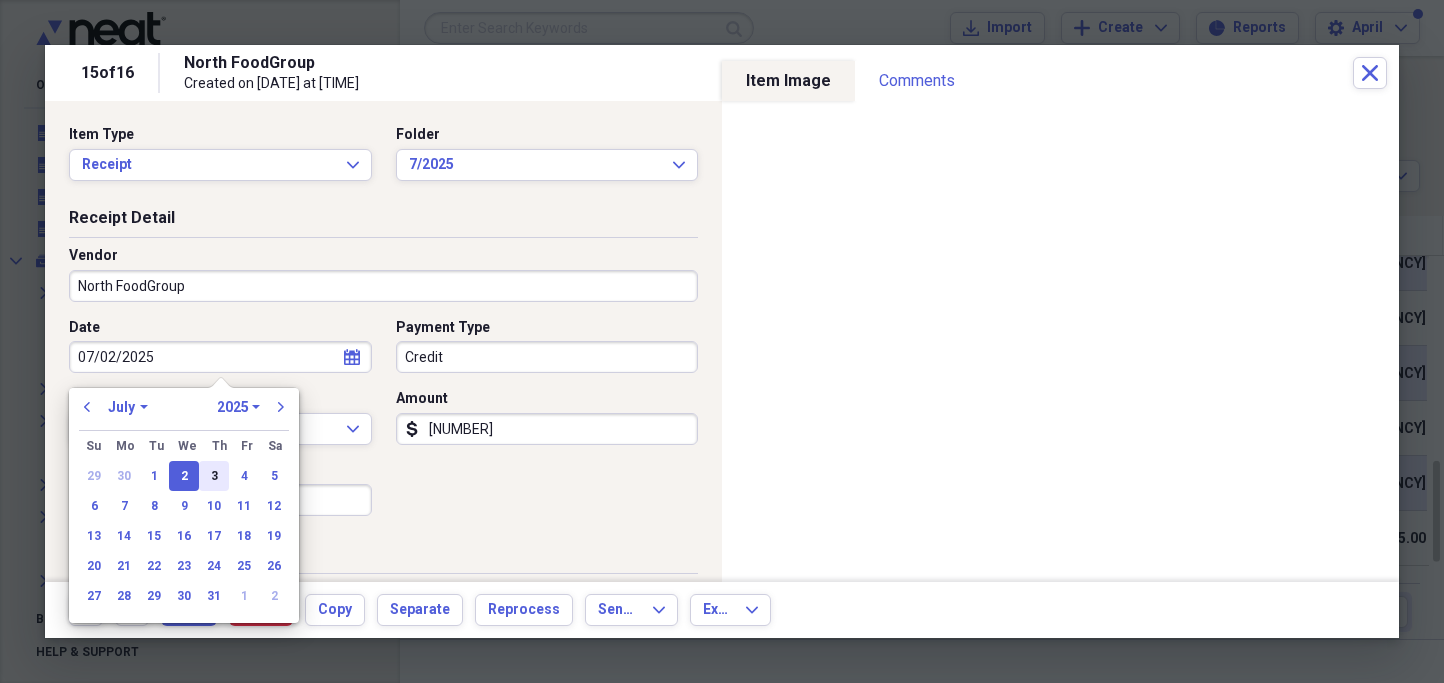 click on "3" at bounding box center (214, 476) 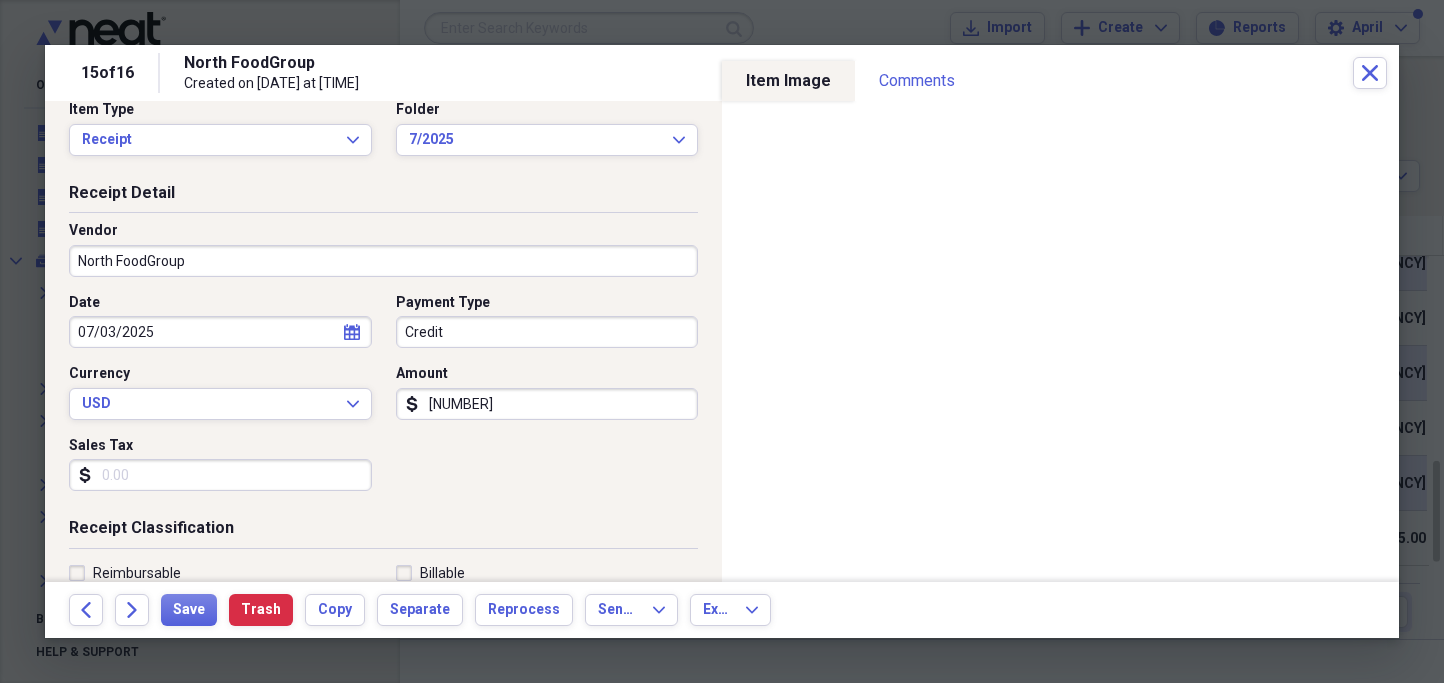 scroll, scrollTop: 40, scrollLeft: 0, axis: vertical 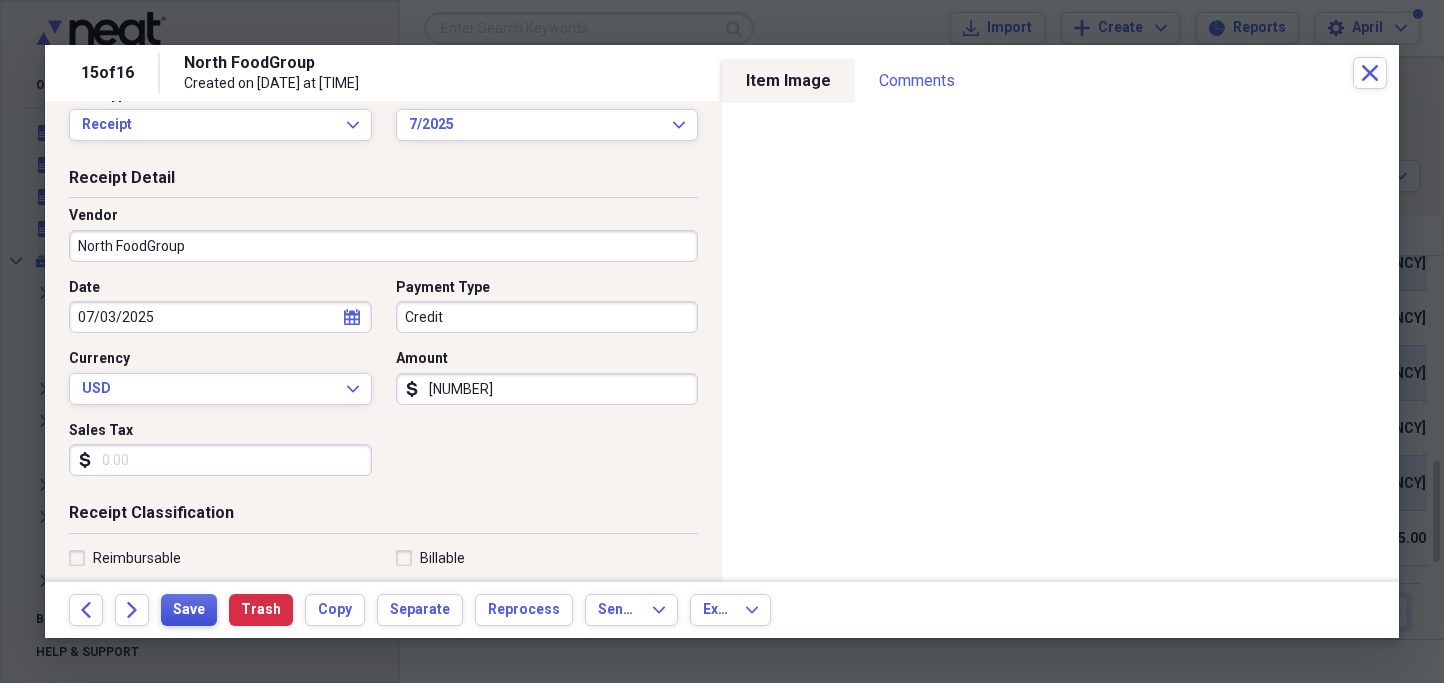click on "Save" at bounding box center [189, 610] 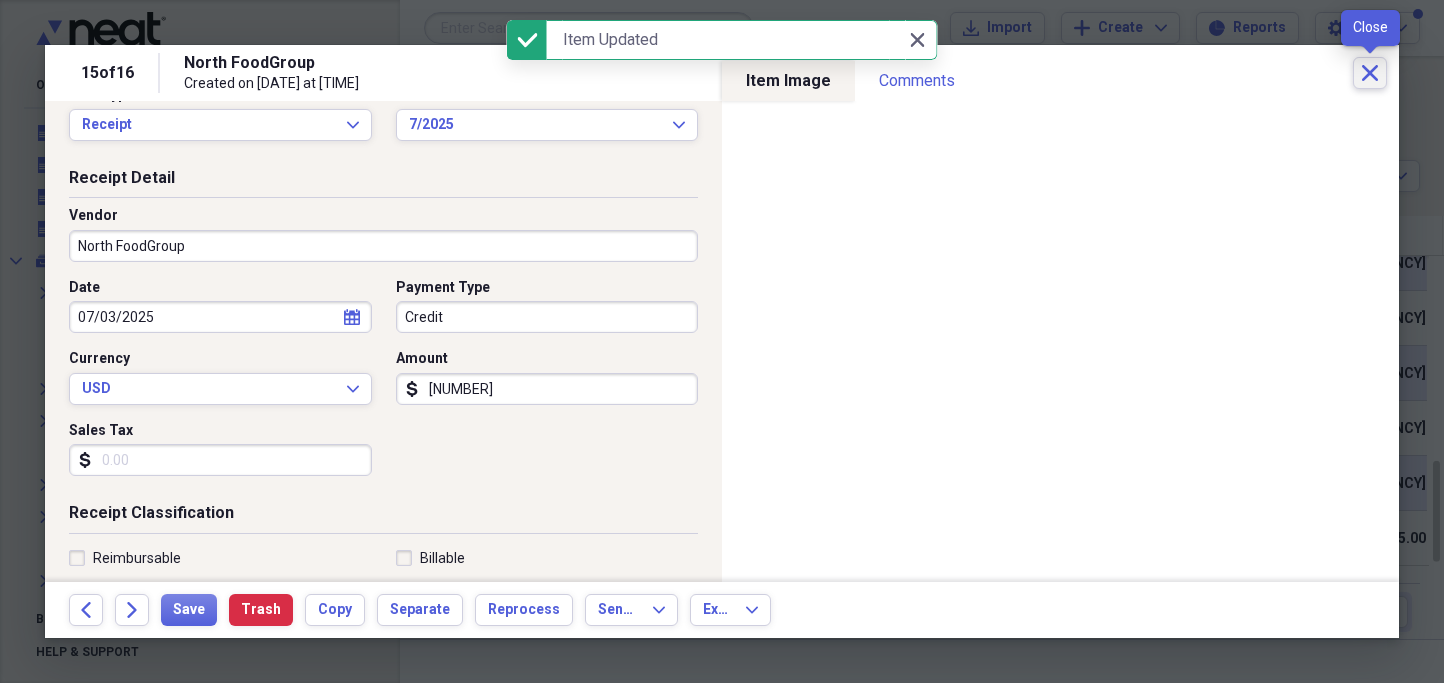click on "Close" at bounding box center (1370, 73) 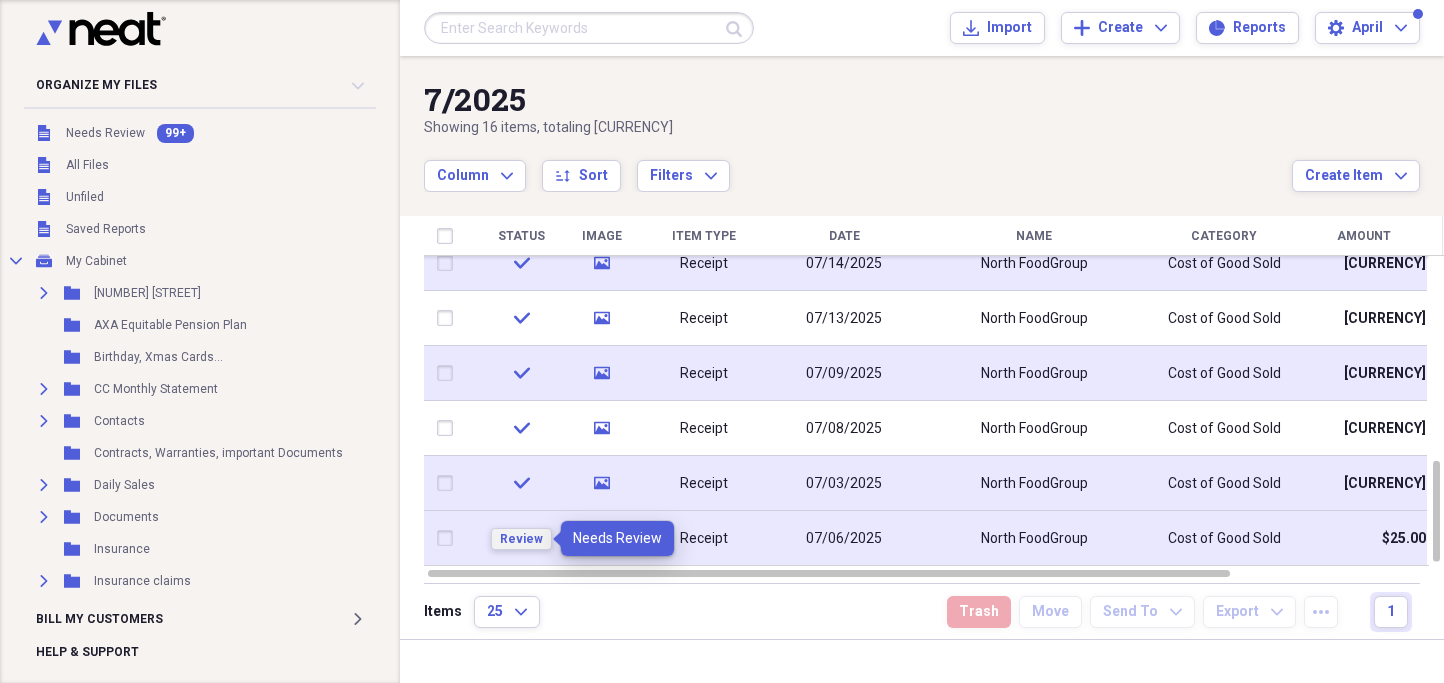 click on "Review" at bounding box center [521, 539] 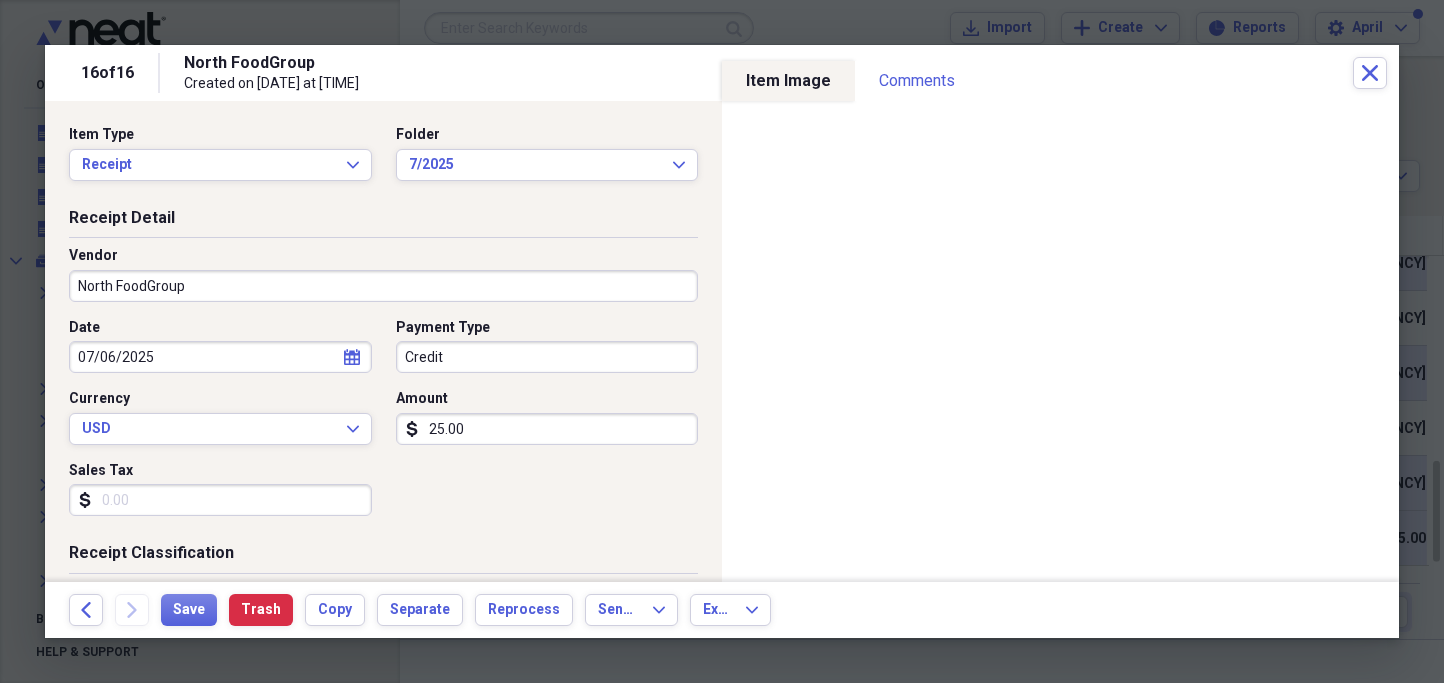 click 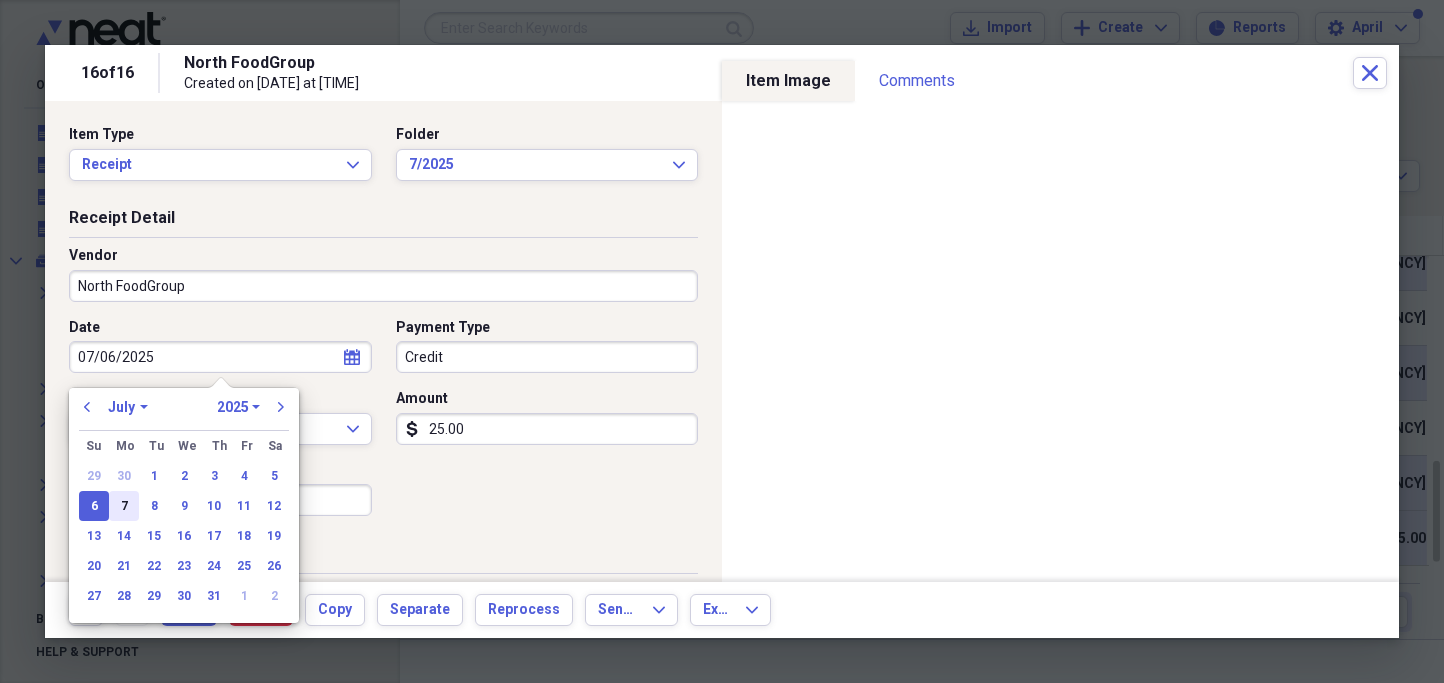 click on "7" at bounding box center (124, 506) 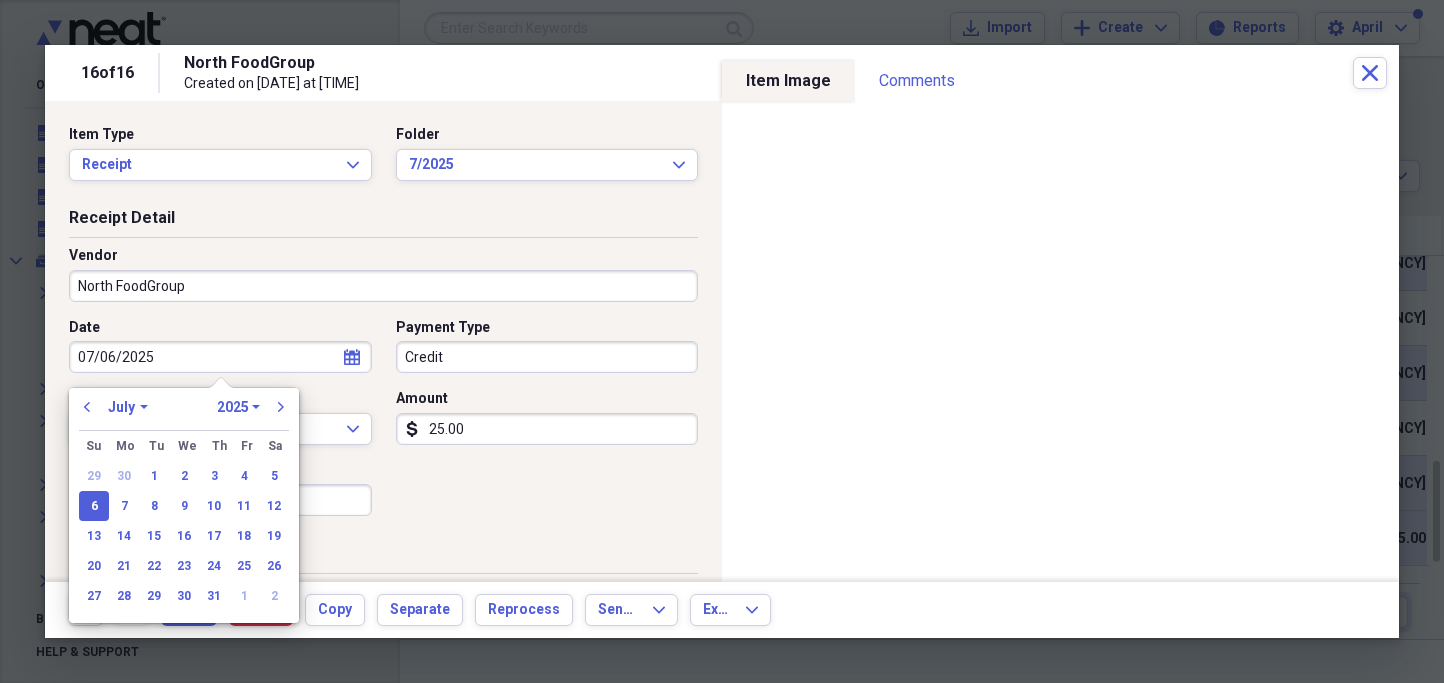 type on "07/07/2025" 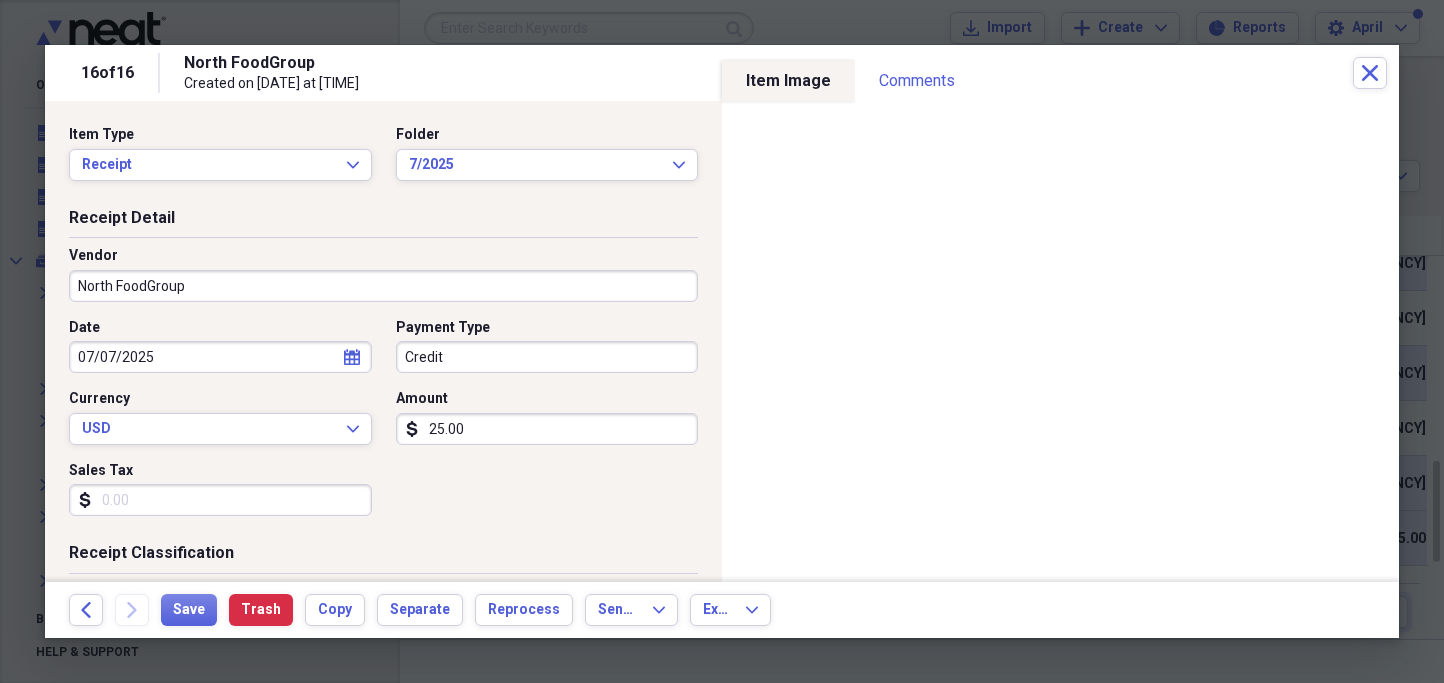 click on "25.00" at bounding box center [547, 429] 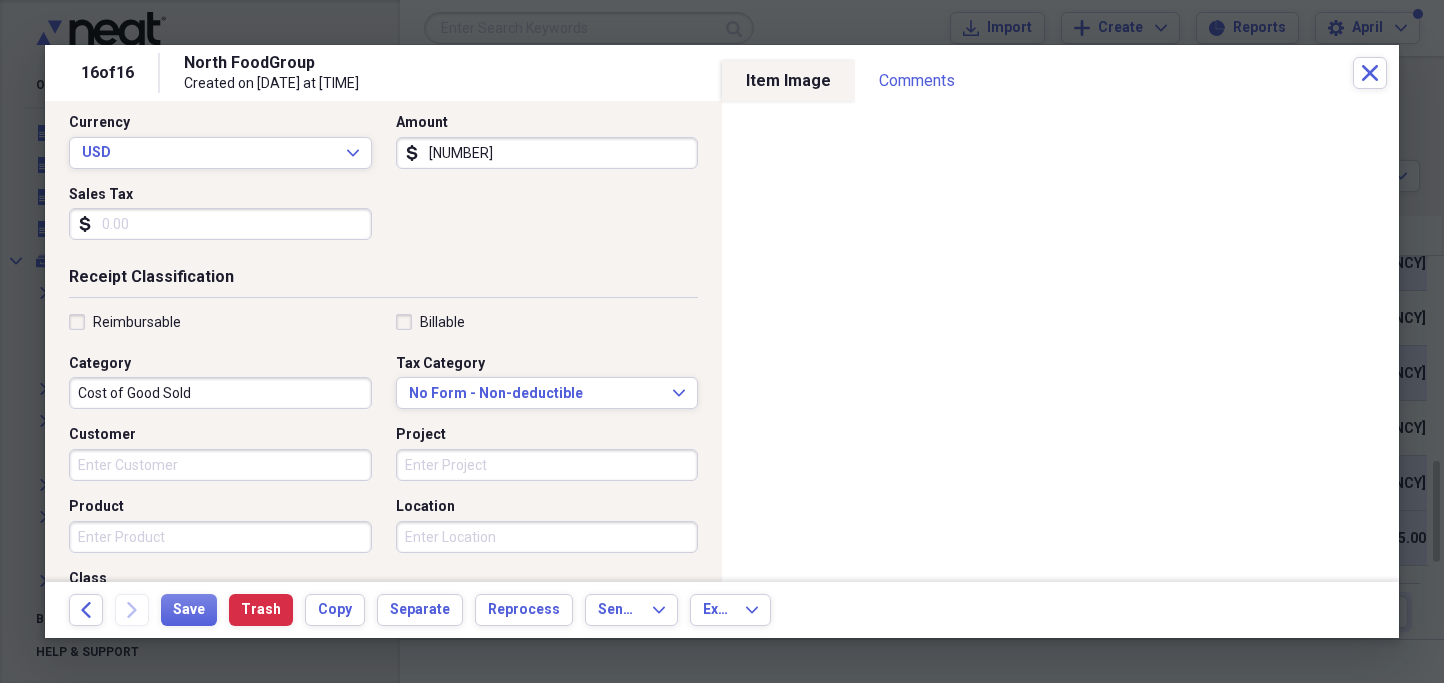 scroll, scrollTop: 280, scrollLeft: 0, axis: vertical 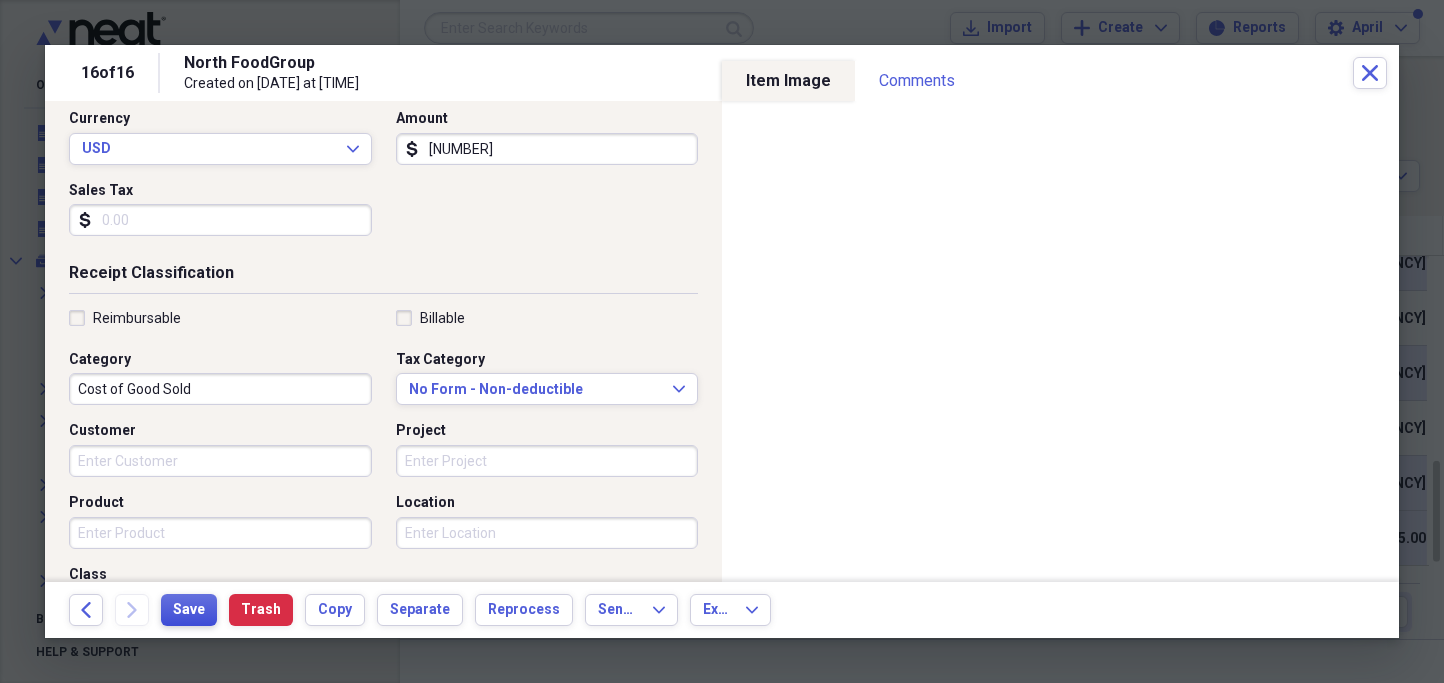 type on "[NUMBER]" 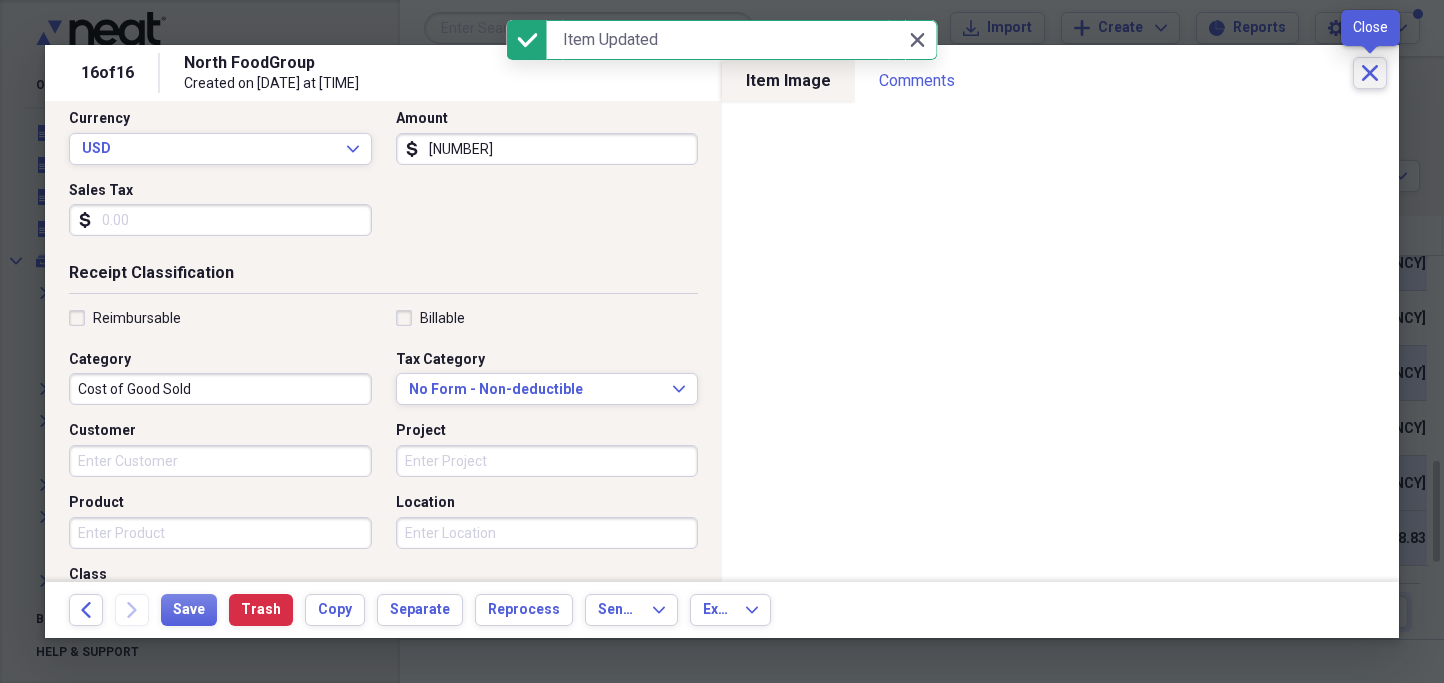 click on "Close" 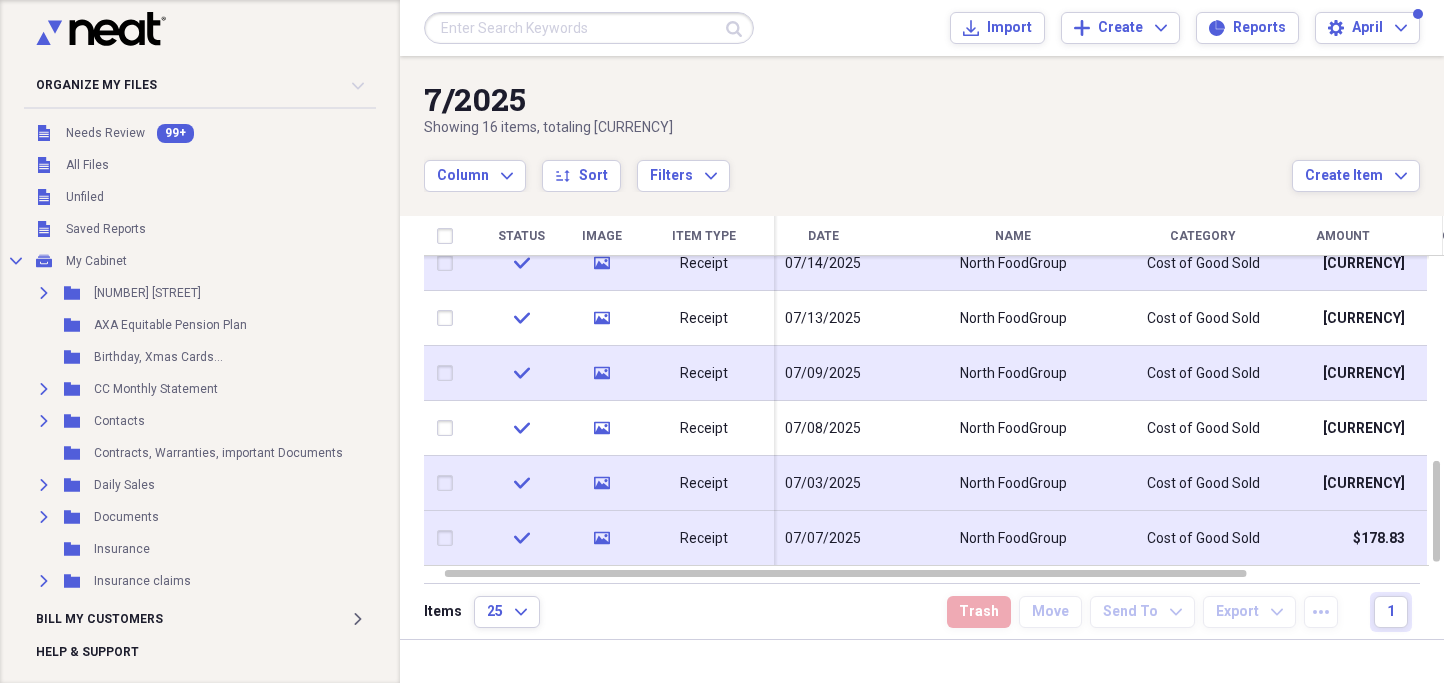 click on "Date" at bounding box center [823, 236] 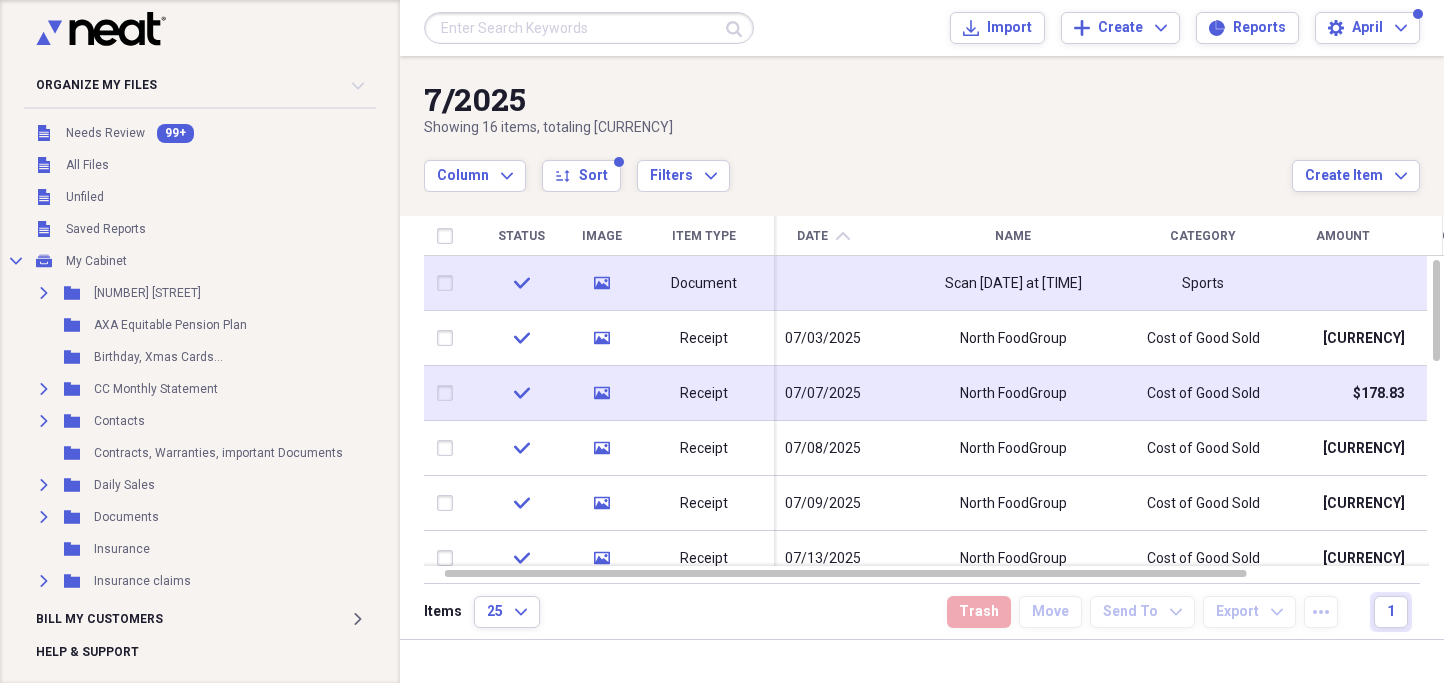 click on "North FoodGroup" at bounding box center (1013, 393) 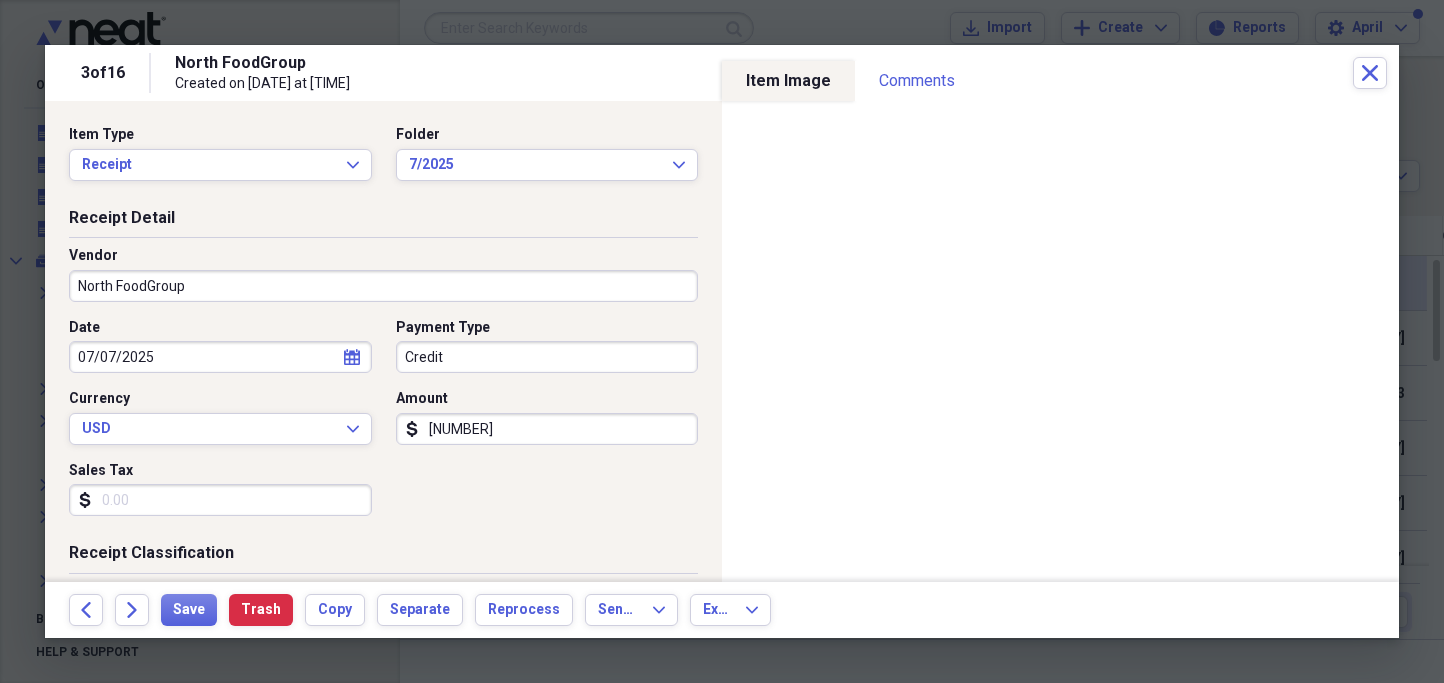 click on "[NUMBER]" at bounding box center [547, 429] 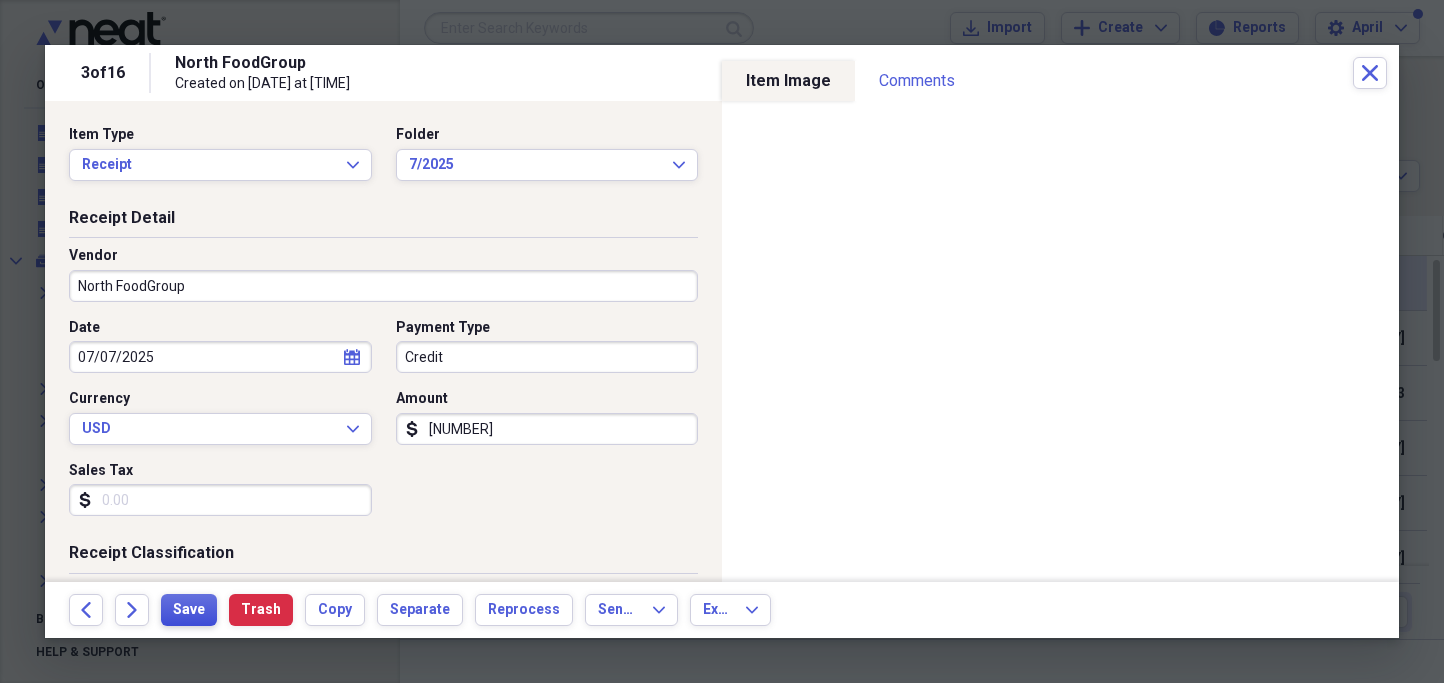type on "[NUMBER]" 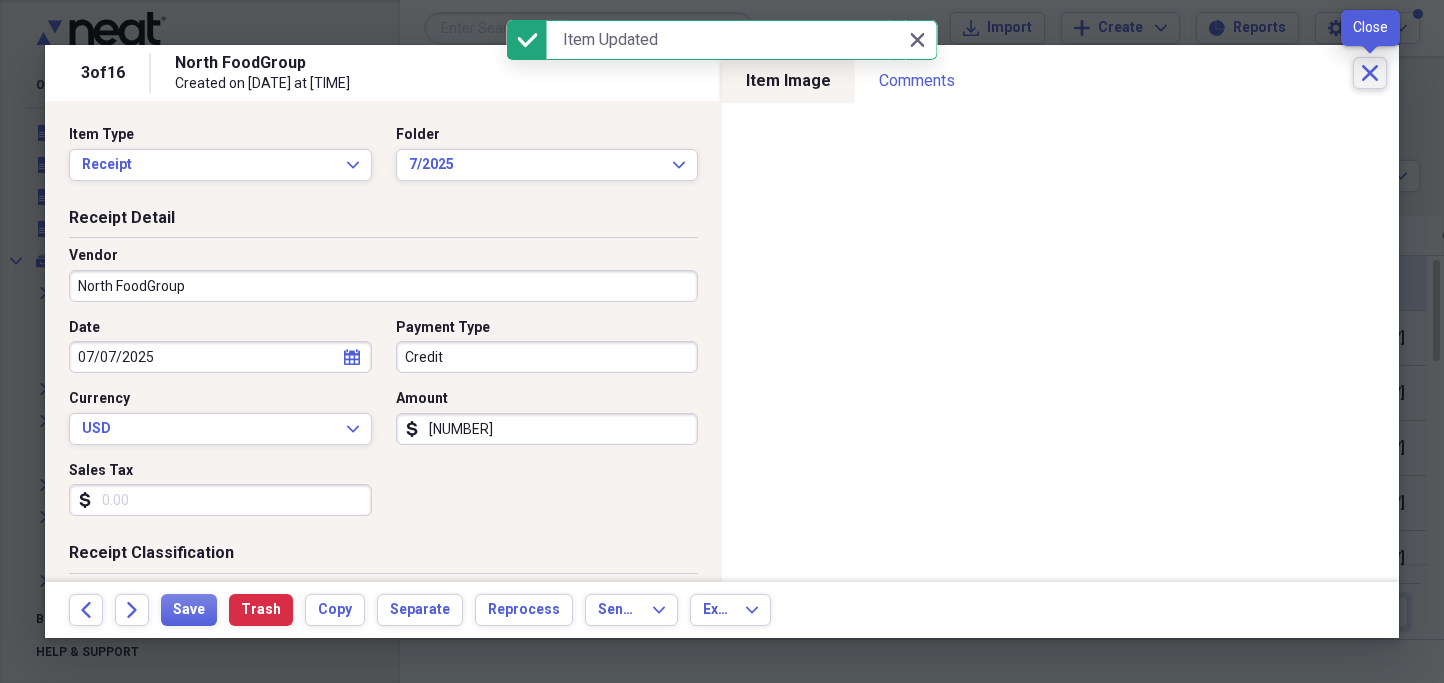 click on "Close" 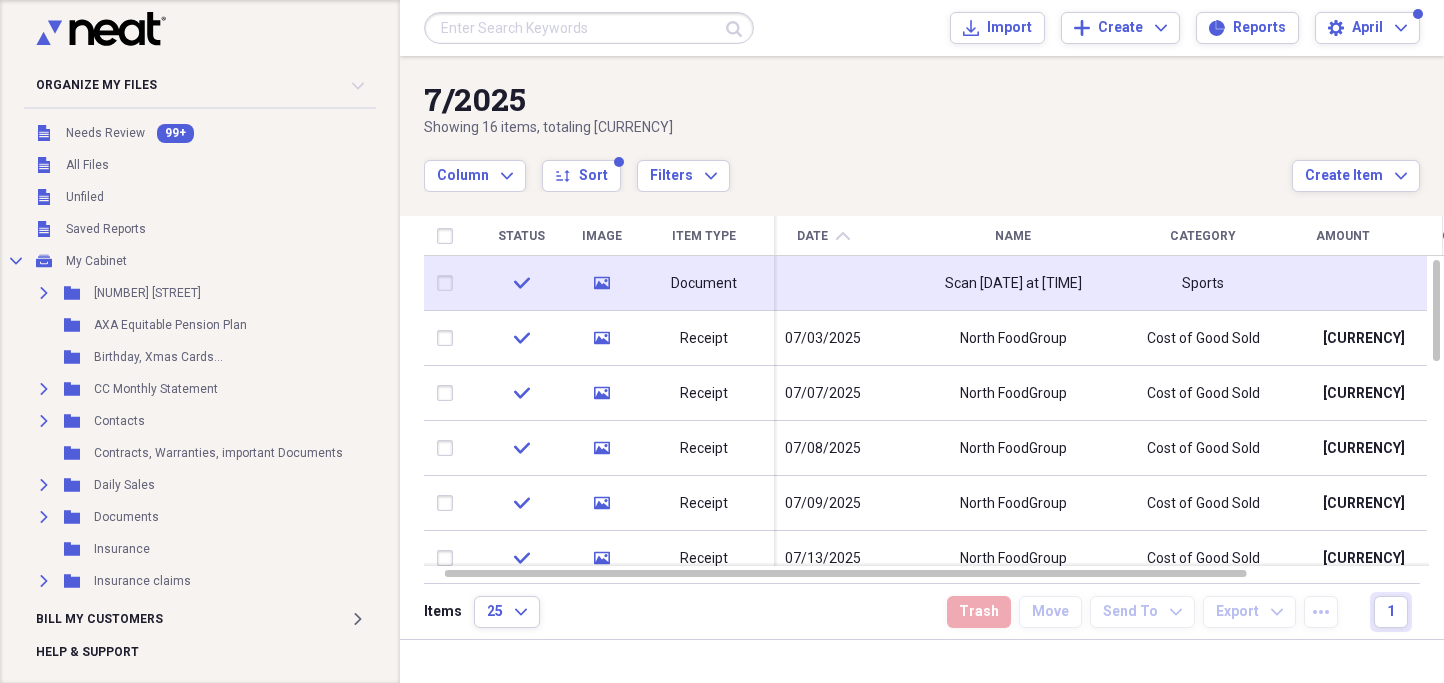 click on "Scan [DATE] at [TIME]" at bounding box center [1013, 284] 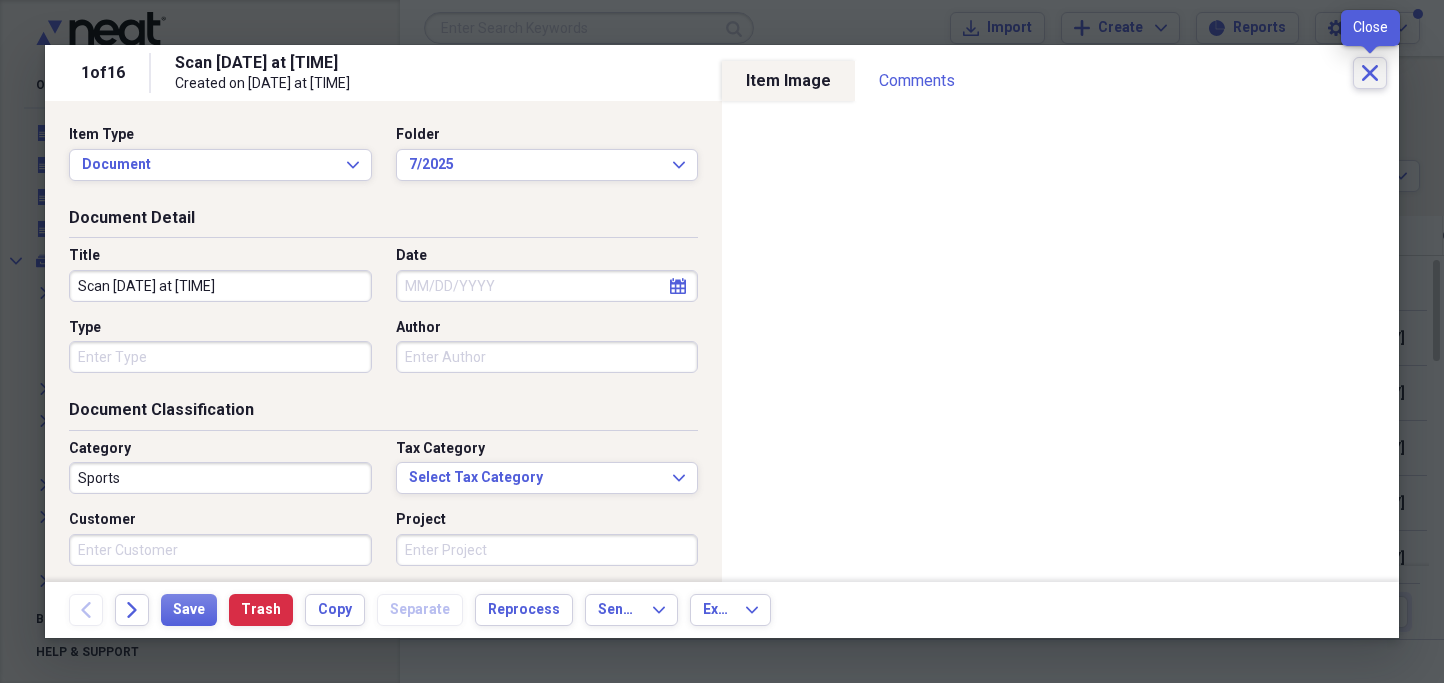 click on "Close" 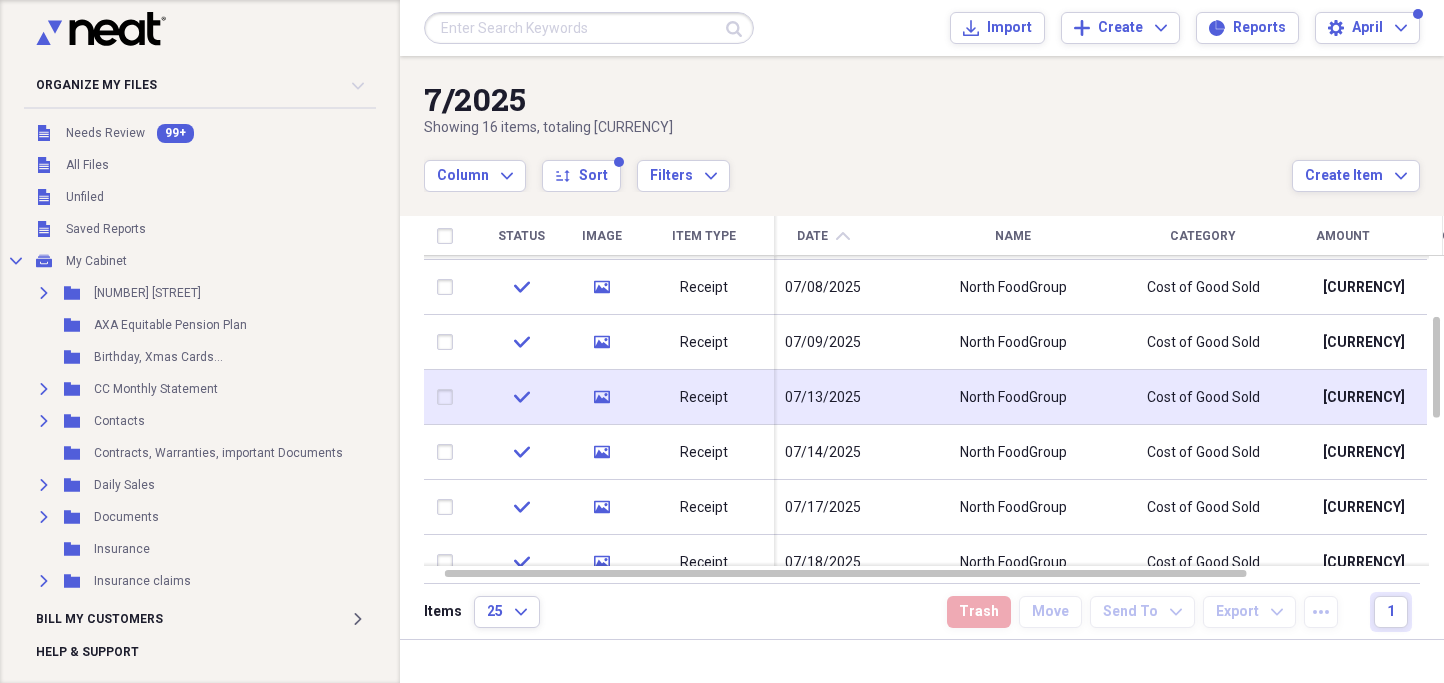 click on "07/13/2025" at bounding box center [823, 398] 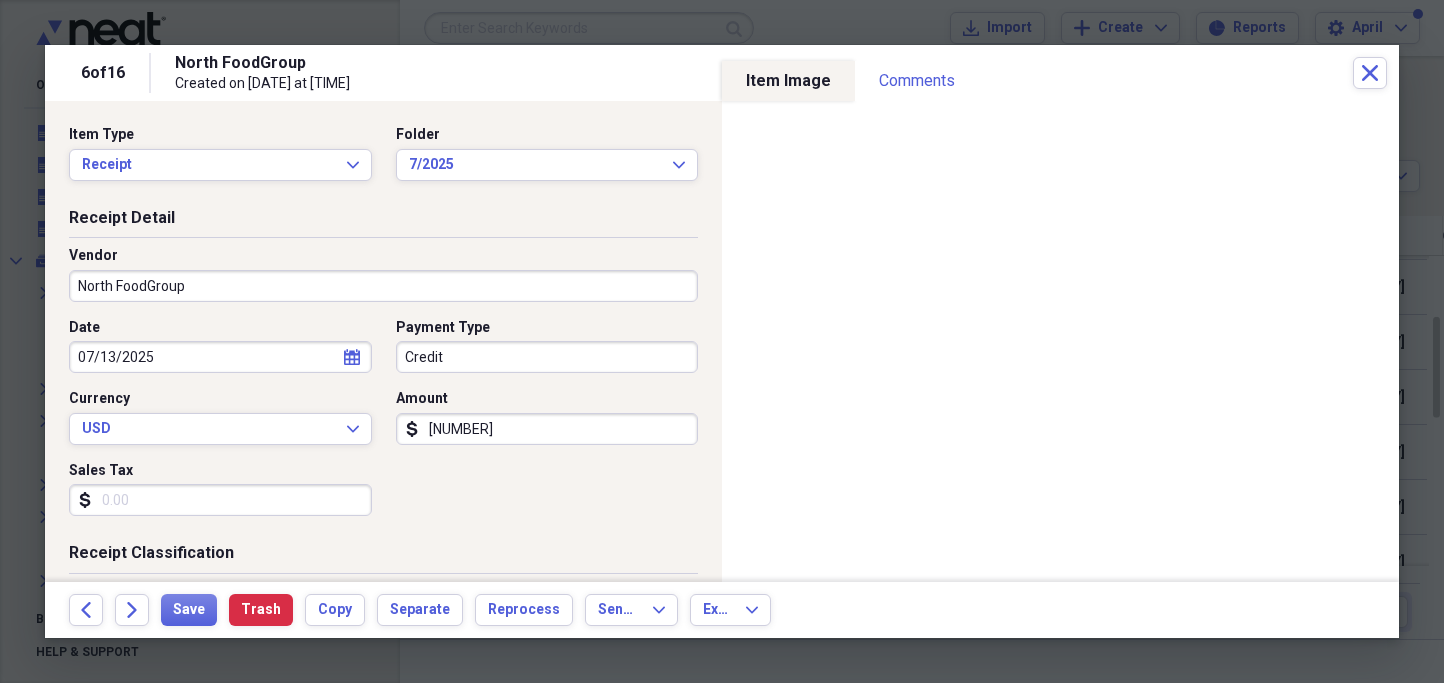 click on "[NUMBER]" at bounding box center (547, 429) 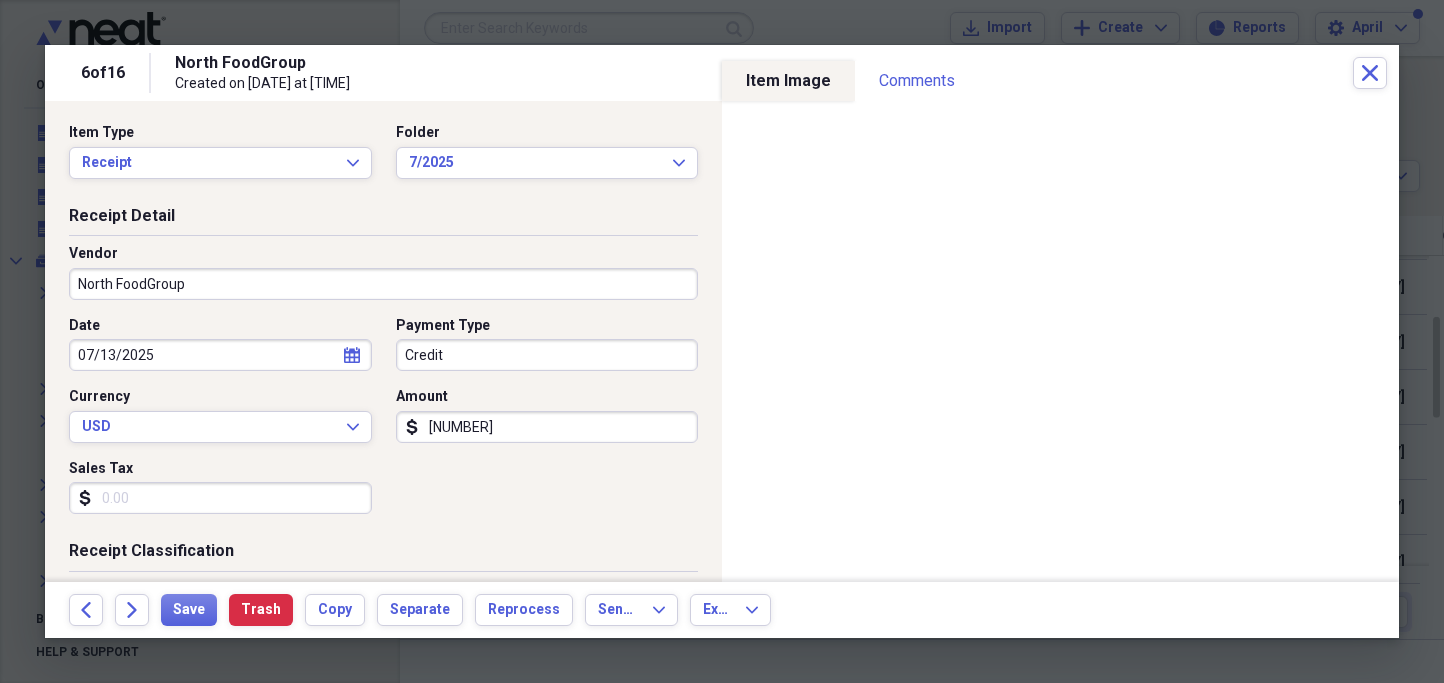 select on "6" 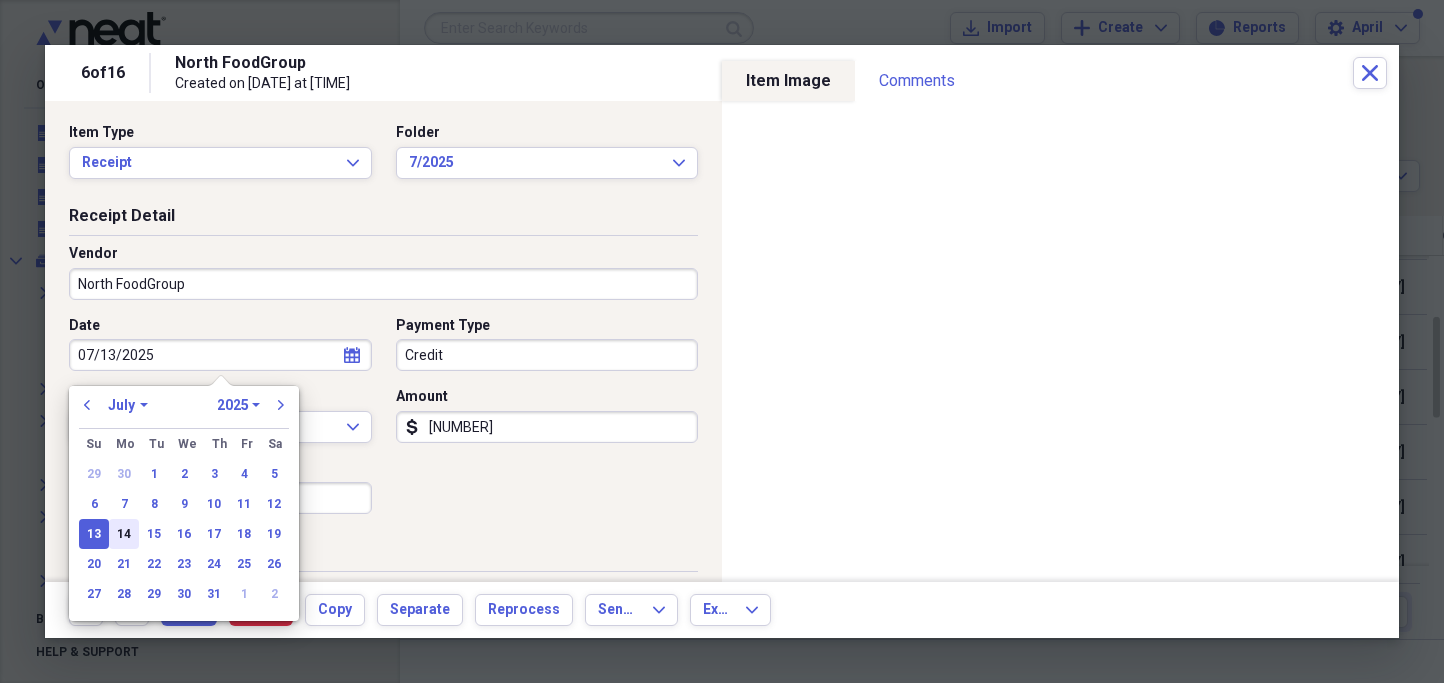 click on "14" at bounding box center [124, 534] 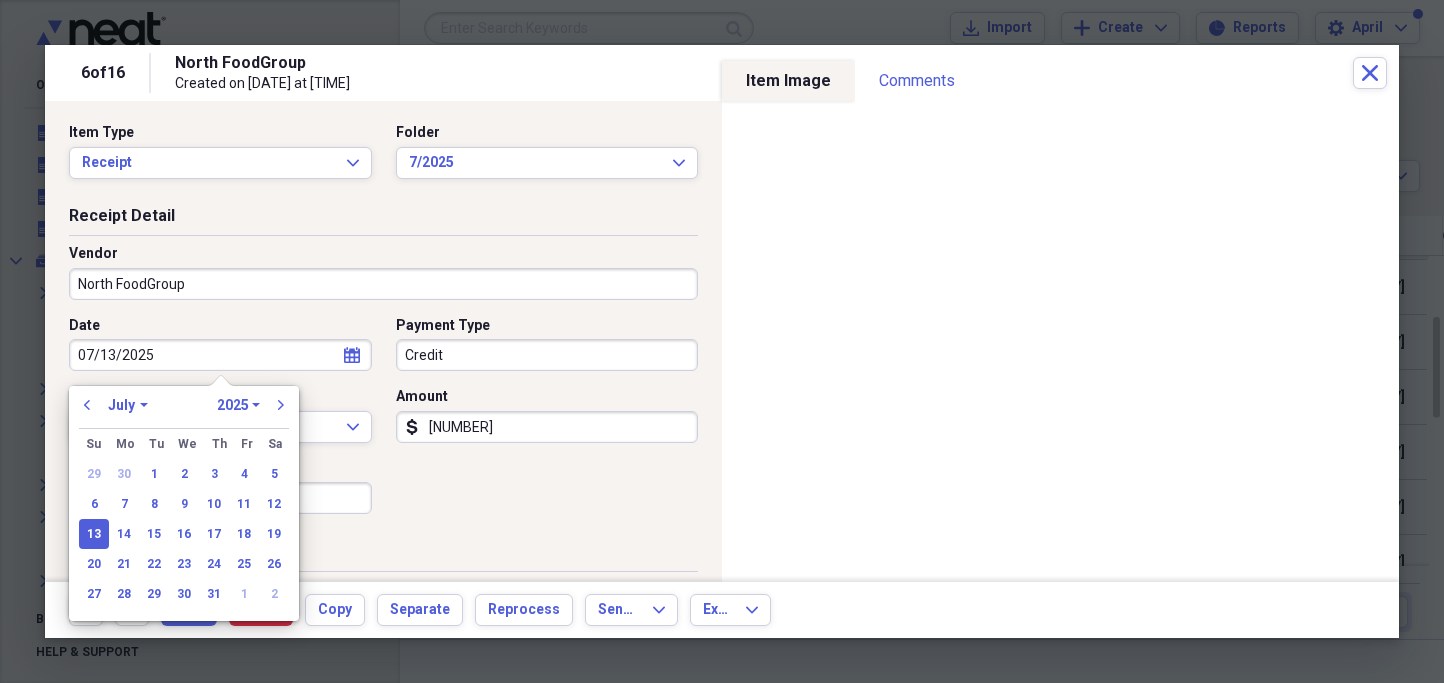 type on "07/14/2025" 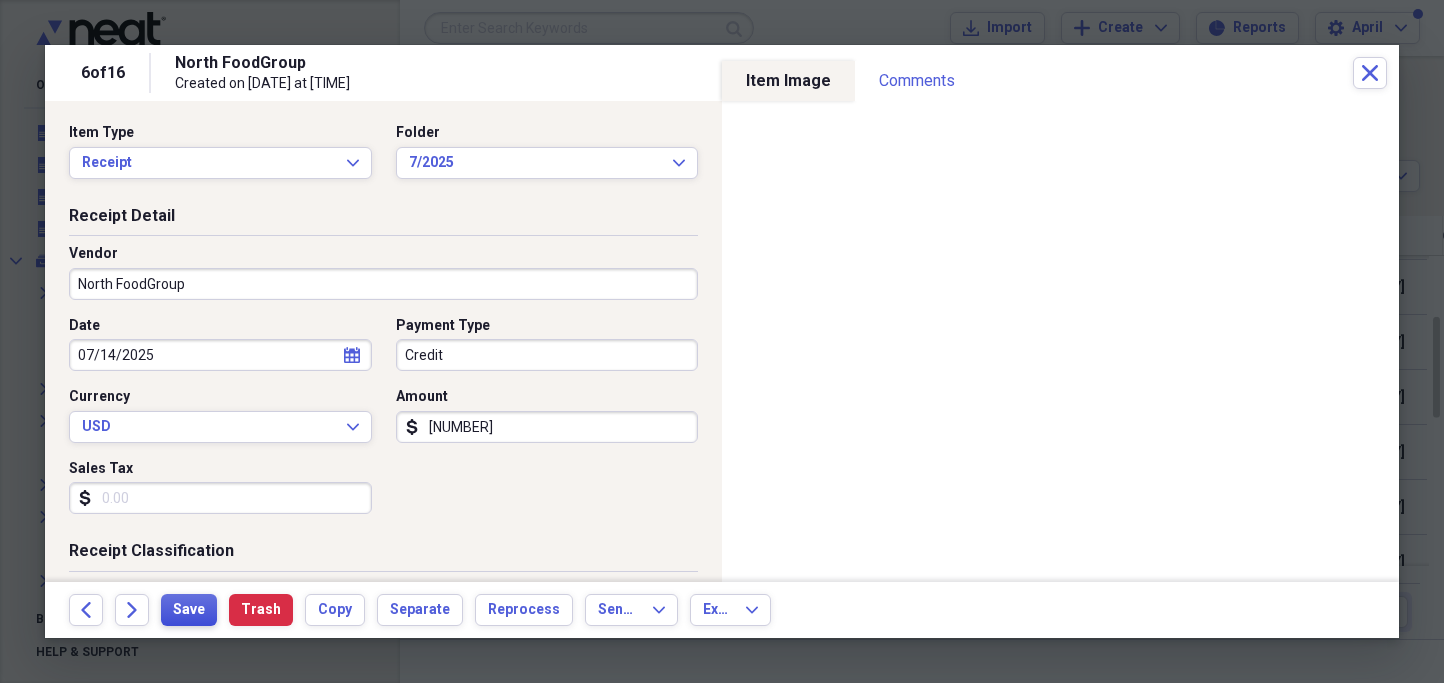 click on "Save" at bounding box center [189, 610] 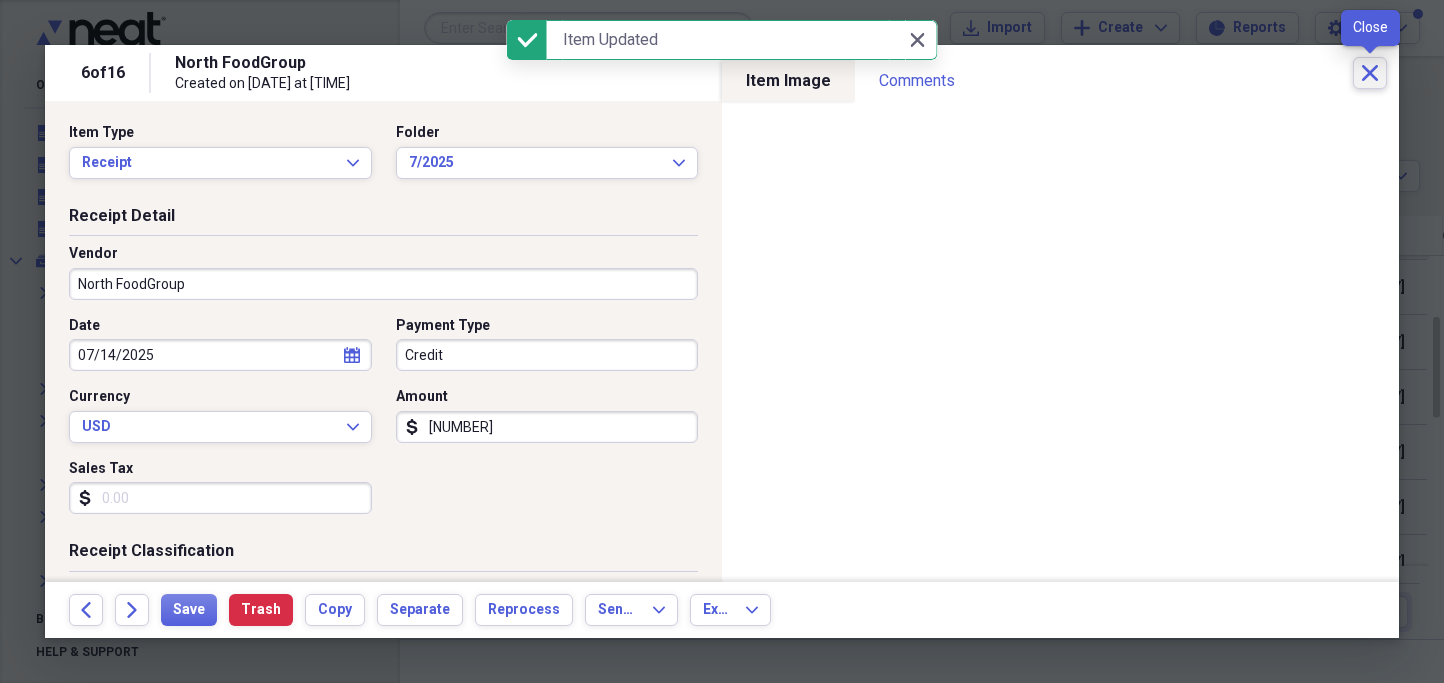 click 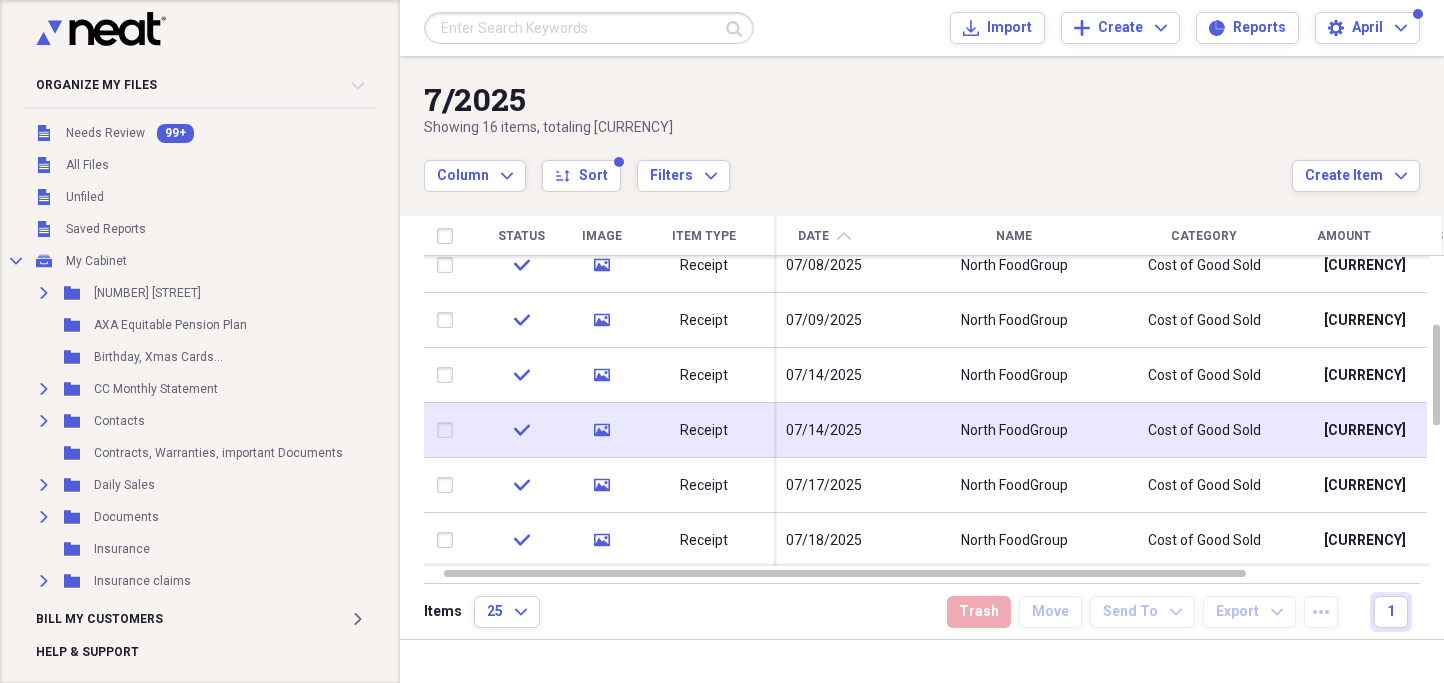 click on "07/14/2025" at bounding box center (824, 431) 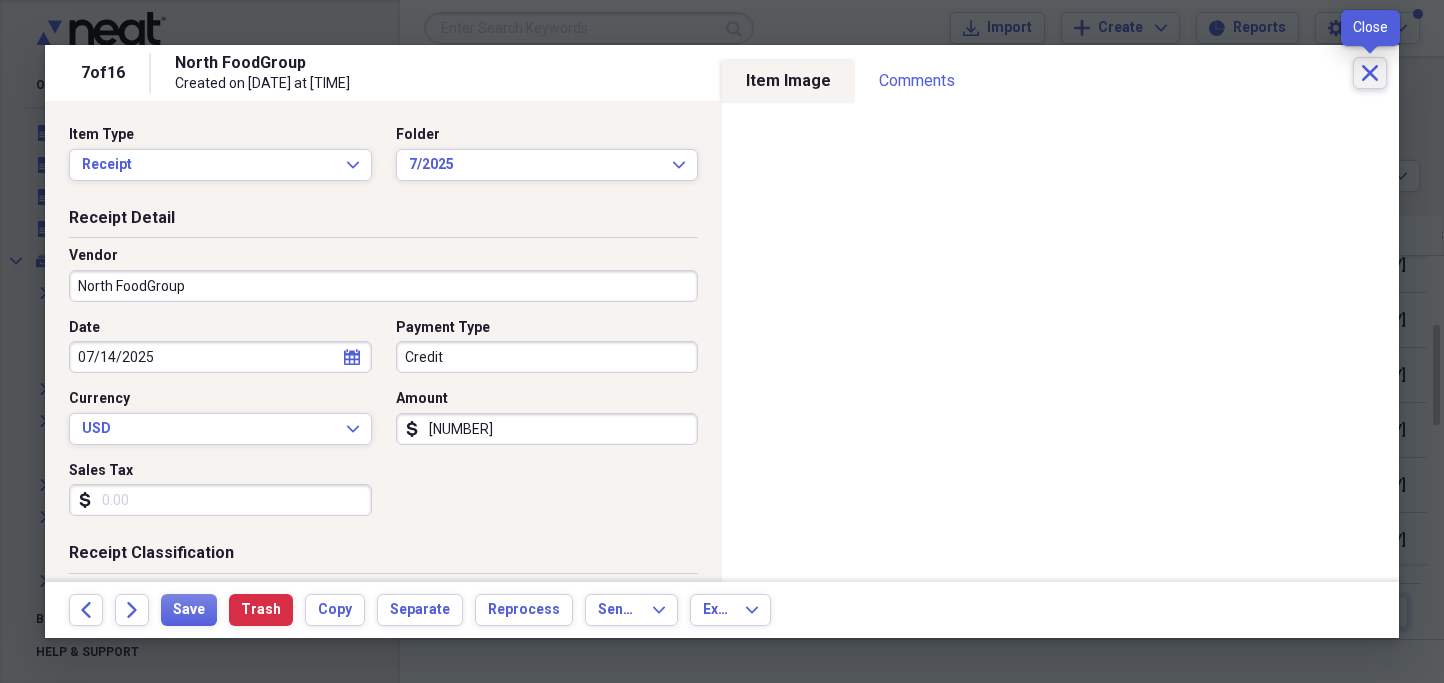 click on "Close" 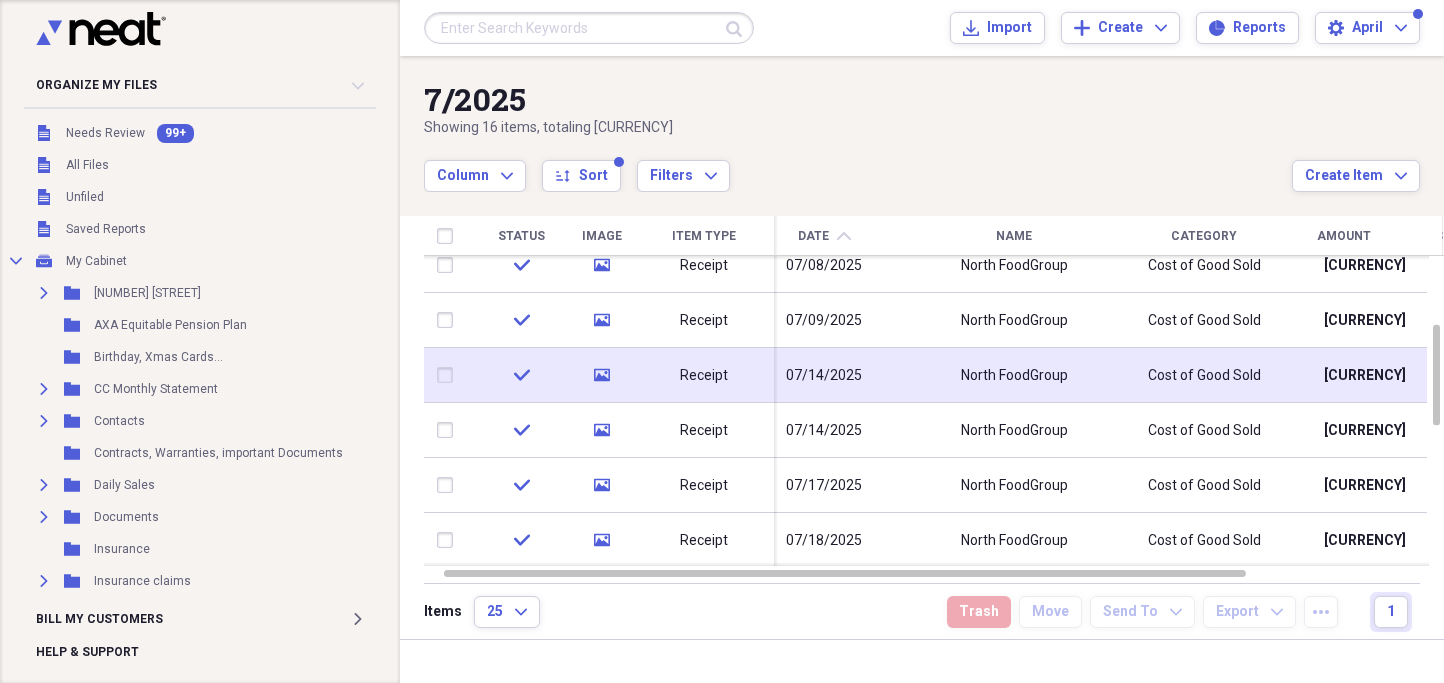 click on "07/14/2025" at bounding box center [824, 376] 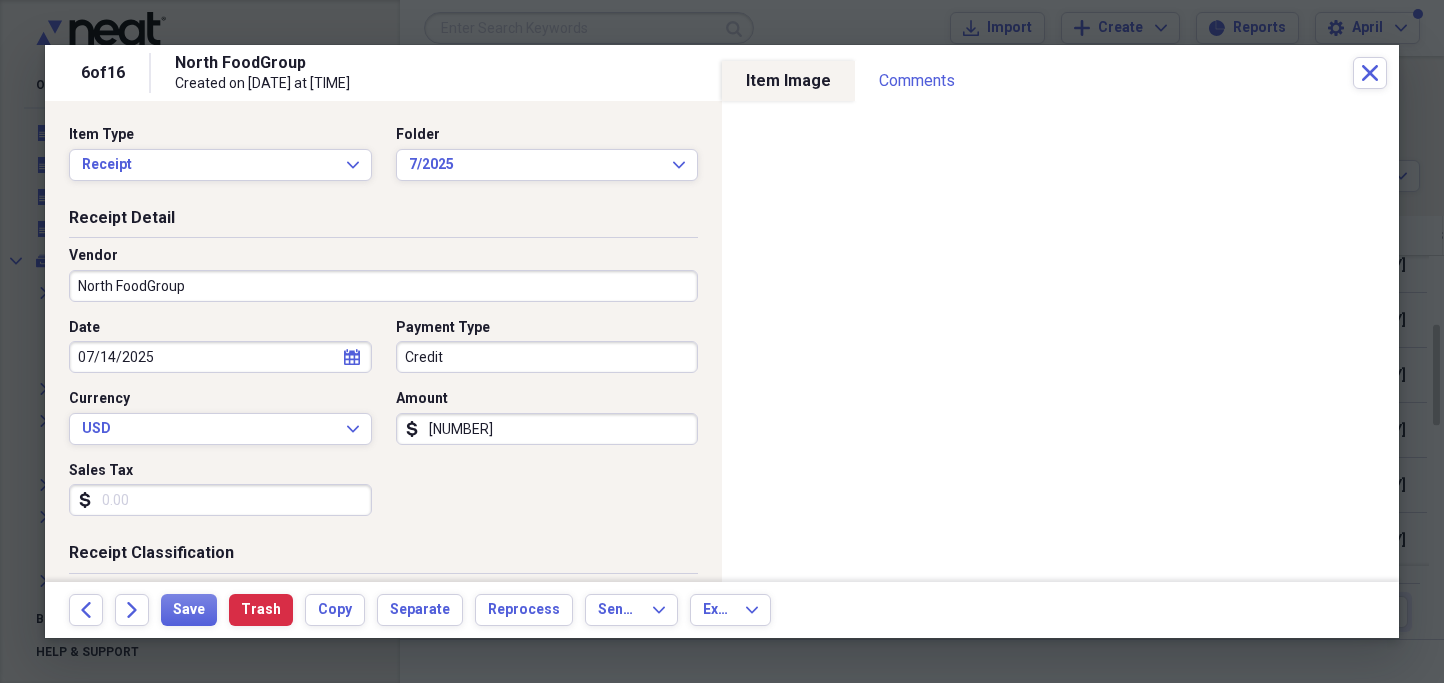 click 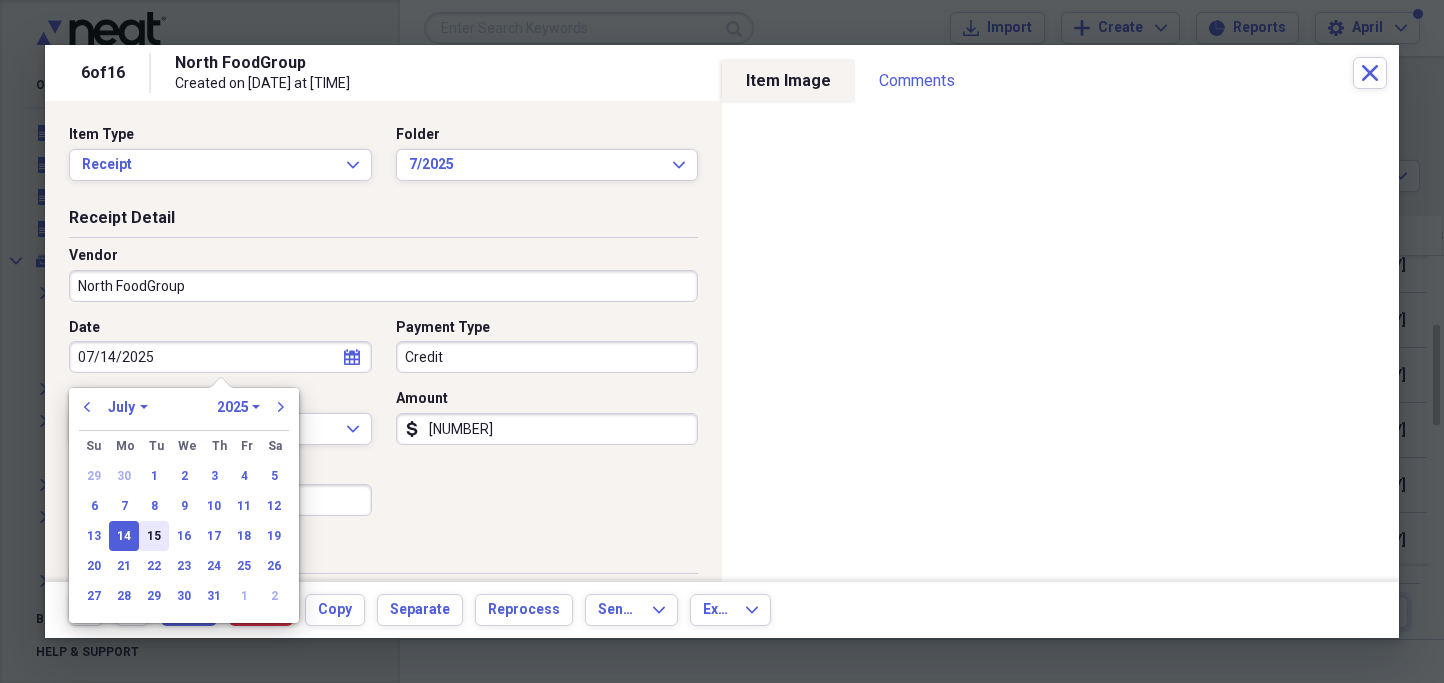 click on "15" at bounding box center [154, 536] 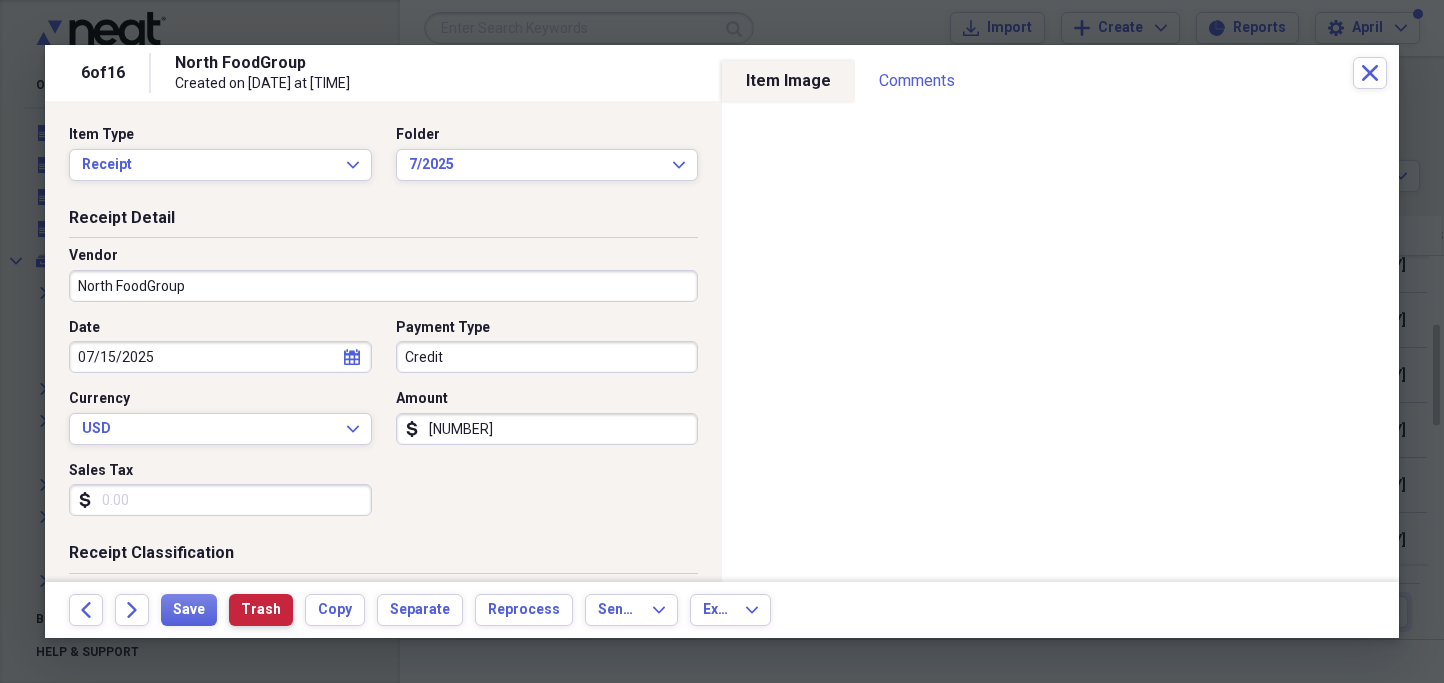 click on "Trash" at bounding box center (261, 610) 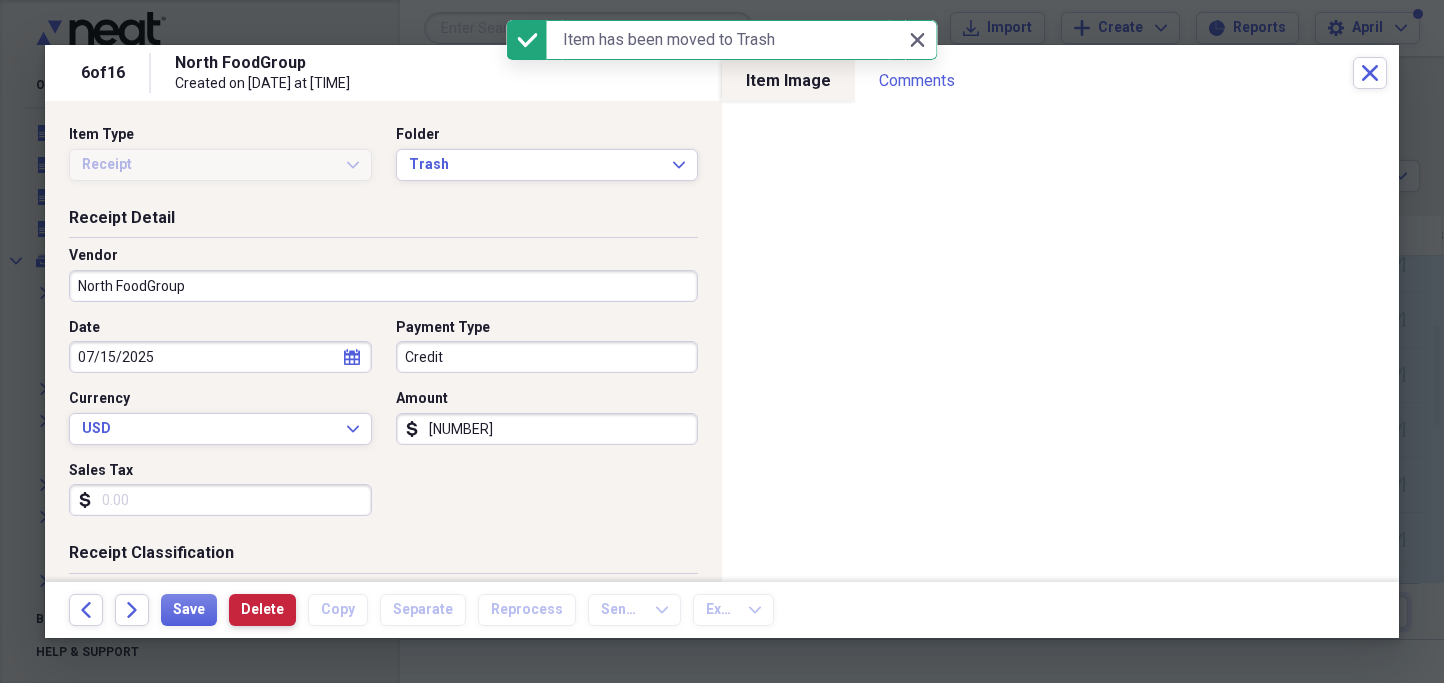 type on "07/14/2025" 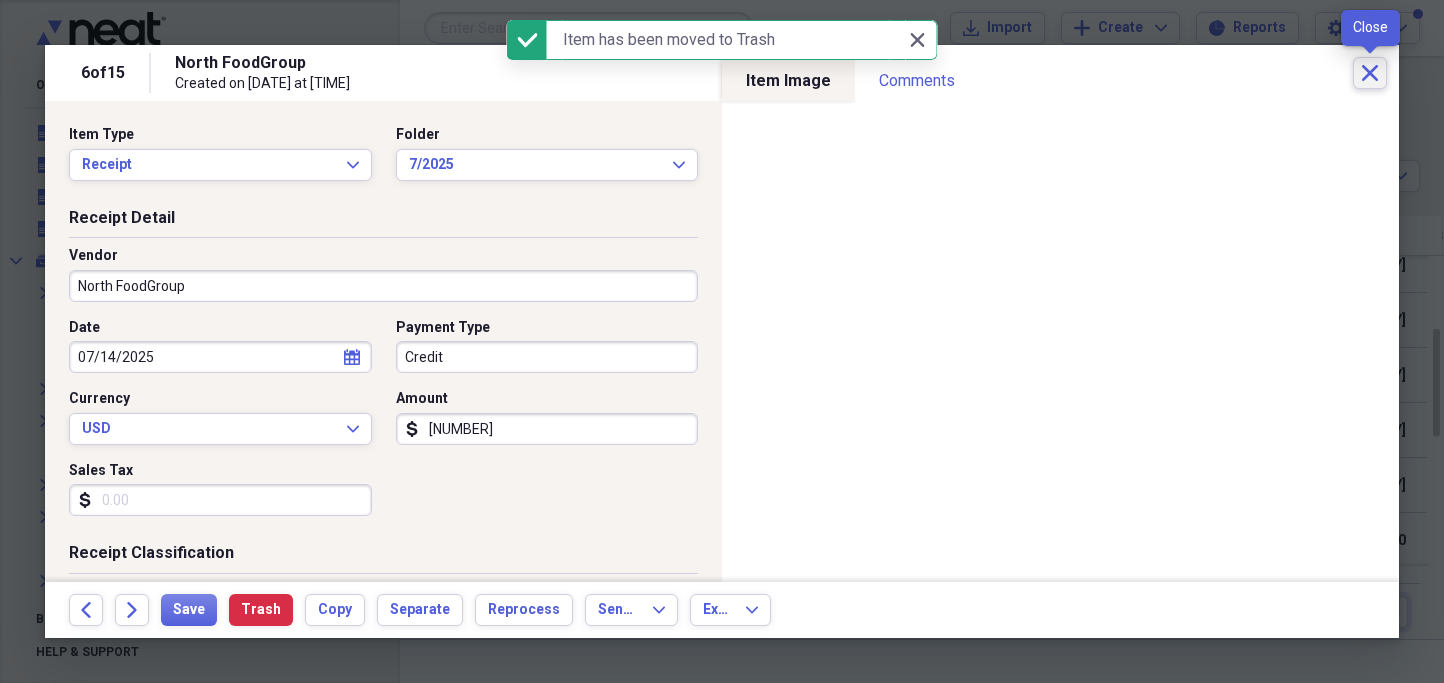 click on "Close" 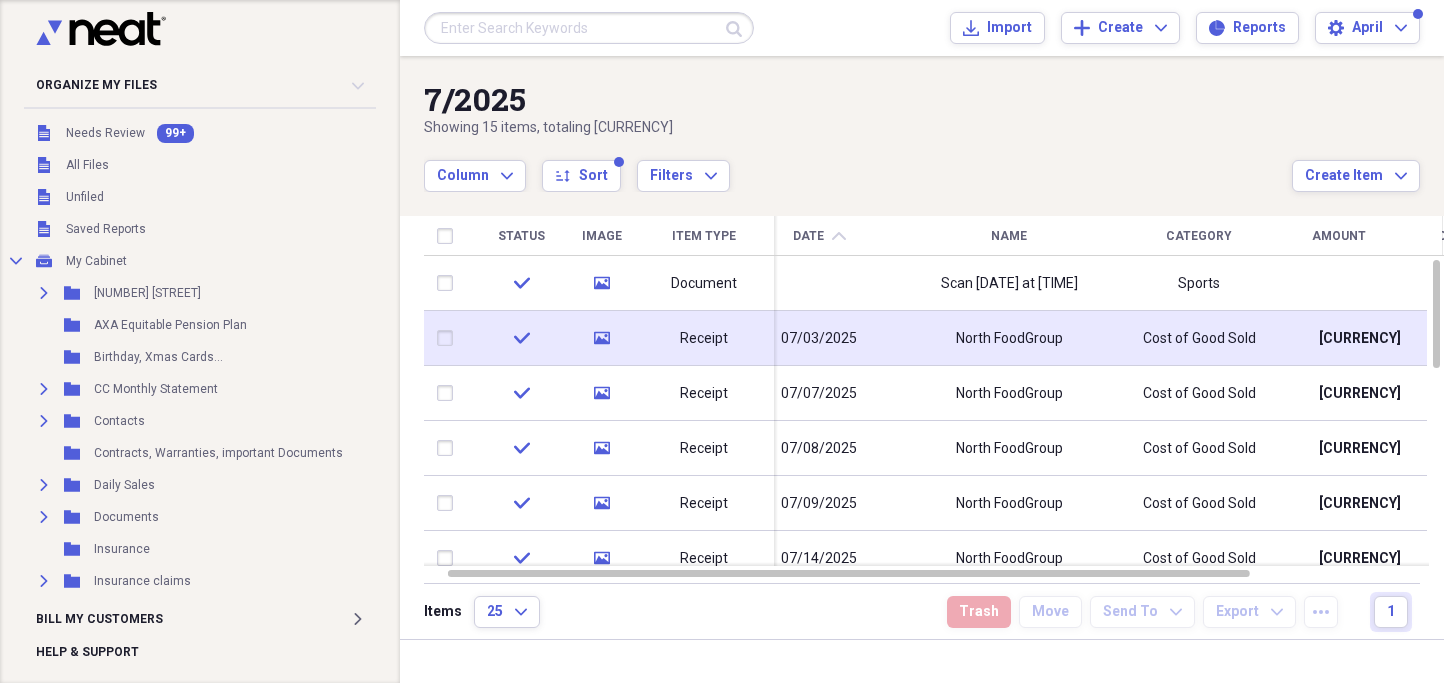 click at bounding box center [449, 338] 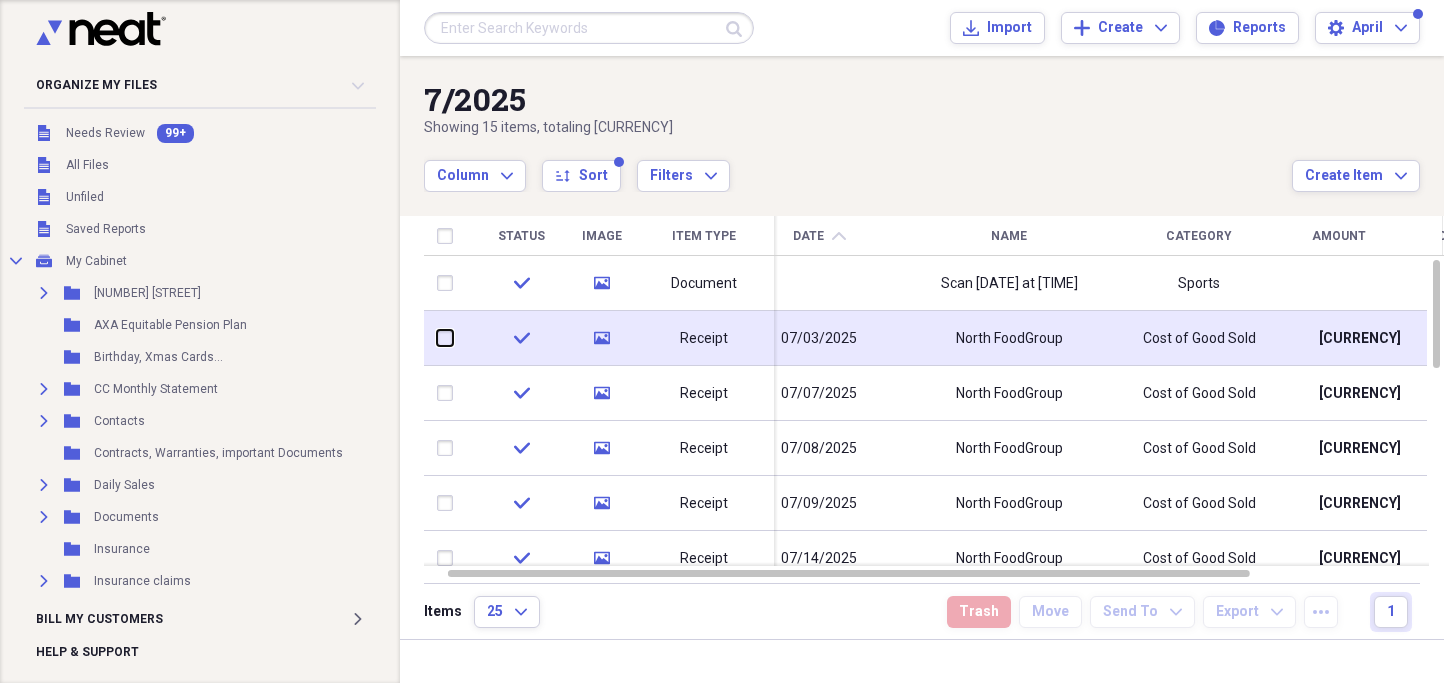 click at bounding box center [437, 338] 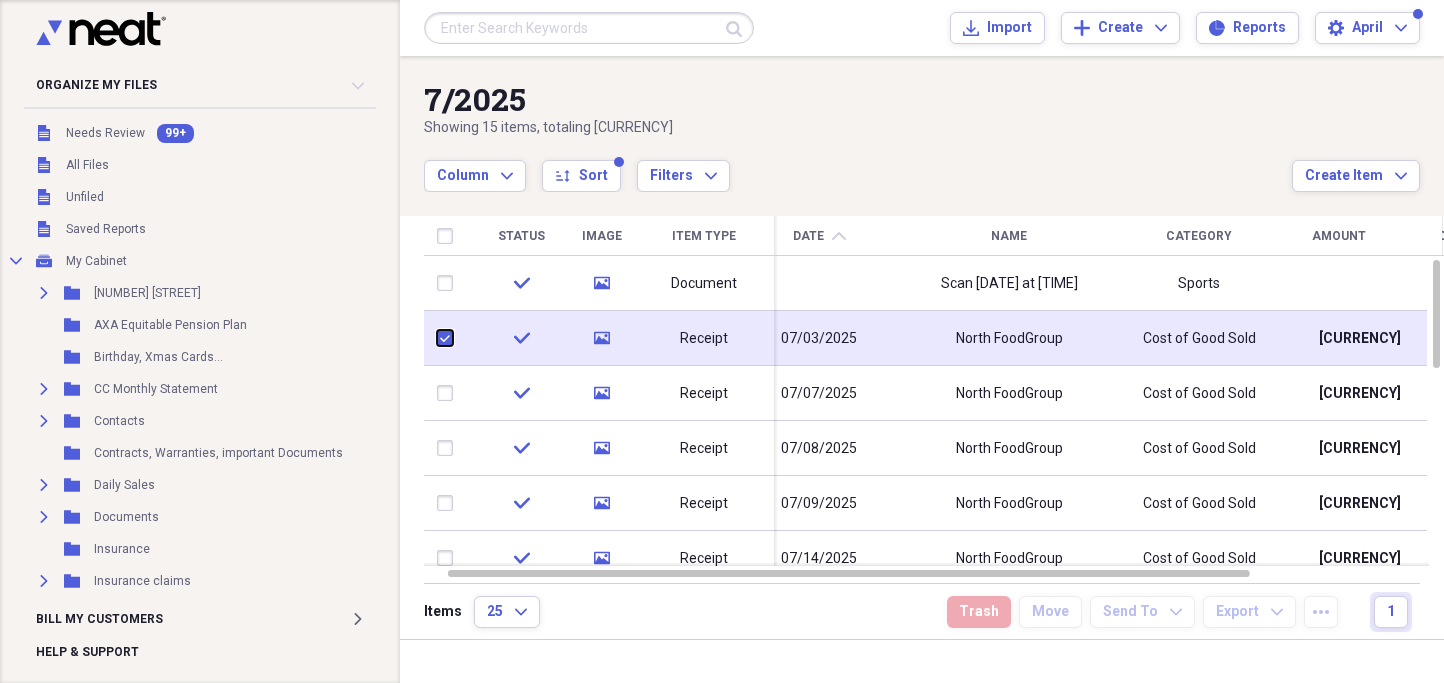 checkbox on "true" 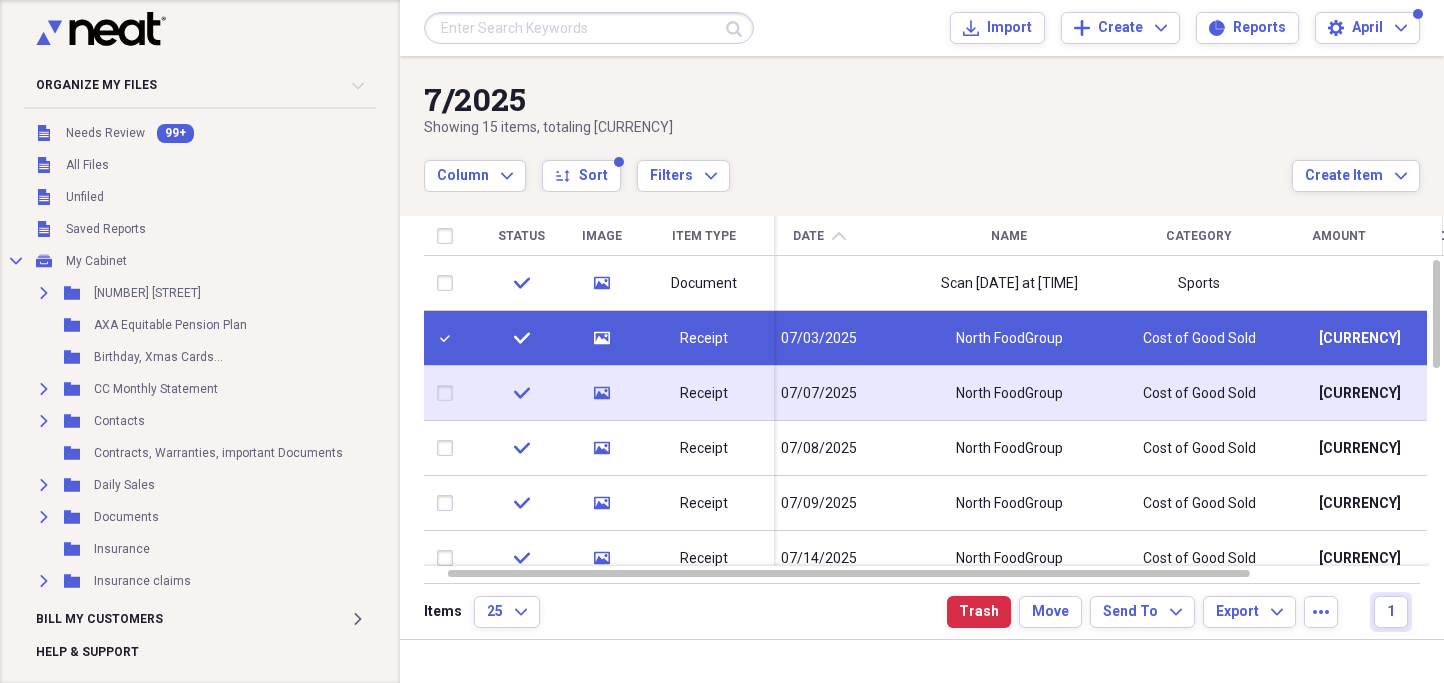 click at bounding box center (449, 393) 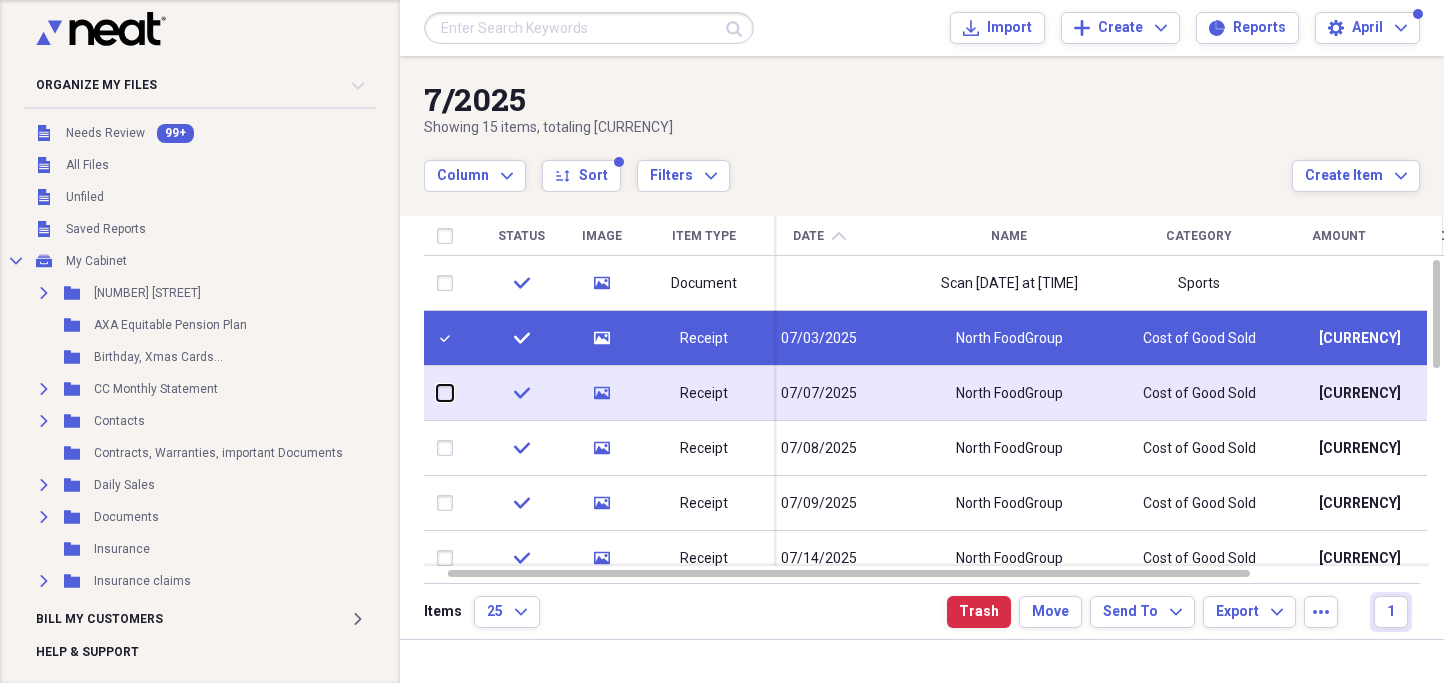 click at bounding box center [437, 393] 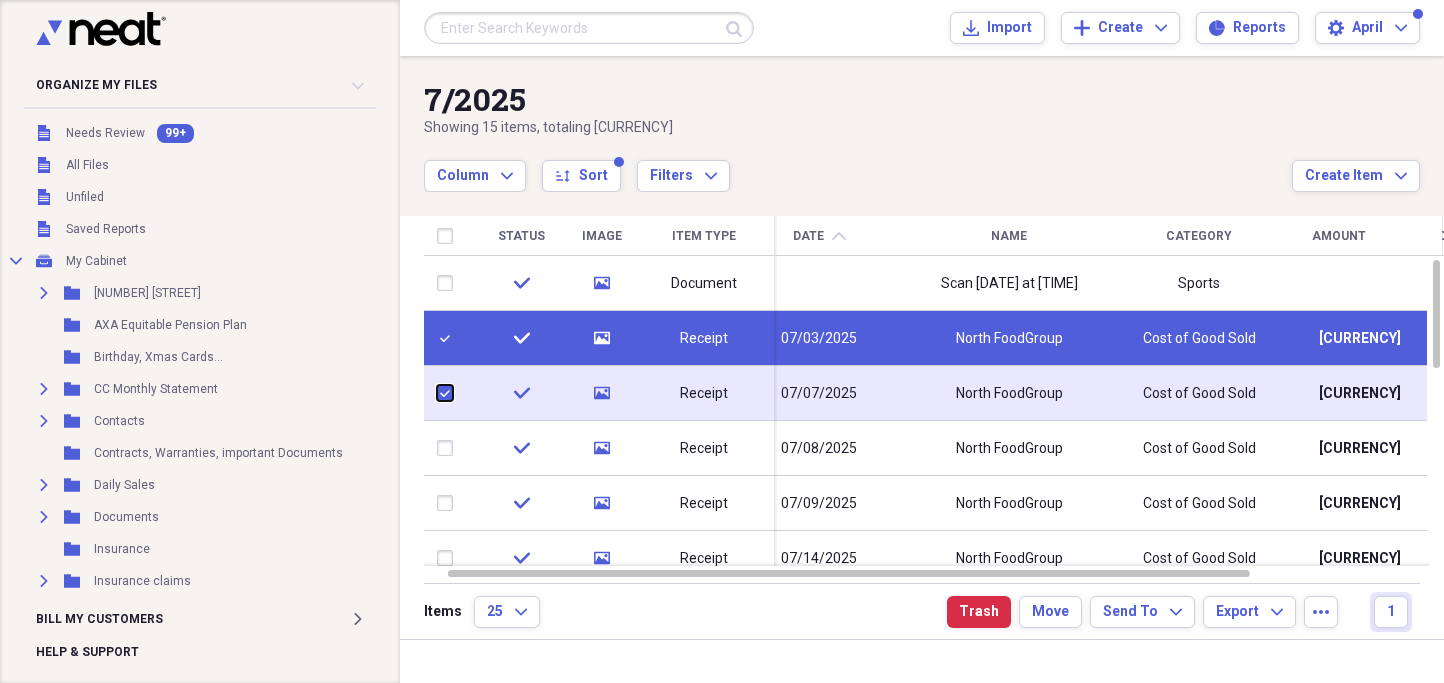 checkbox on "true" 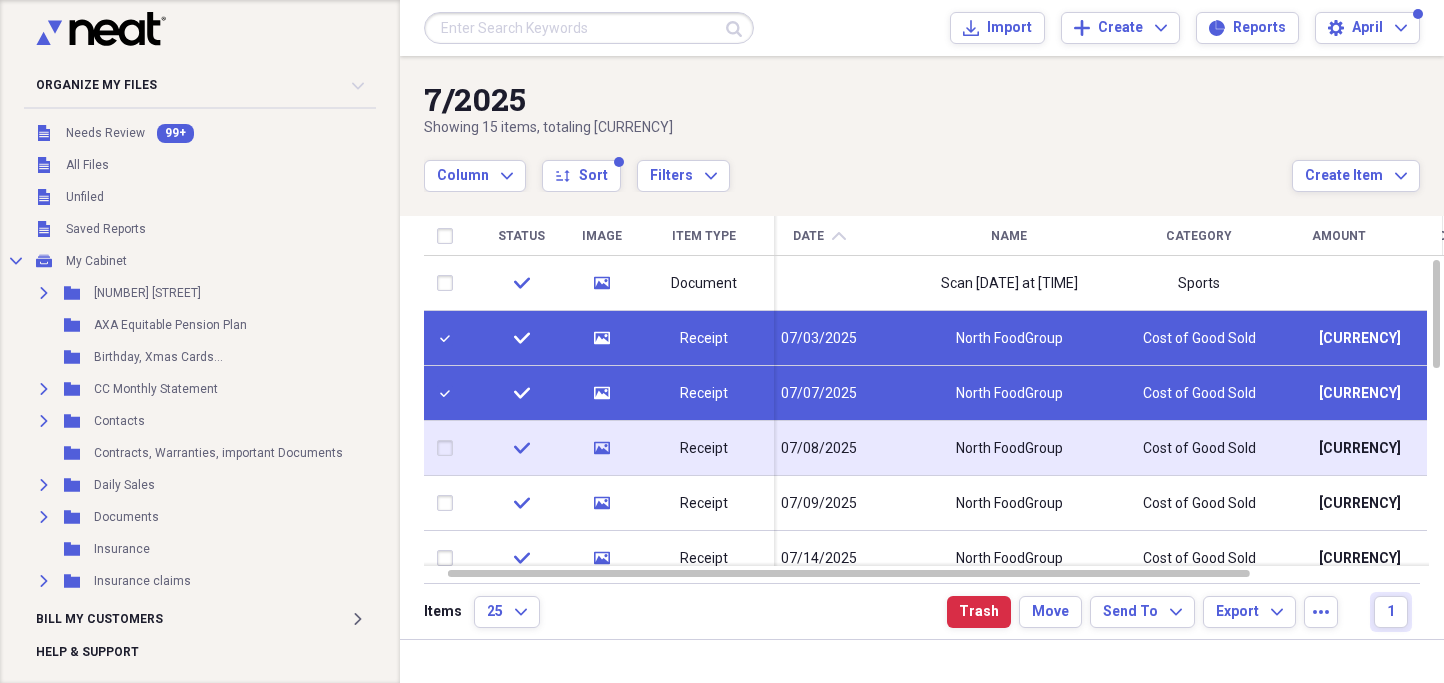 click at bounding box center (449, 448) 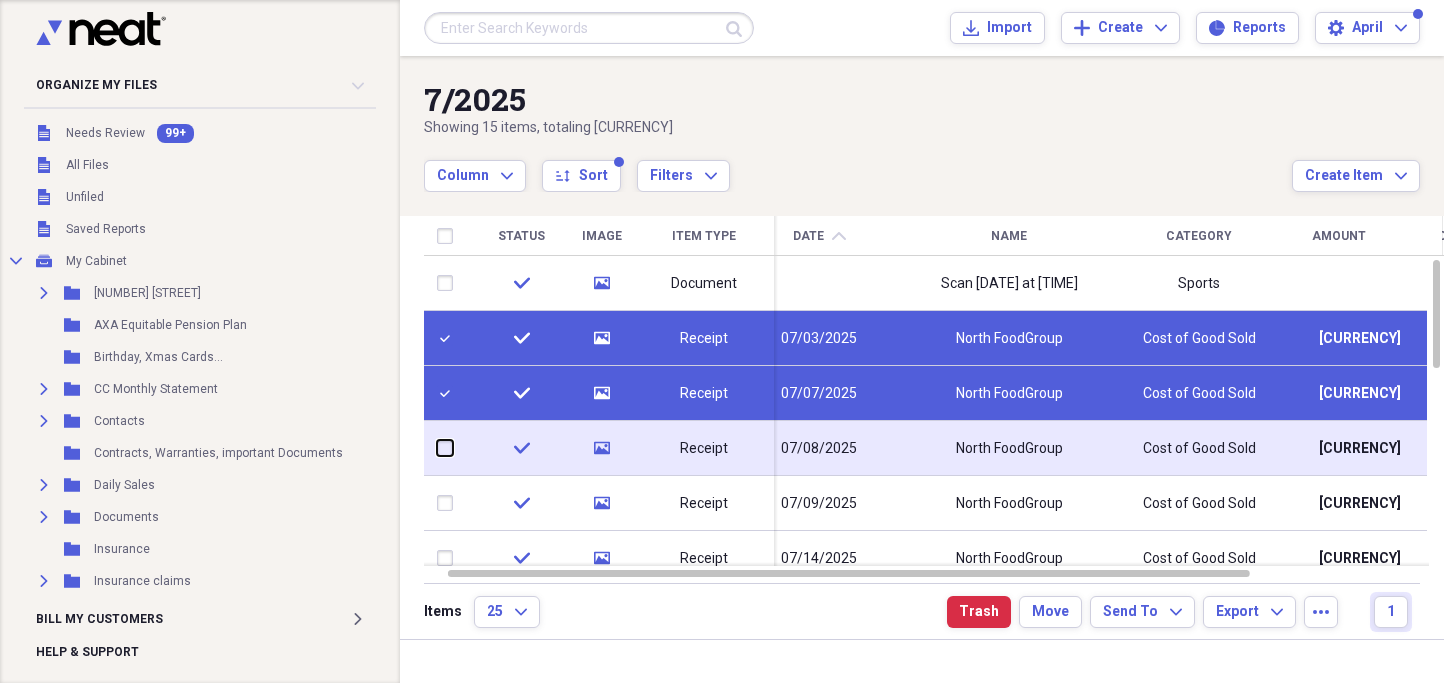 click at bounding box center [437, 448] 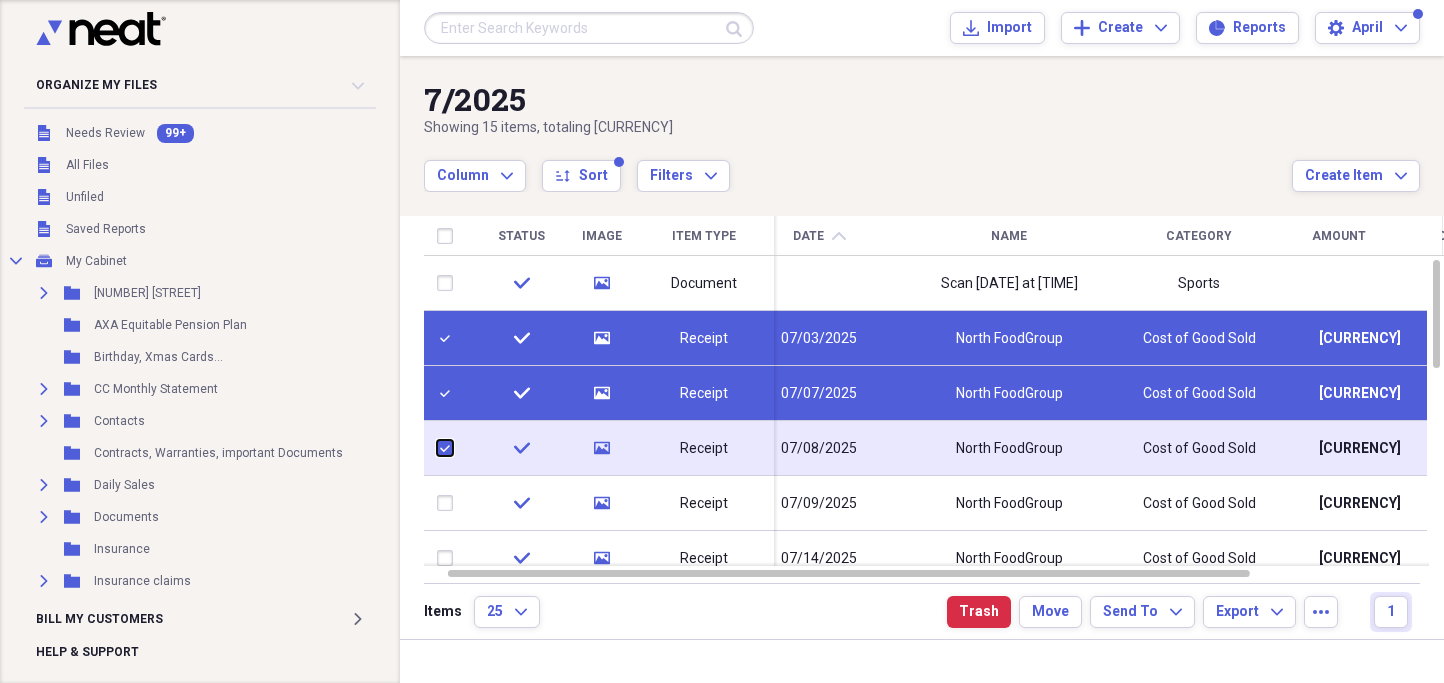 checkbox on "true" 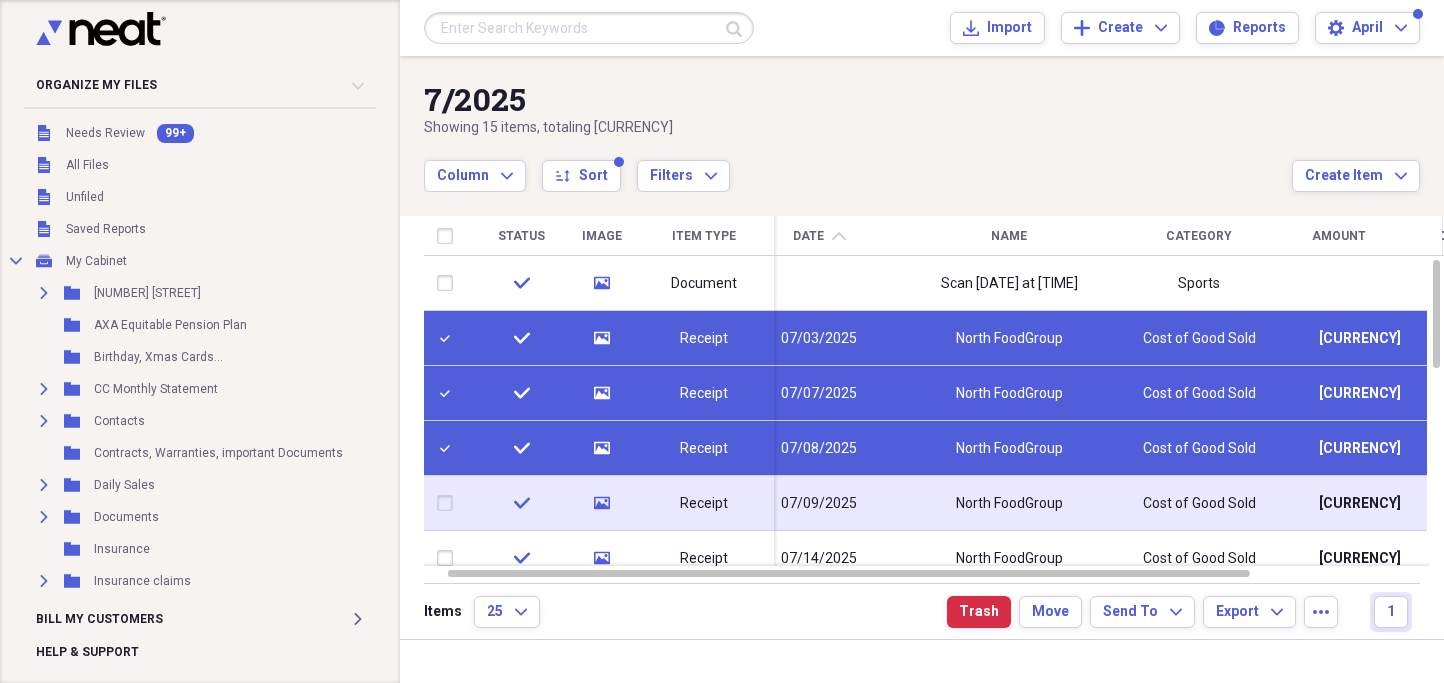 drag, startPoint x: 444, startPoint y: 501, endPoint x: 441, endPoint y: 511, distance: 10.440307 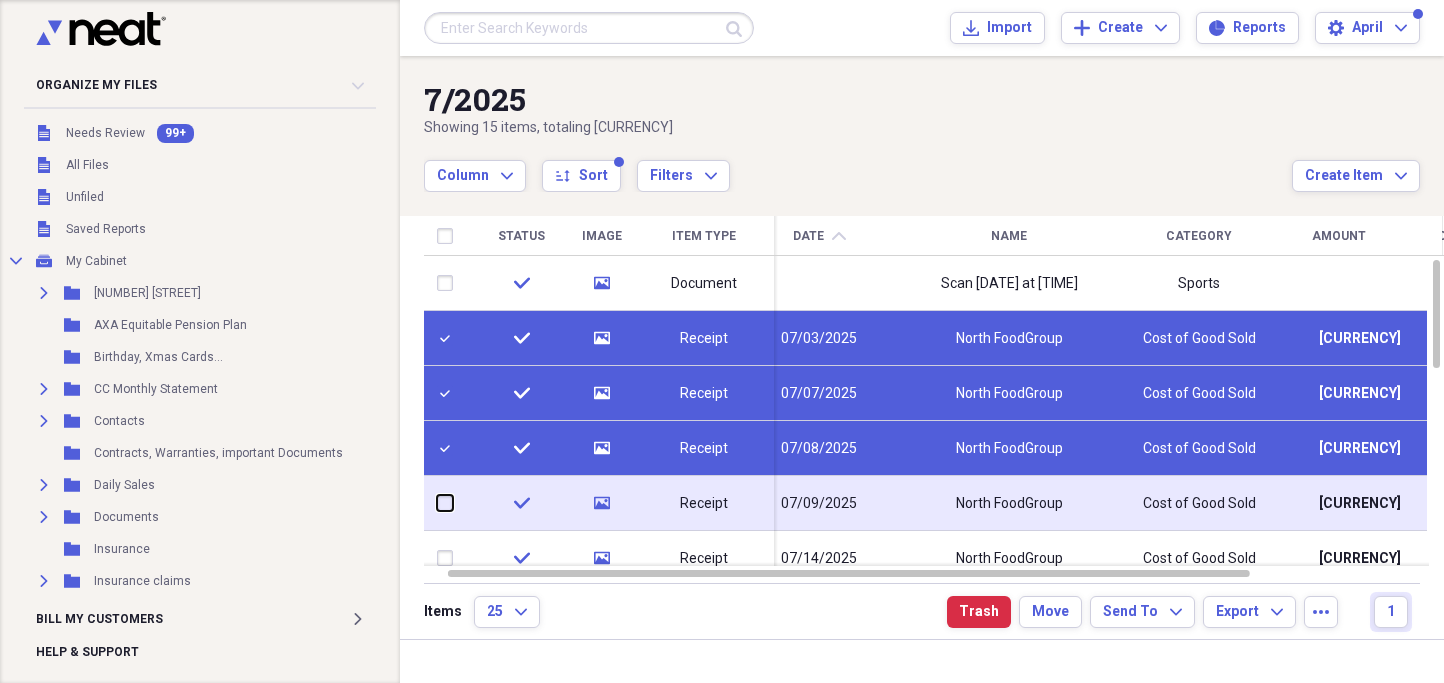 click at bounding box center [437, 503] 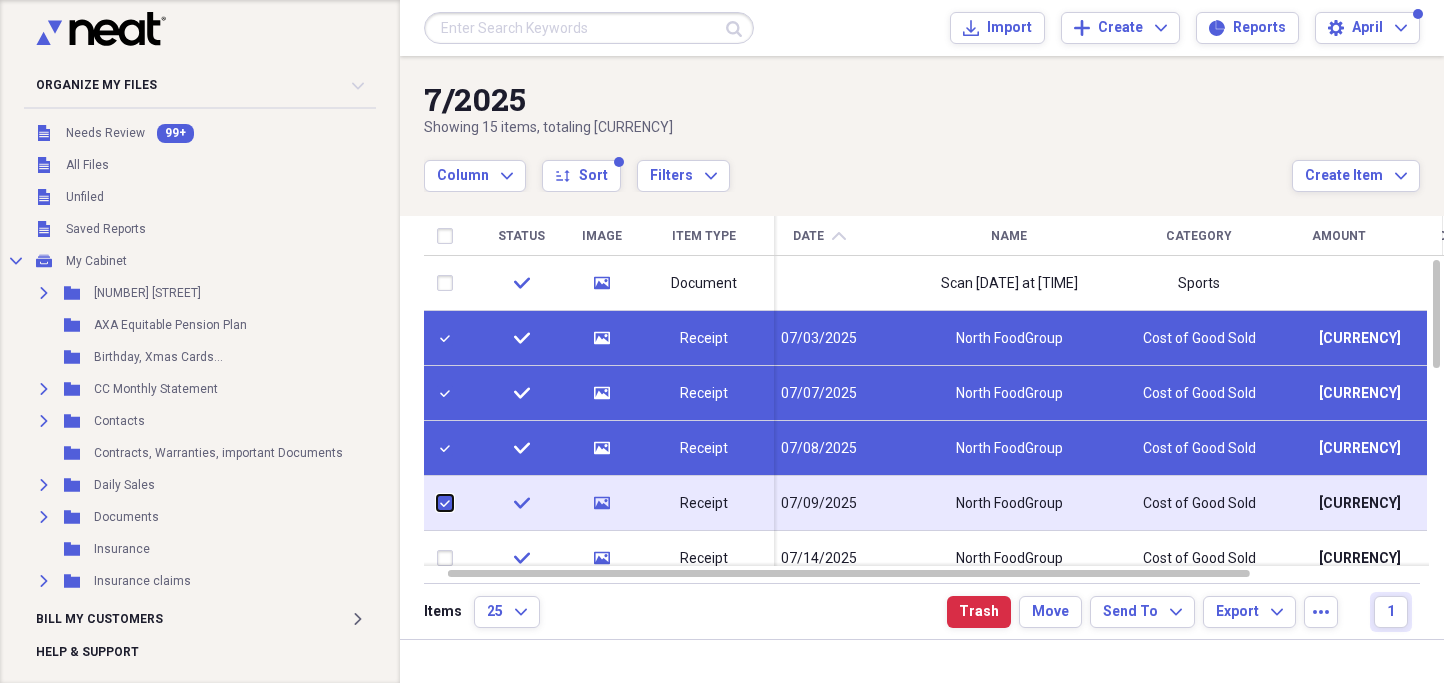 checkbox on "true" 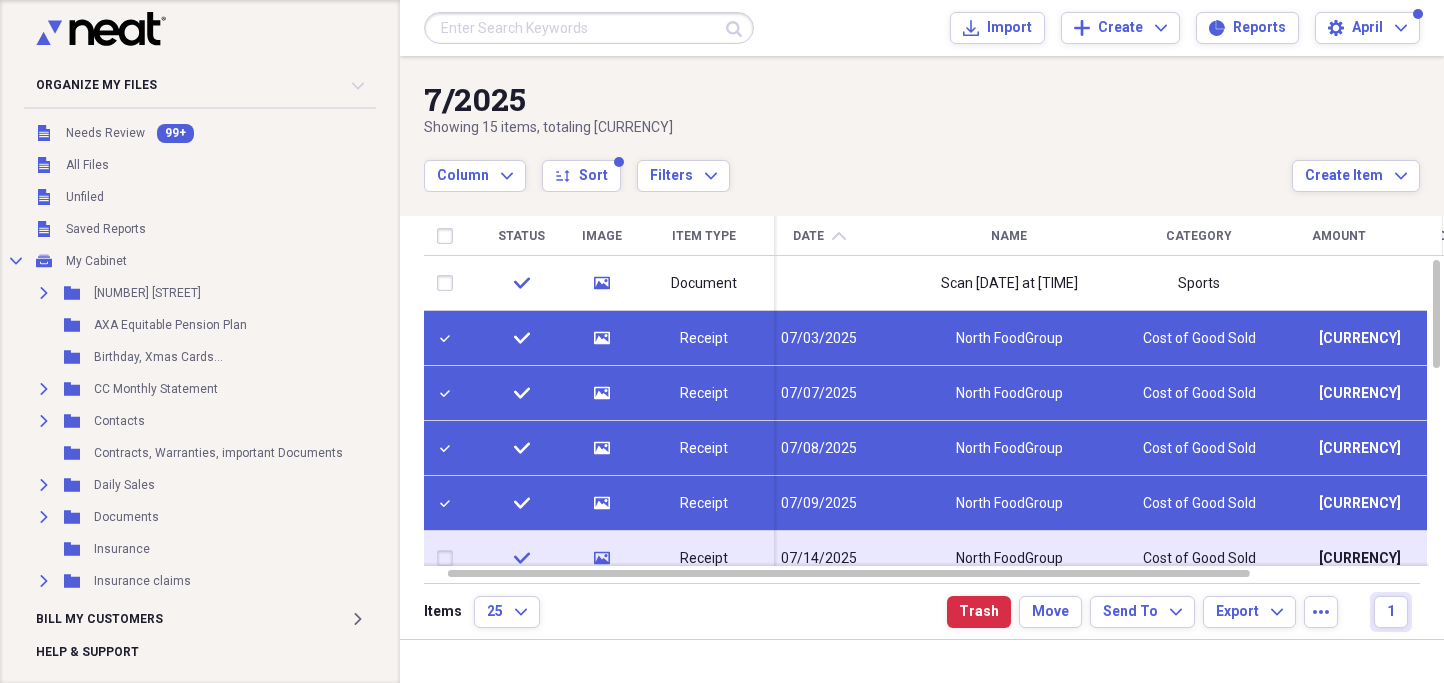 drag, startPoint x: 441, startPoint y: 552, endPoint x: 457, endPoint y: 542, distance: 18.867962 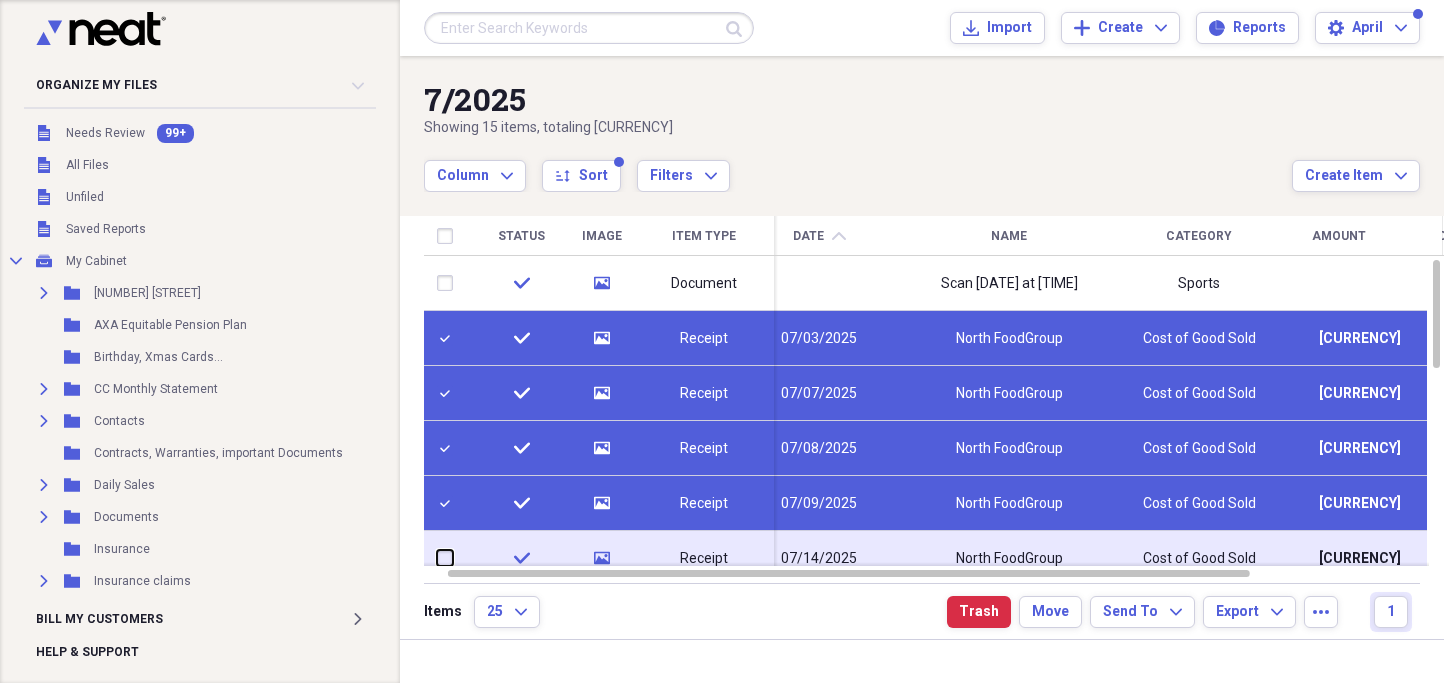click at bounding box center [437, 558] 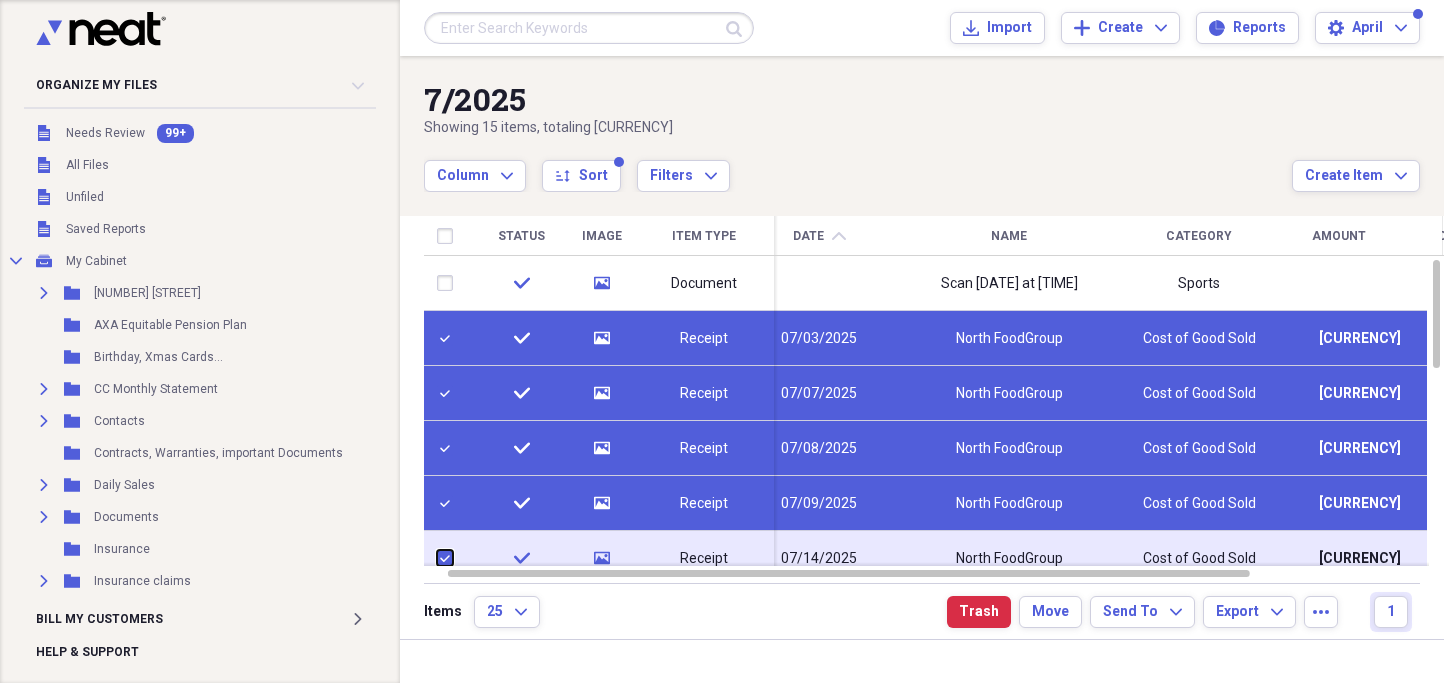 checkbox on "true" 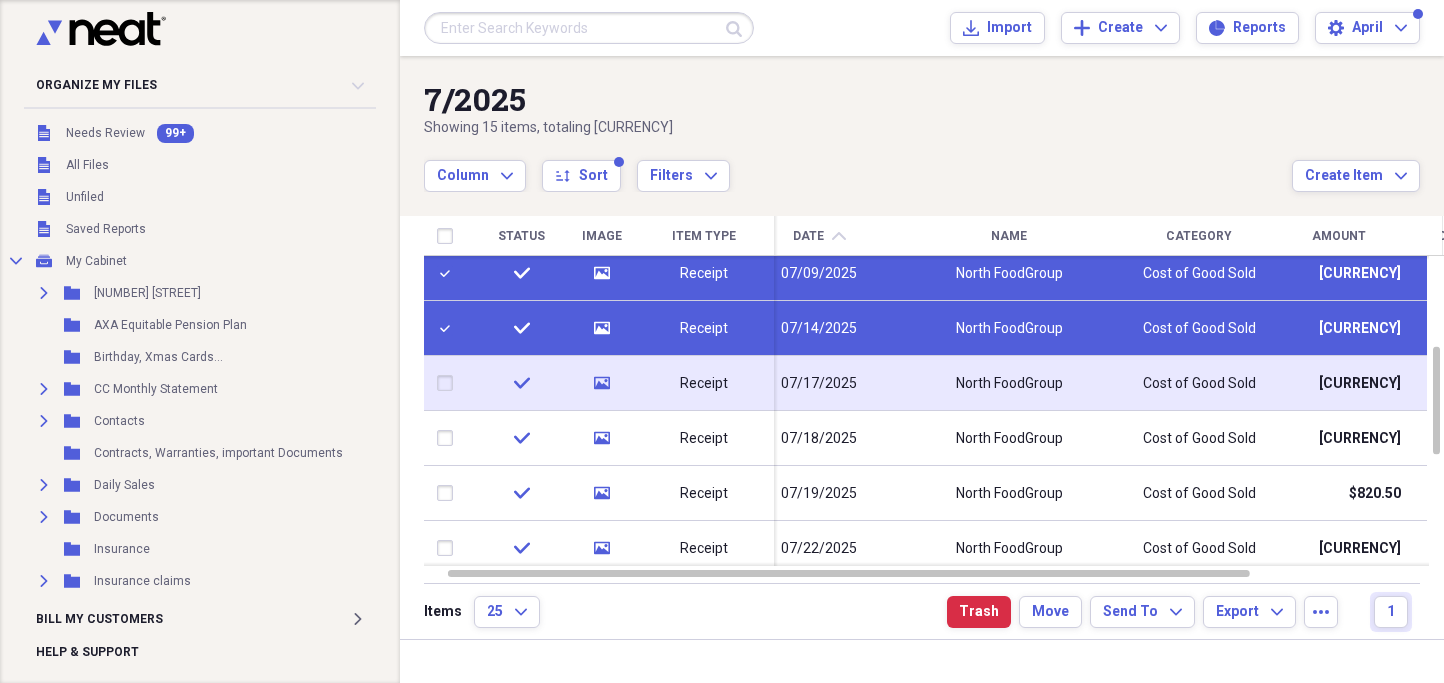 click at bounding box center (449, 383) 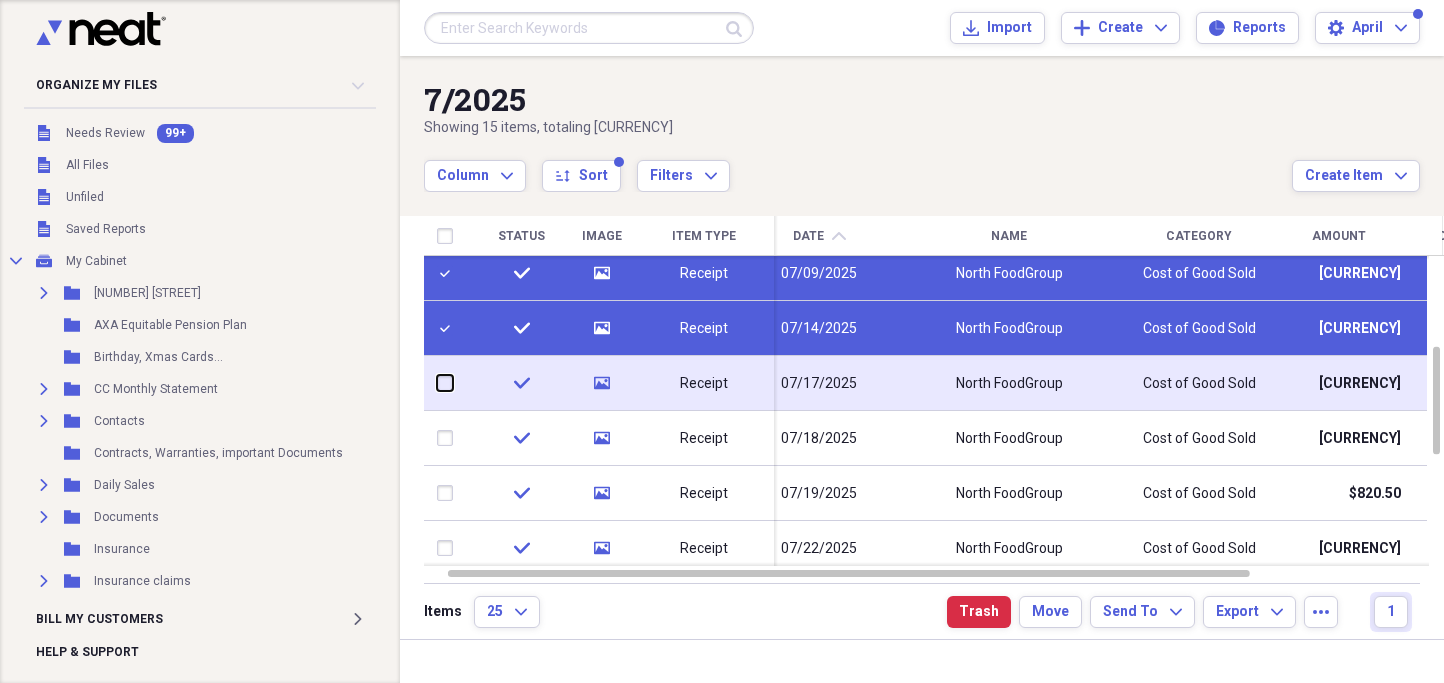 click at bounding box center [437, 383] 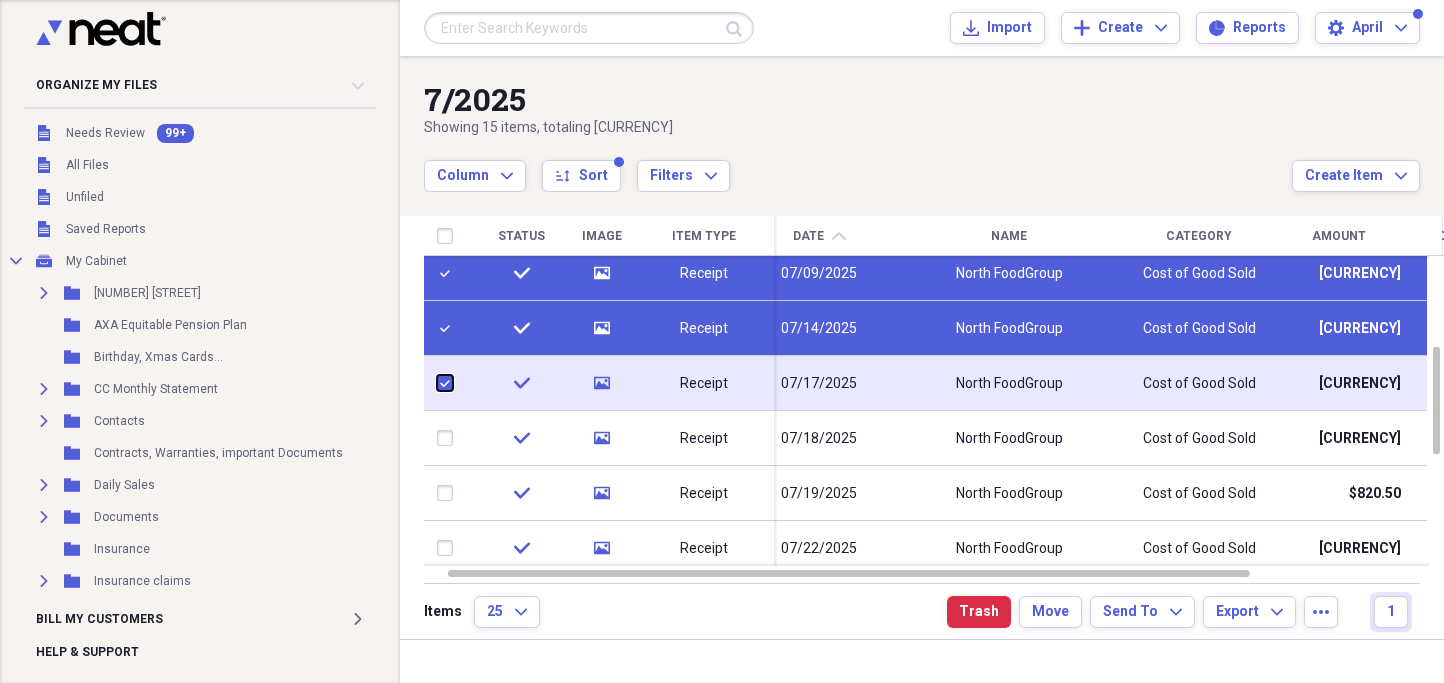 checkbox on "true" 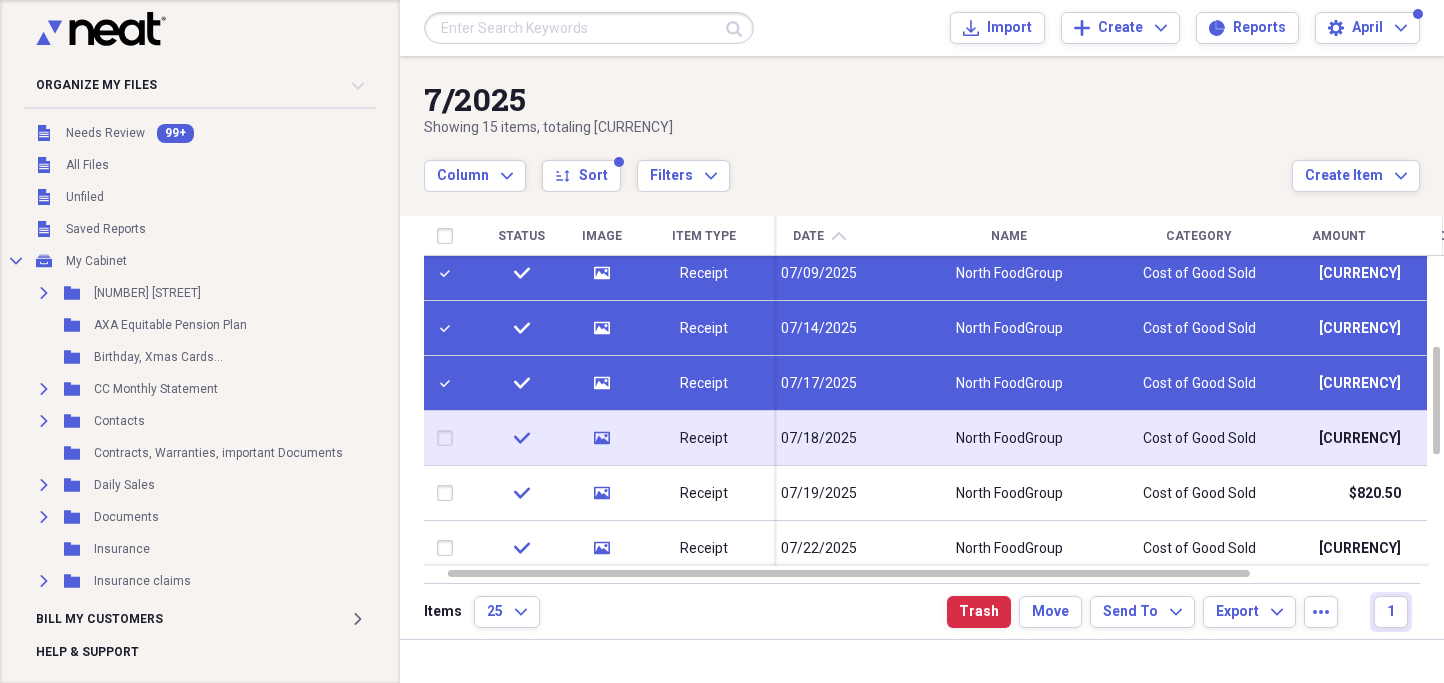 drag, startPoint x: 449, startPoint y: 439, endPoint x: 453, endPoint y: 456, distance: 17.464249 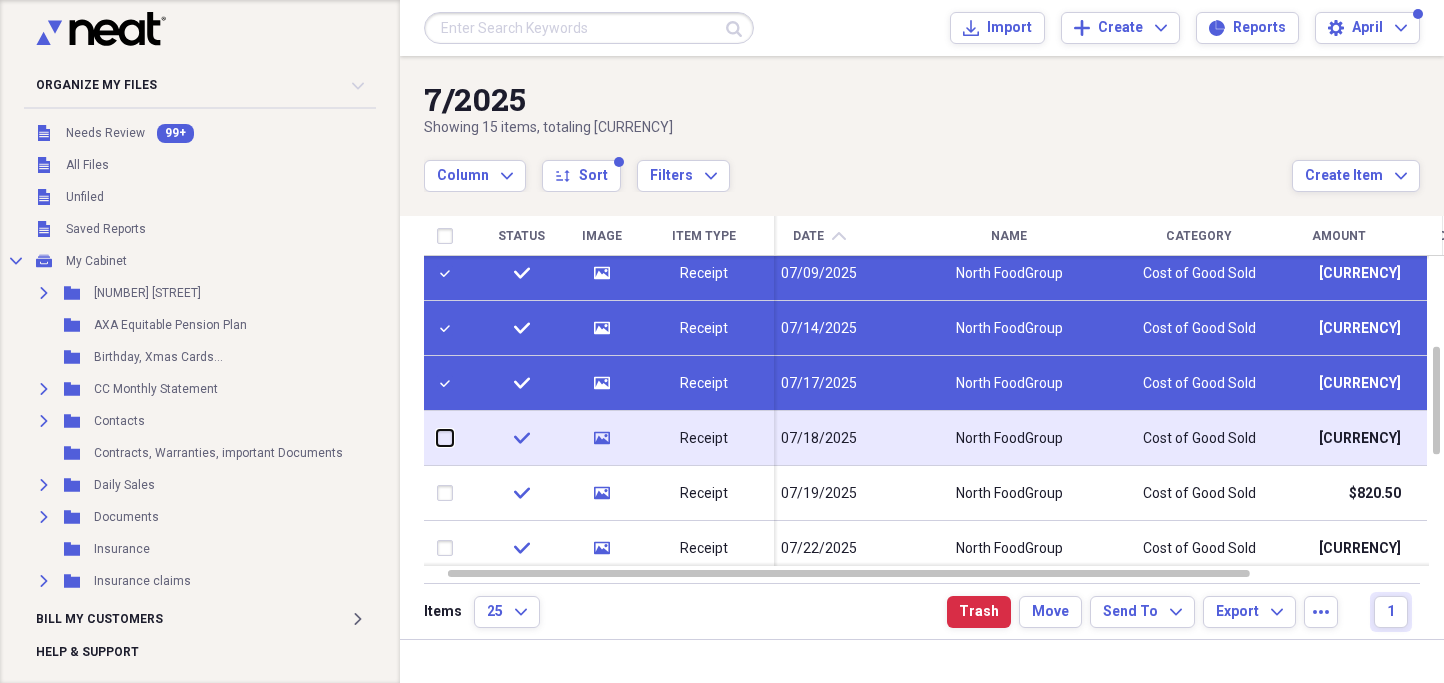 click at bounding box center [437, 438] 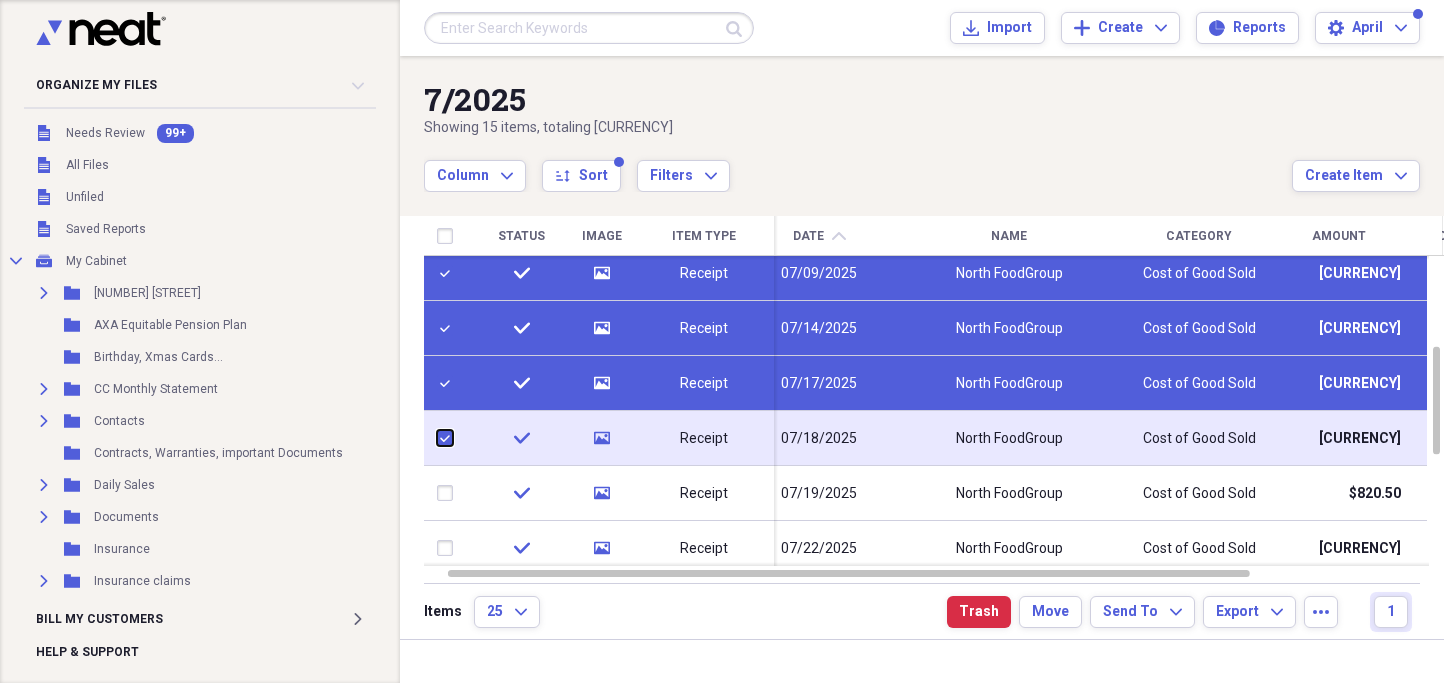 checkbox on "true" 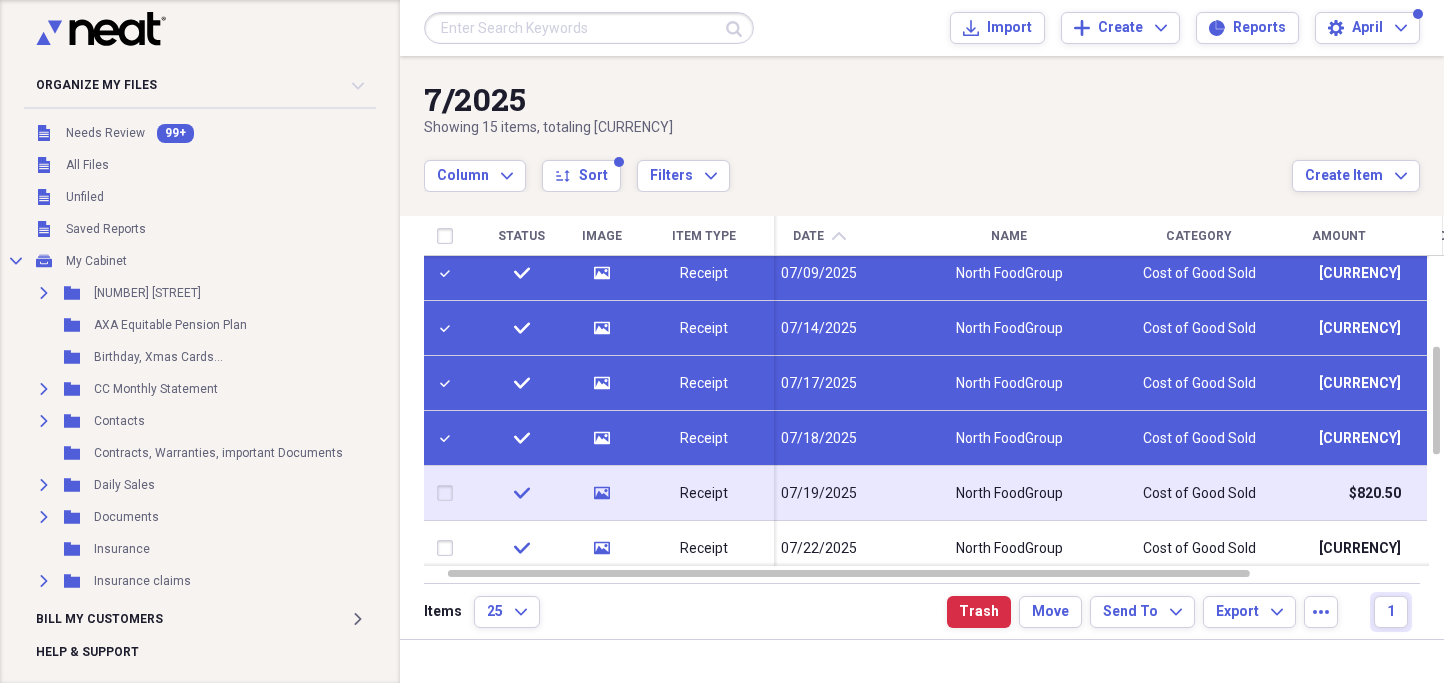 click at bounding box center (449, 493) 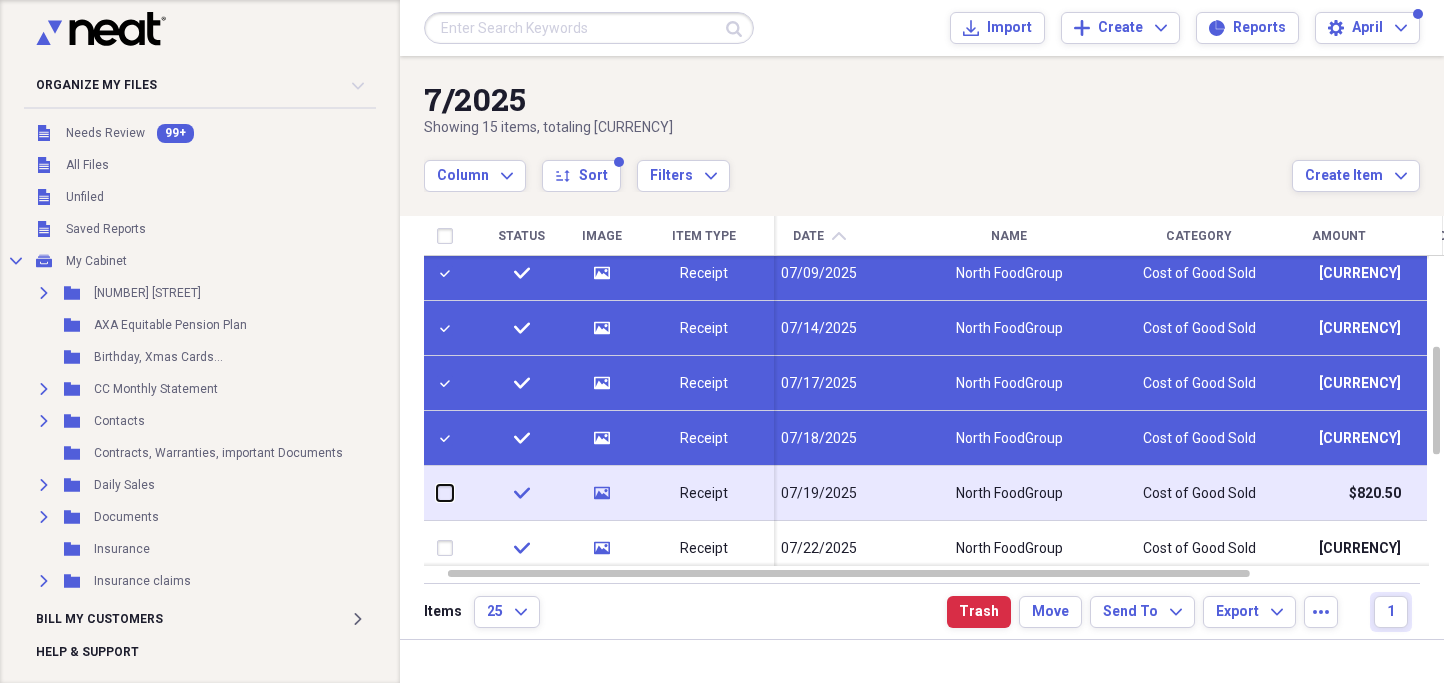 click at bounding box center (437, 493) 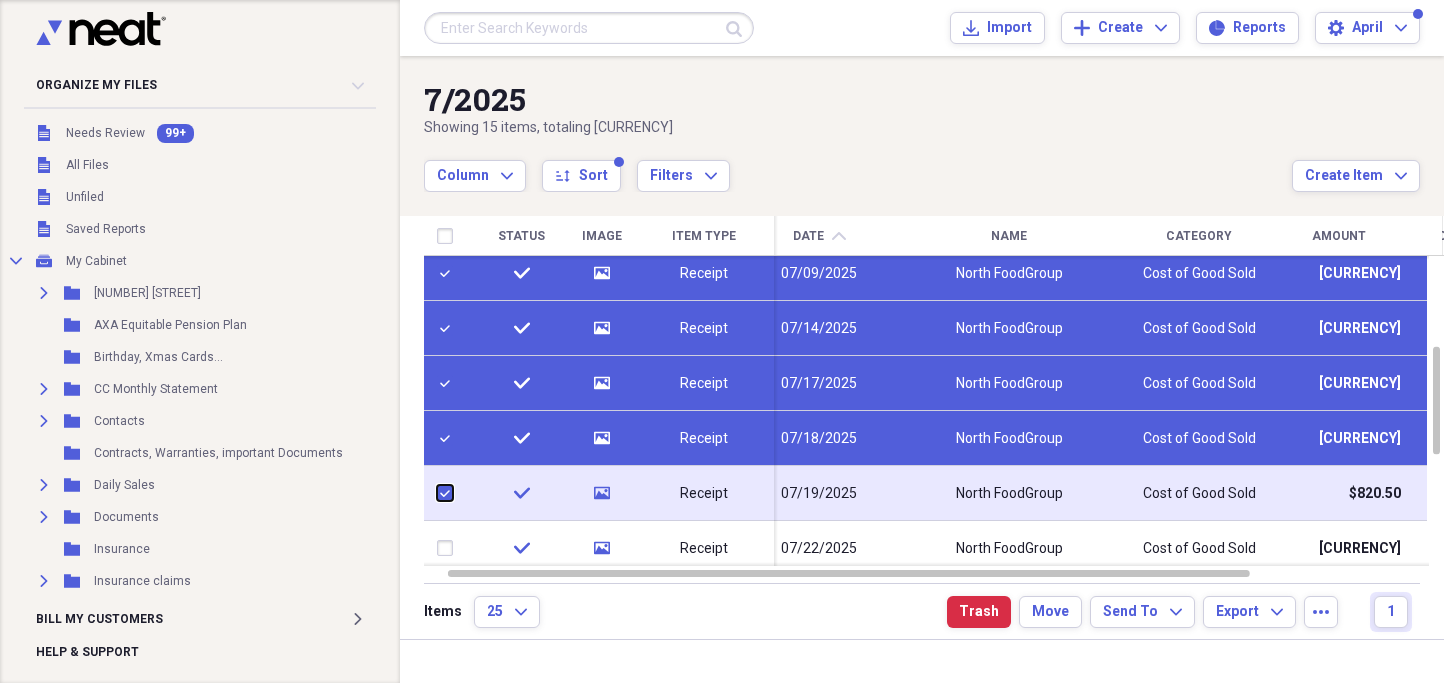 checkbox on "true" 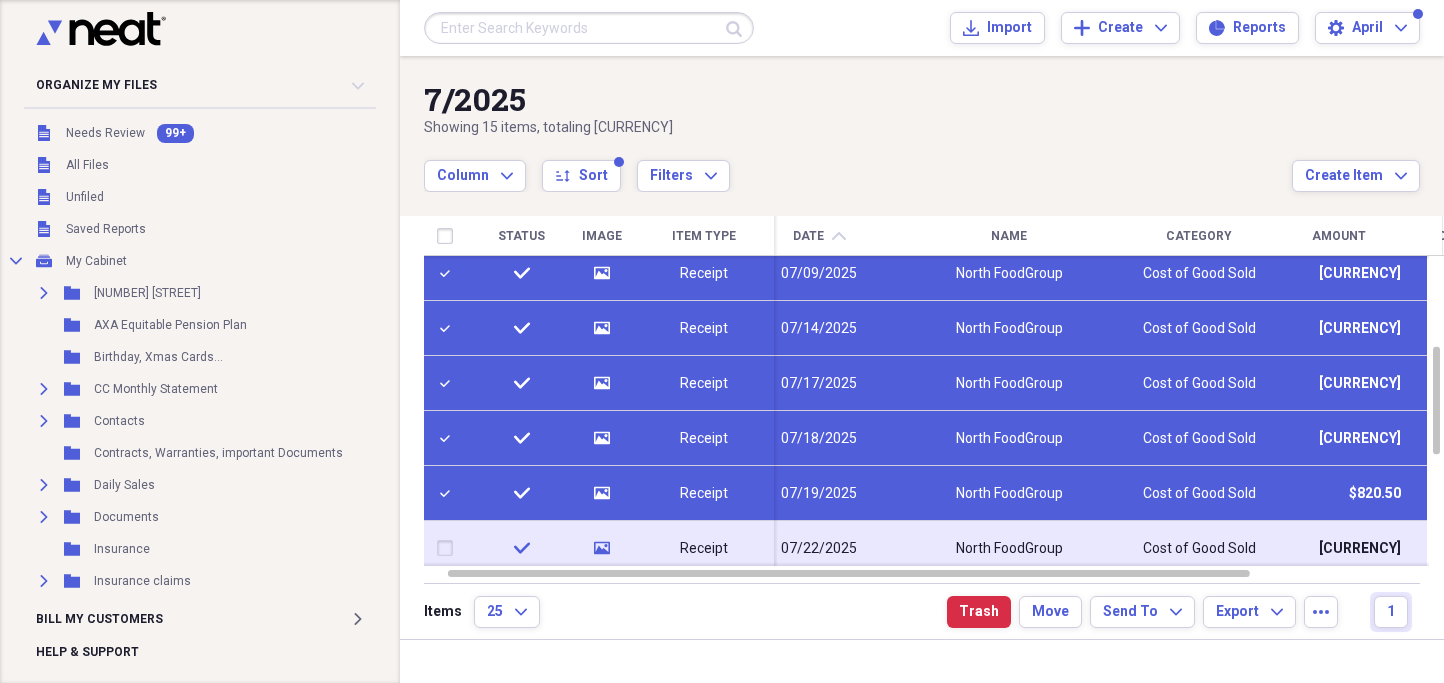 drag, startPoint x: 448, startPoint y: 550, endPoint x: 465, endPoint y: 539, distance: 20.248457 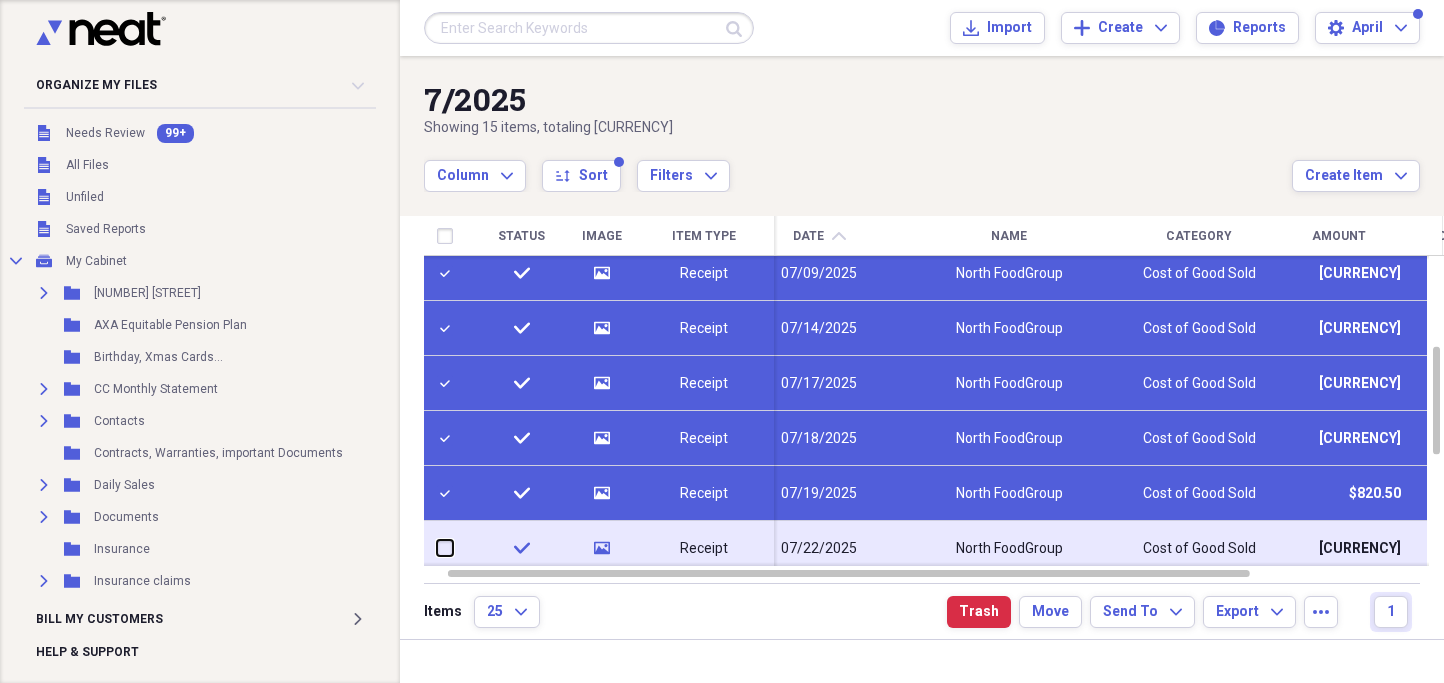 click at bounding box center (437, 548) 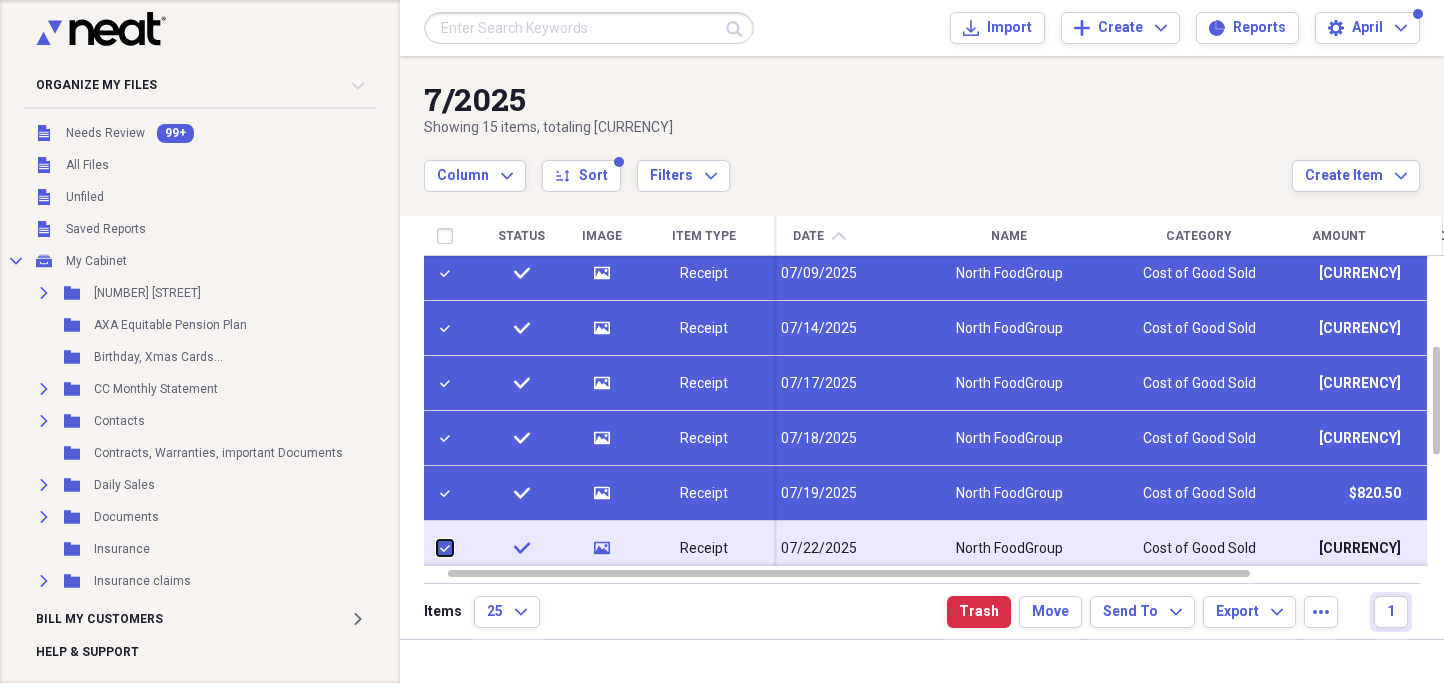 checkbox on "true" 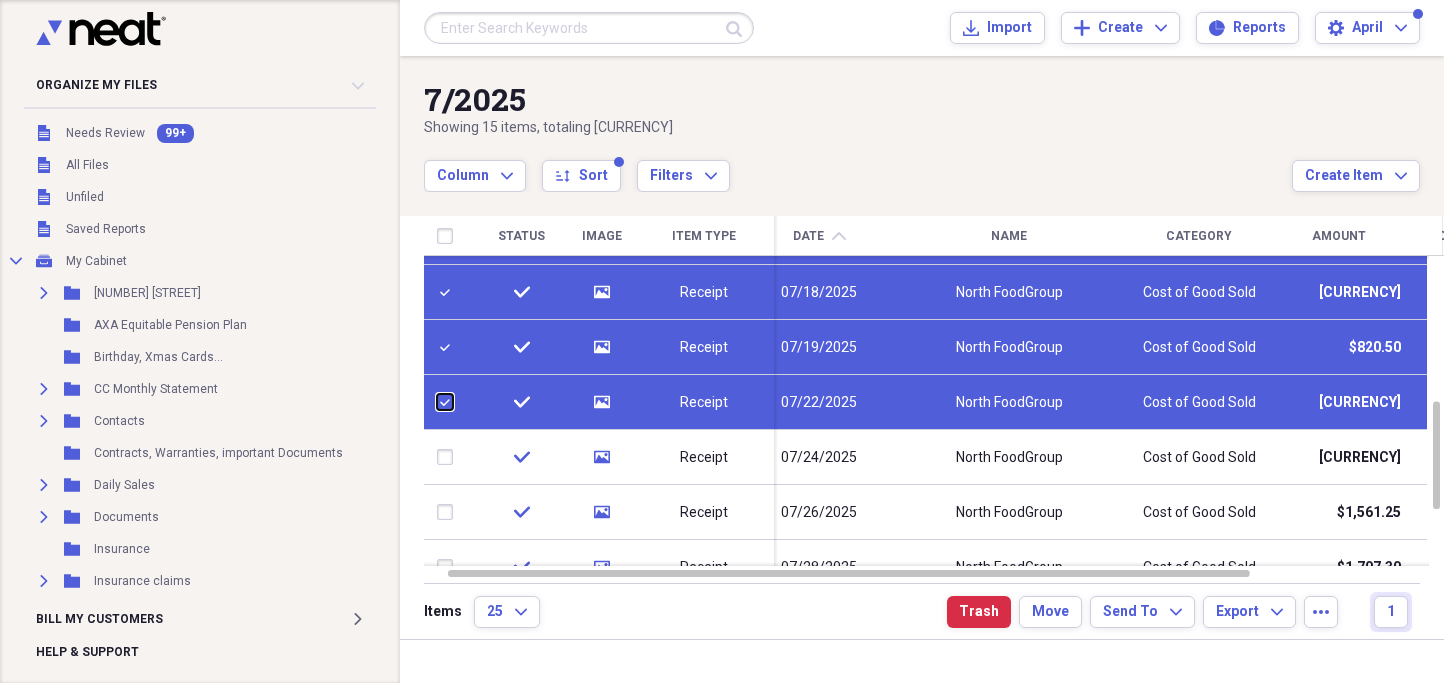 checkbox on "false" 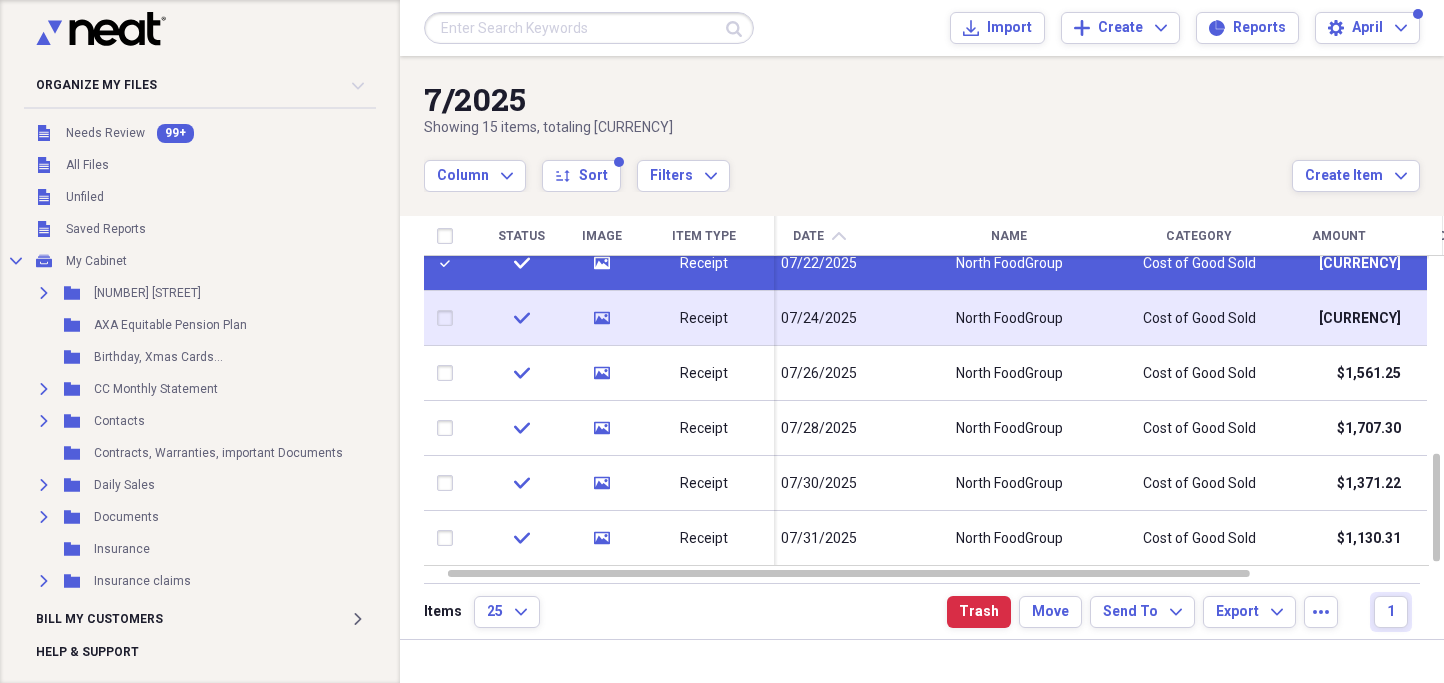 click at bounding box center [449, 318] 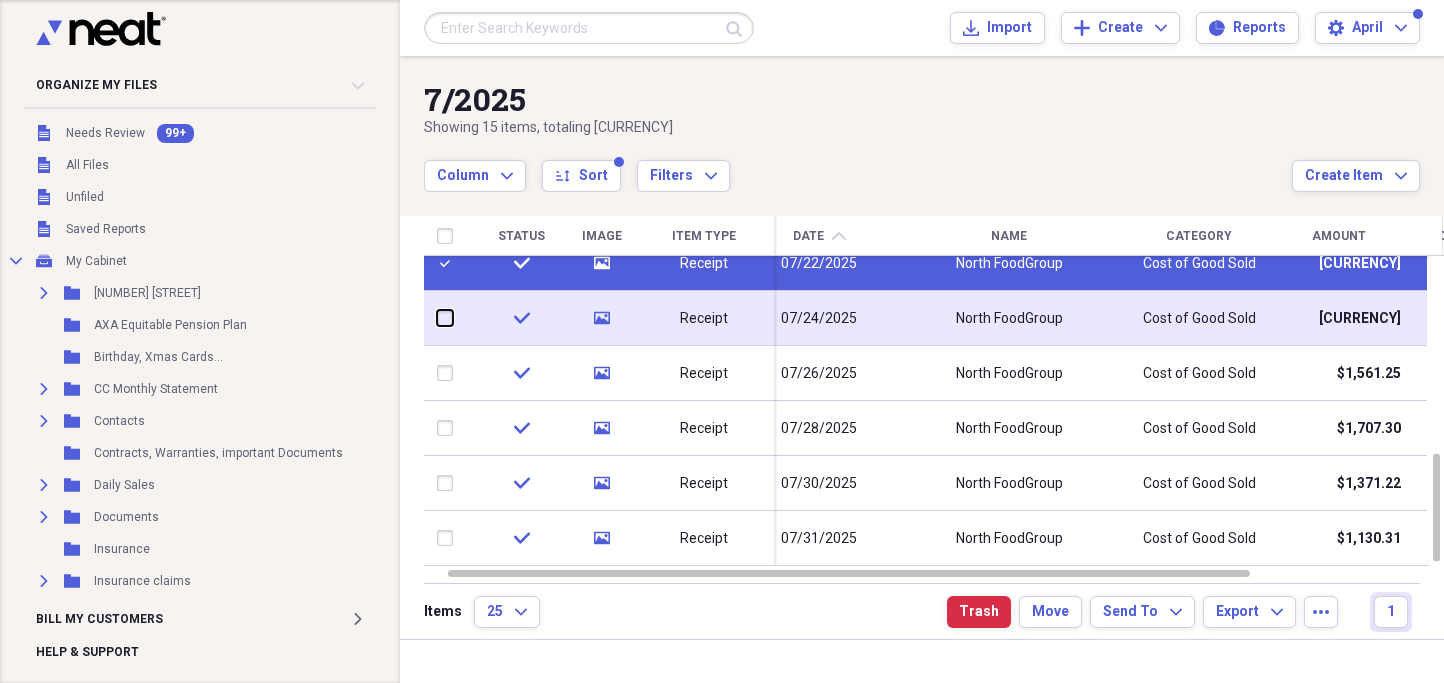 click at bounding box center (437, 318) 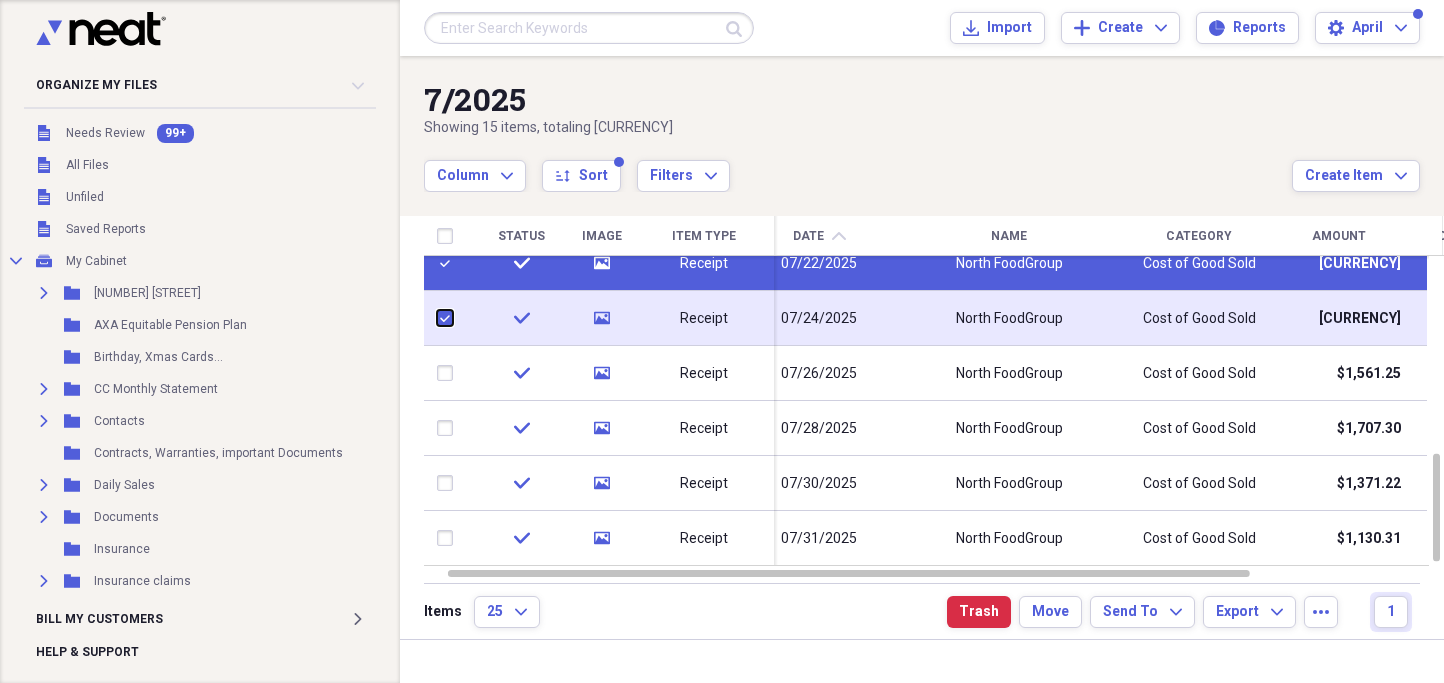 checkbox on "true" 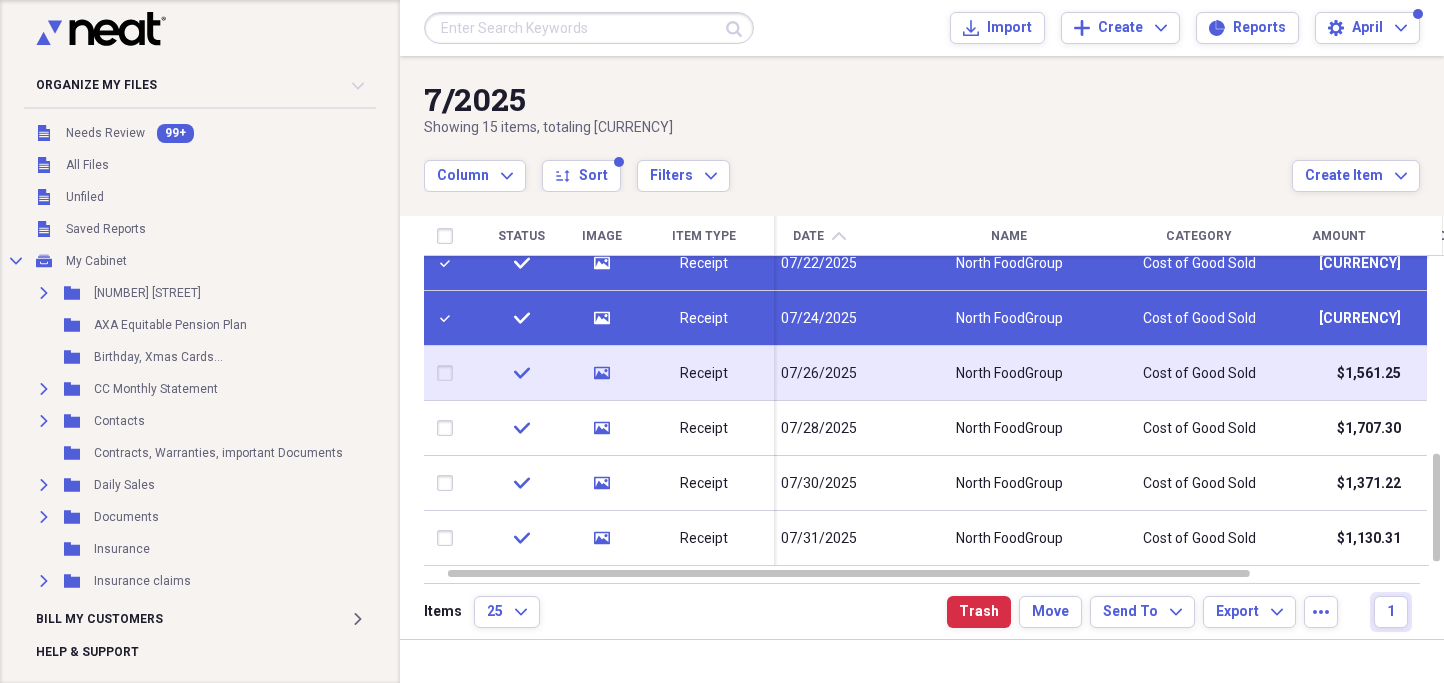 drag, startPoint x: 444, startPoint y: 372, endPoint x: 458, endPoint y: 383, distance: 17.804493 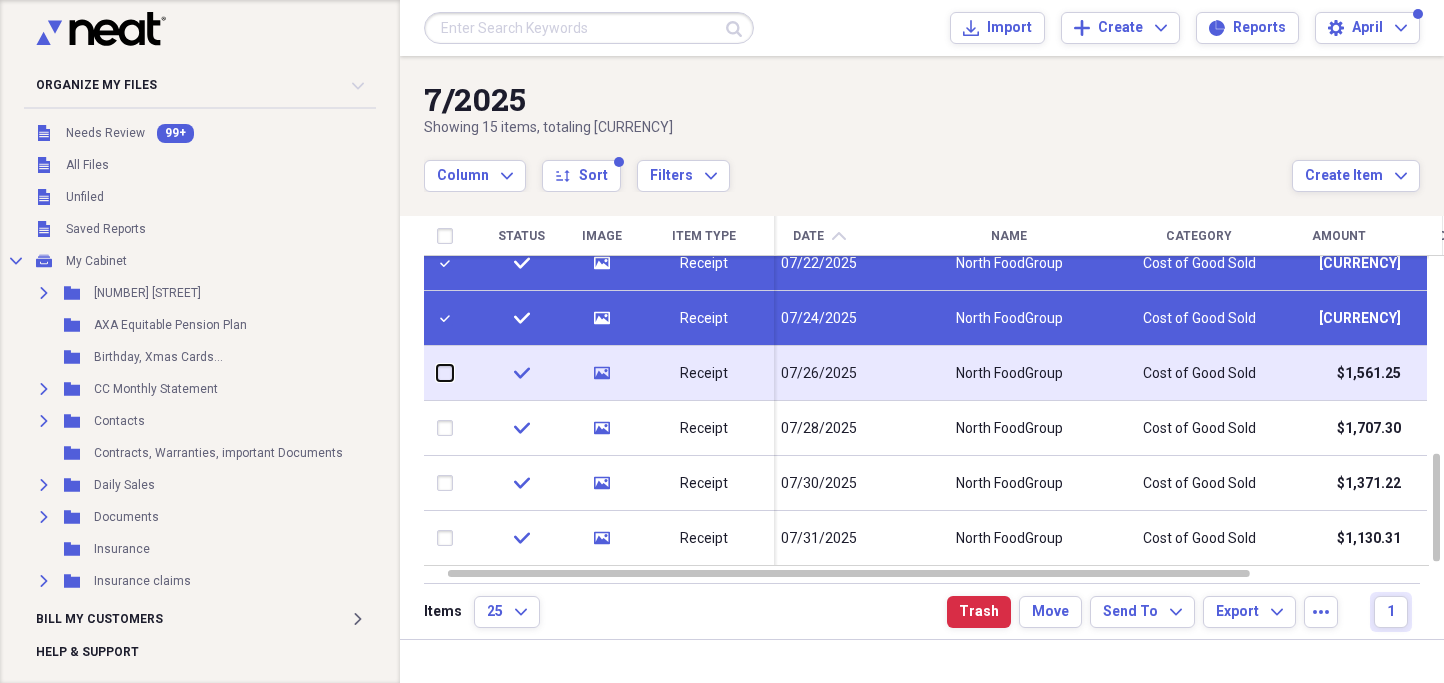 click at bounding box center (437, 373) 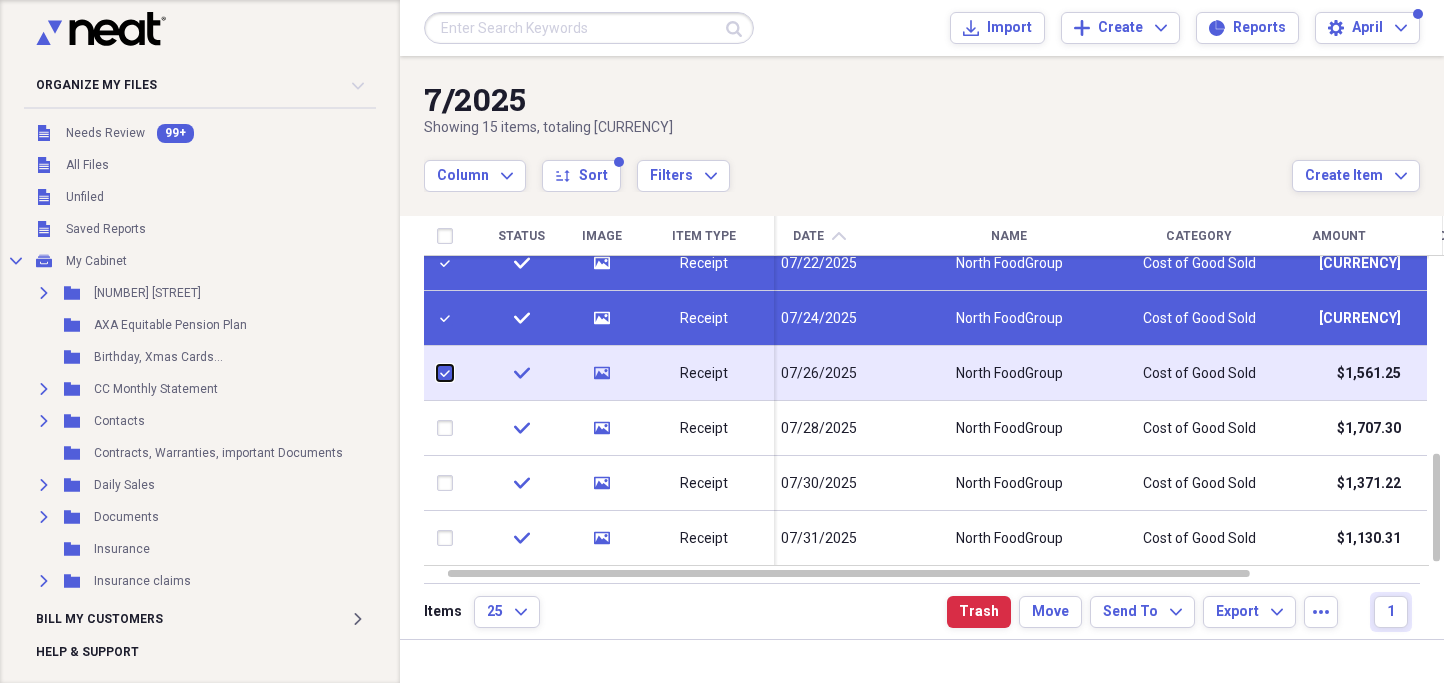 checkbox on "true" 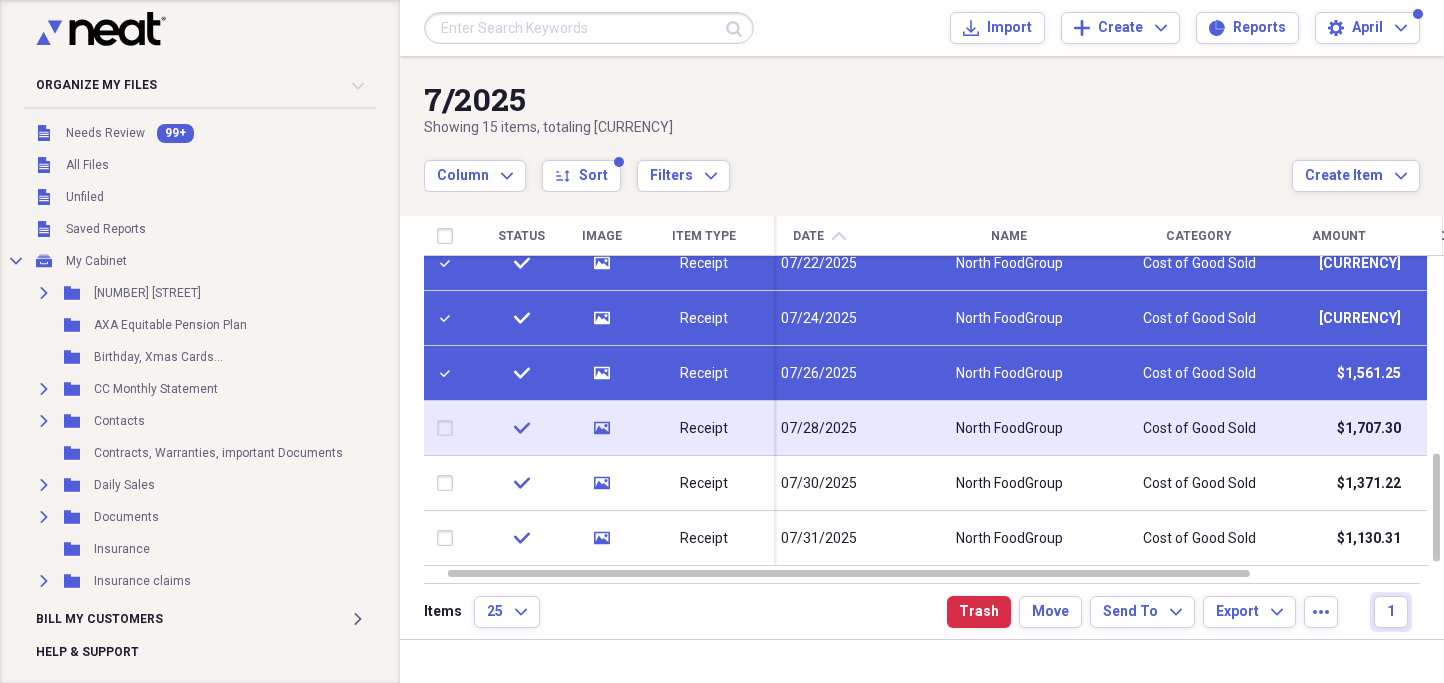 click at bounding box center [449, 428] 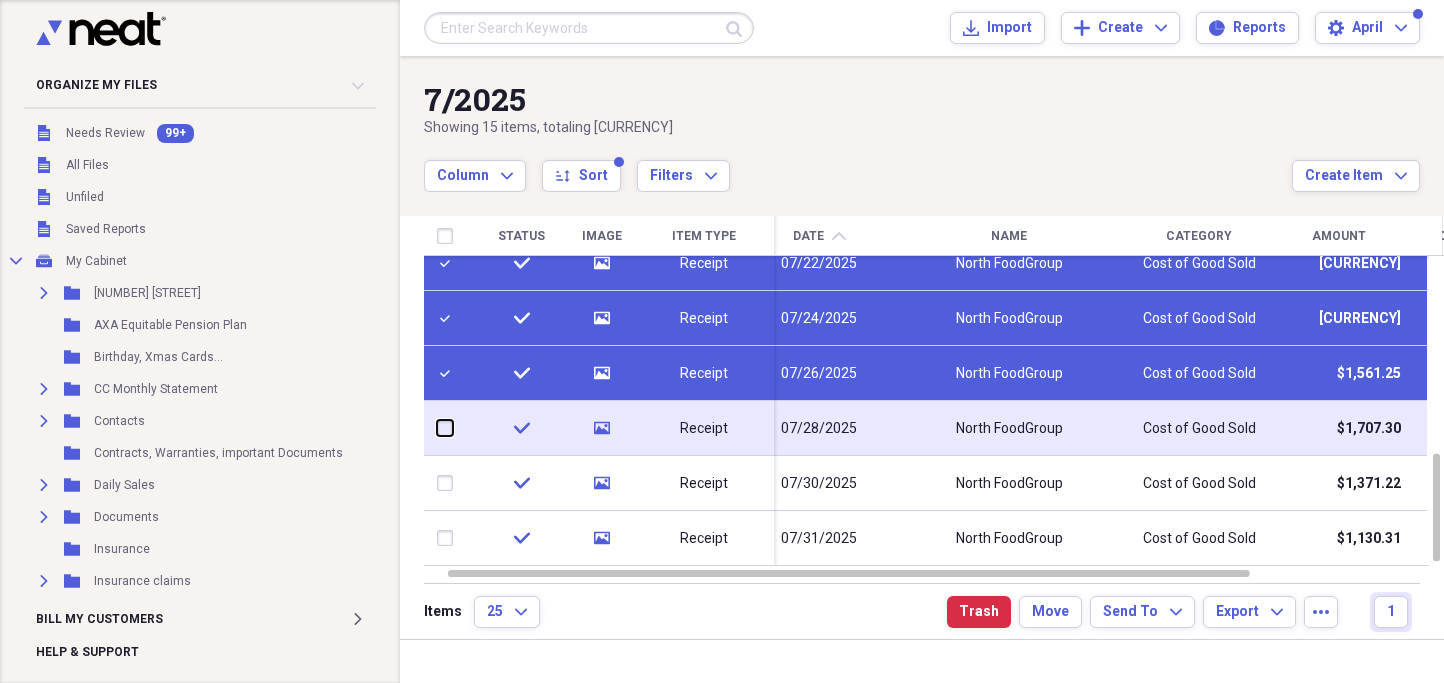 click at bounding box center (437, 428) 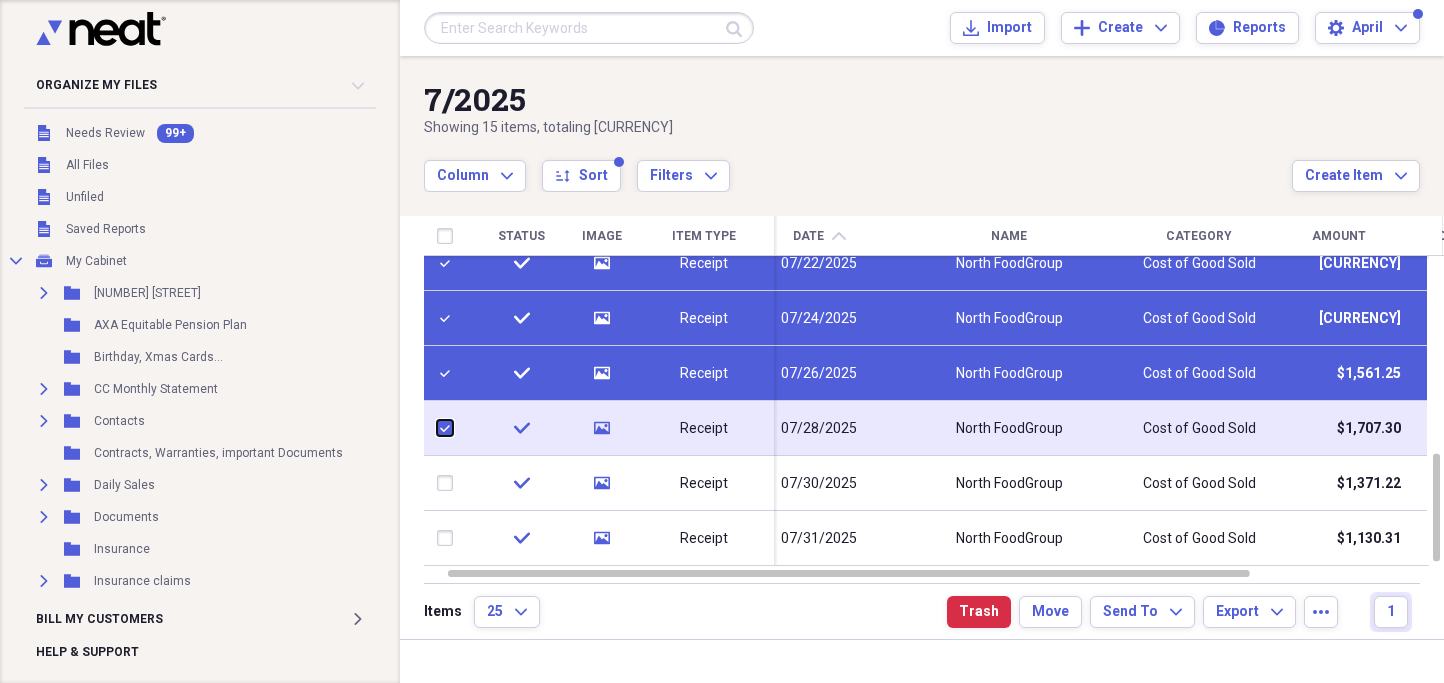 checkbox on "true" 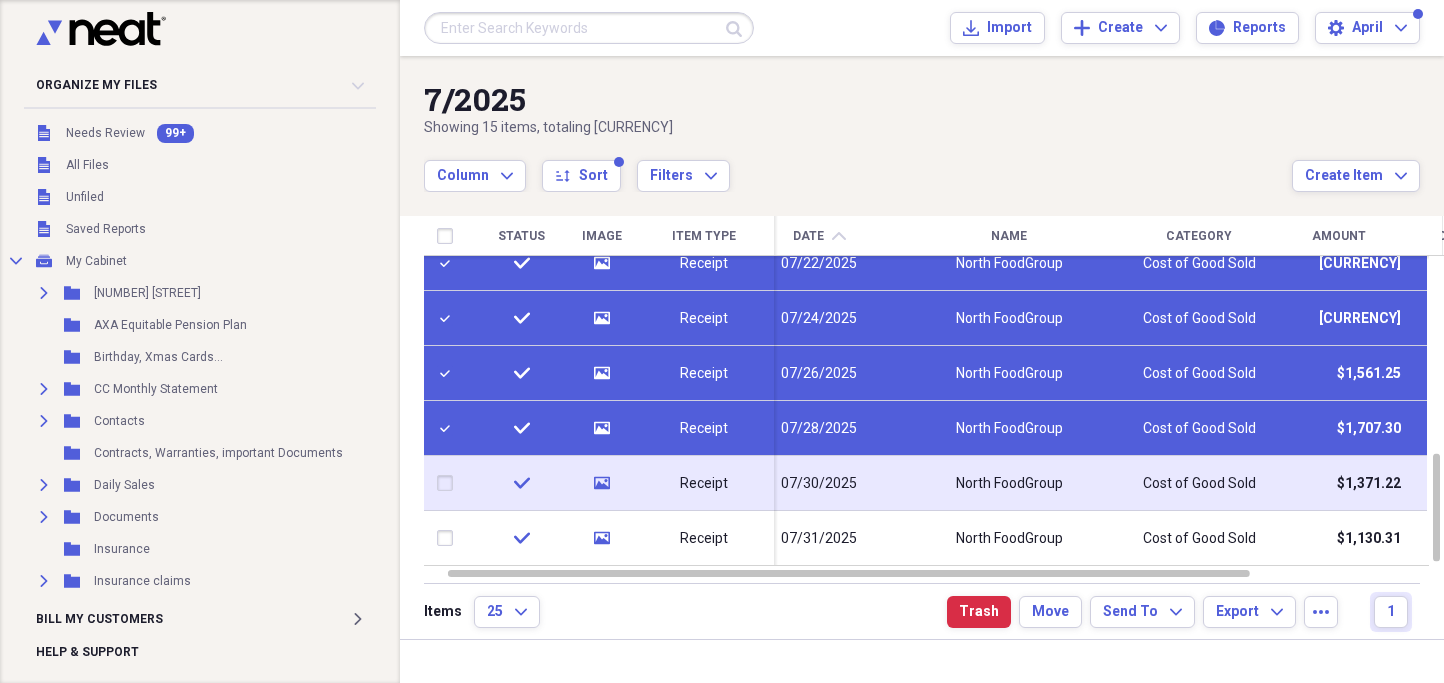 click at bounding box center (449, 483) 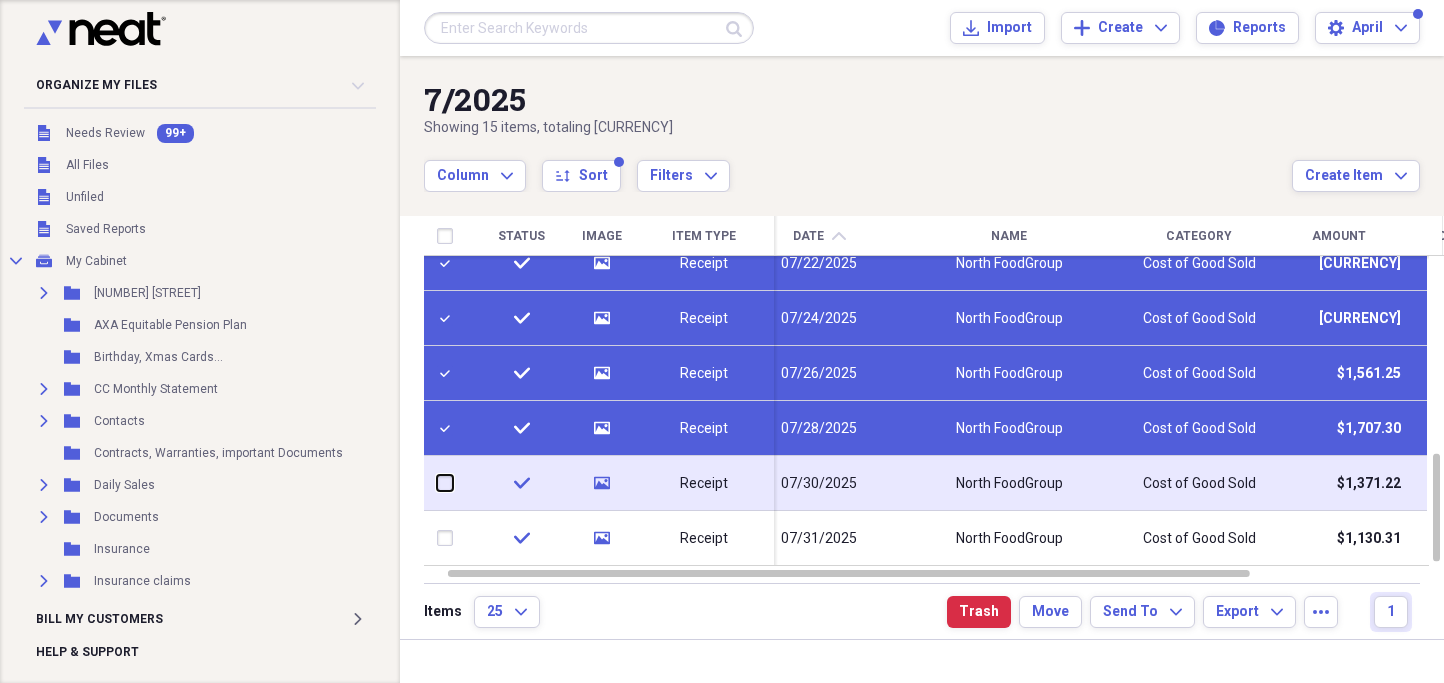click at bounding box center (437, 483) 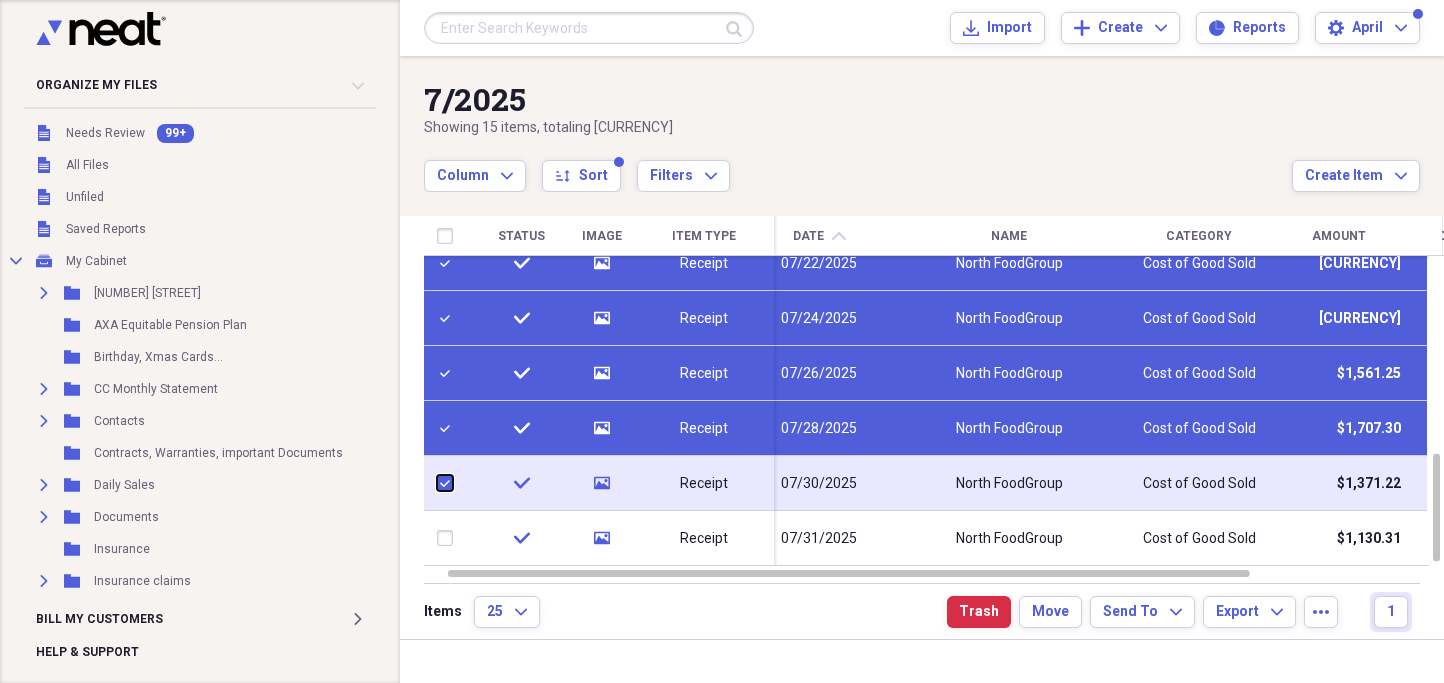 checkbox on "true" 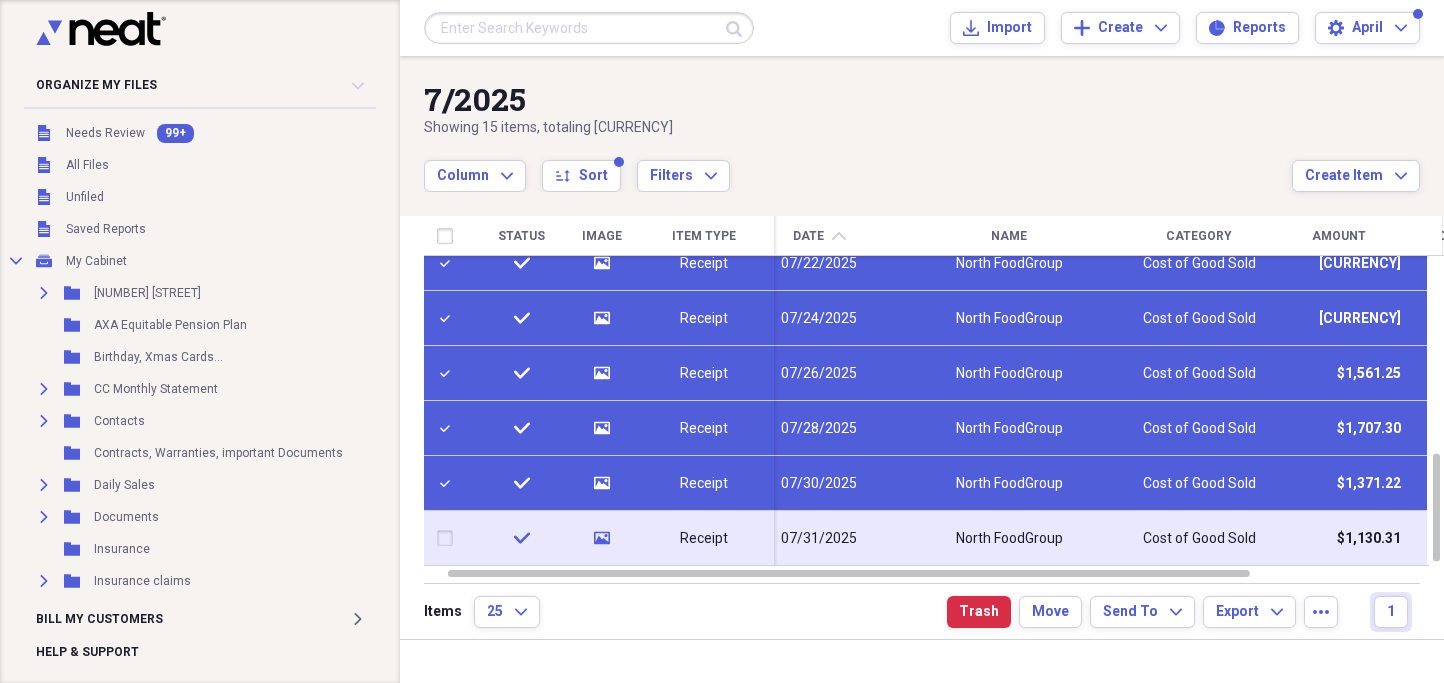 click at bounding box center (449, 538) 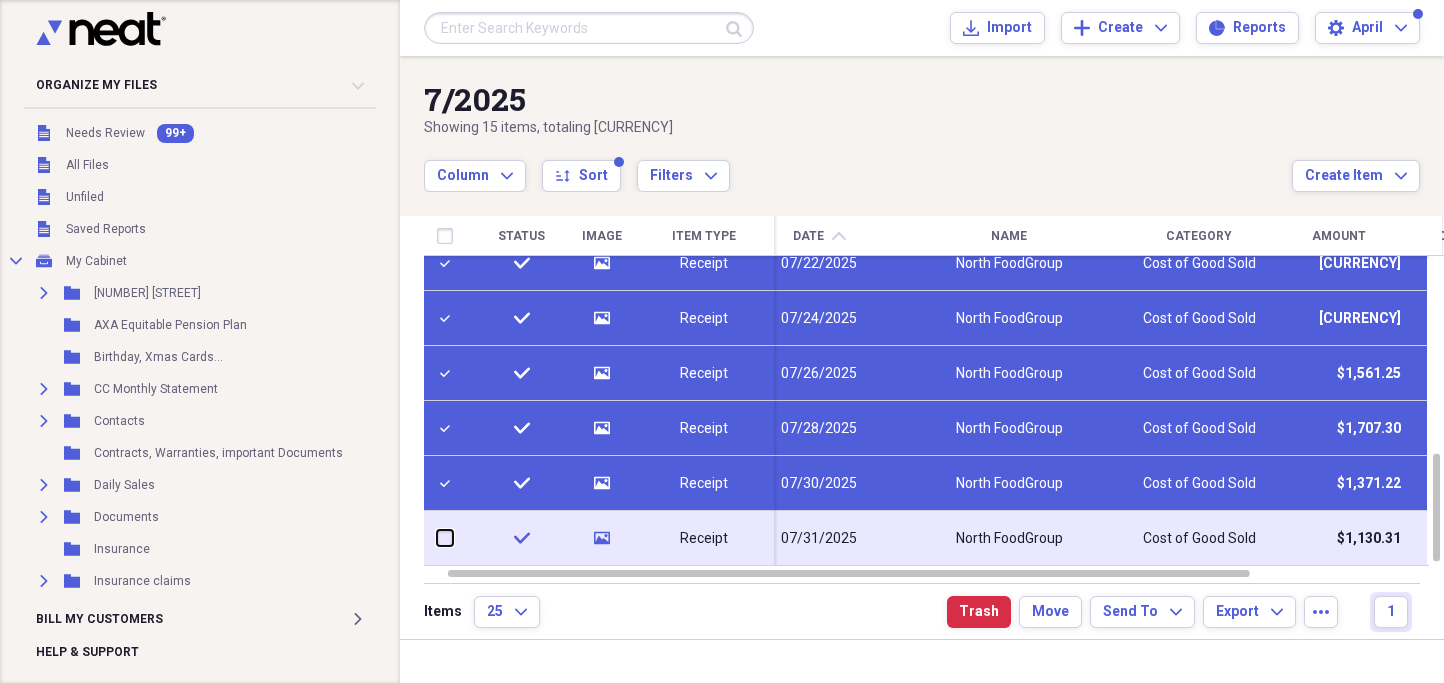 click at bounding box center (437, 538) 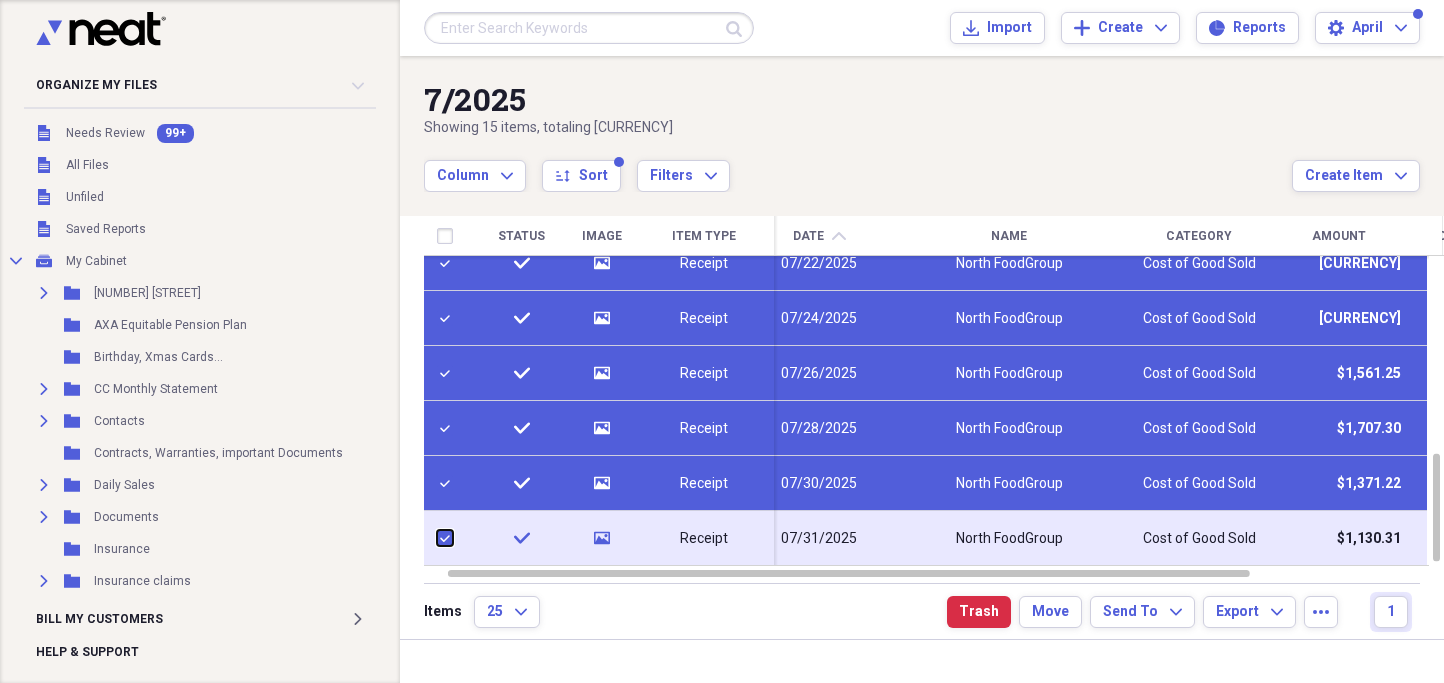 checkbox on "true" 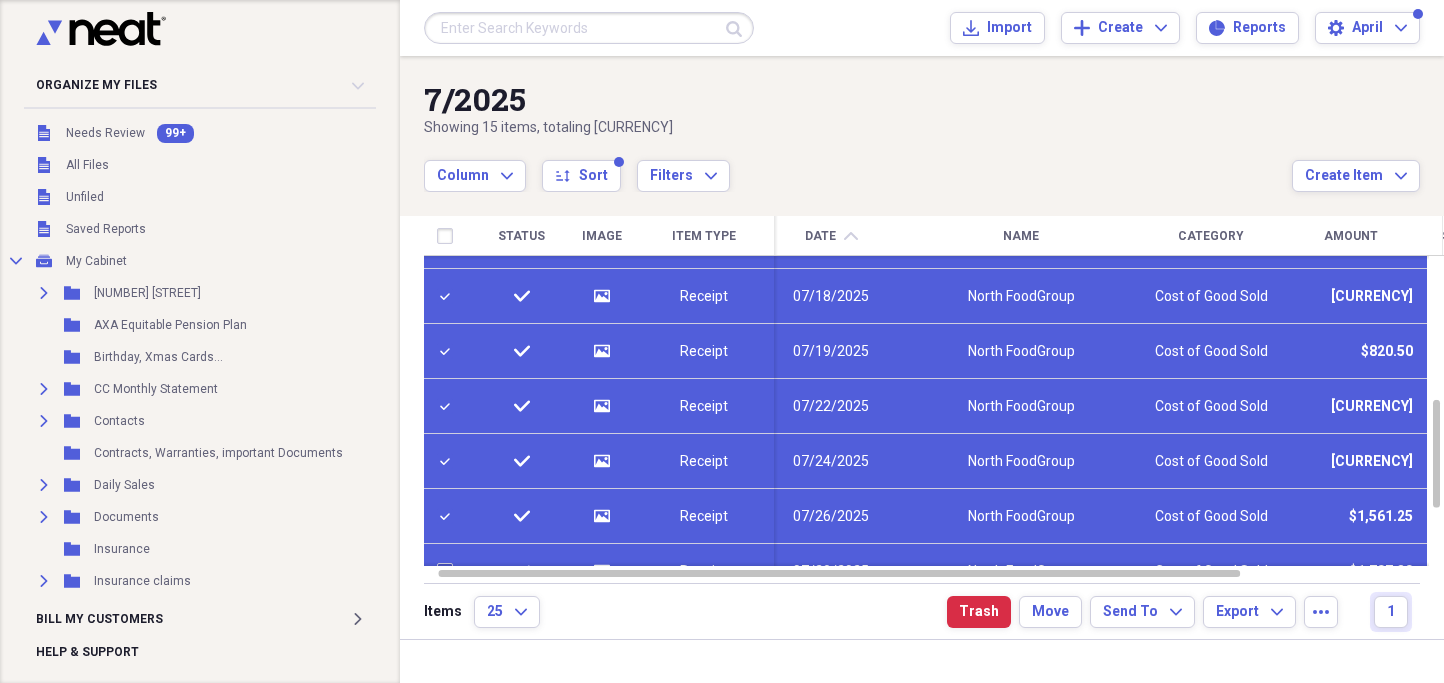 checkbox on "false" 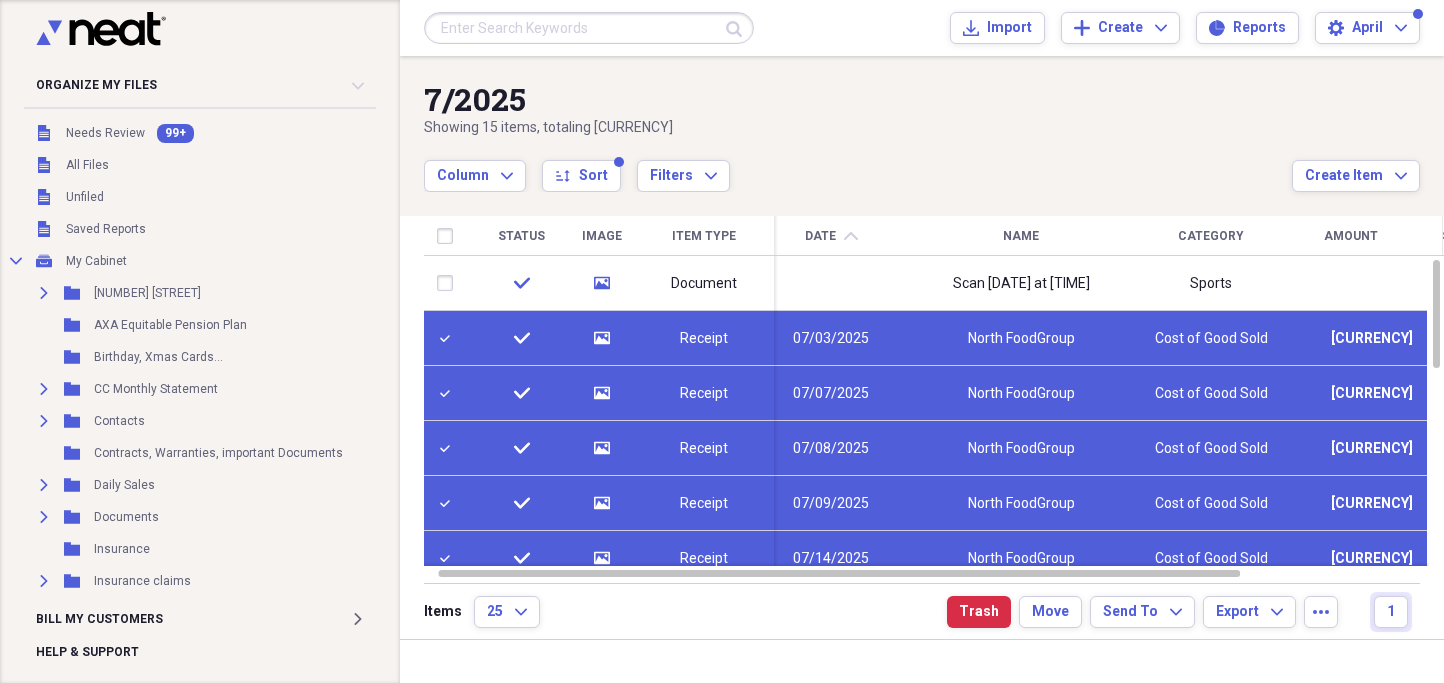 click at bounding box center (449, 338) 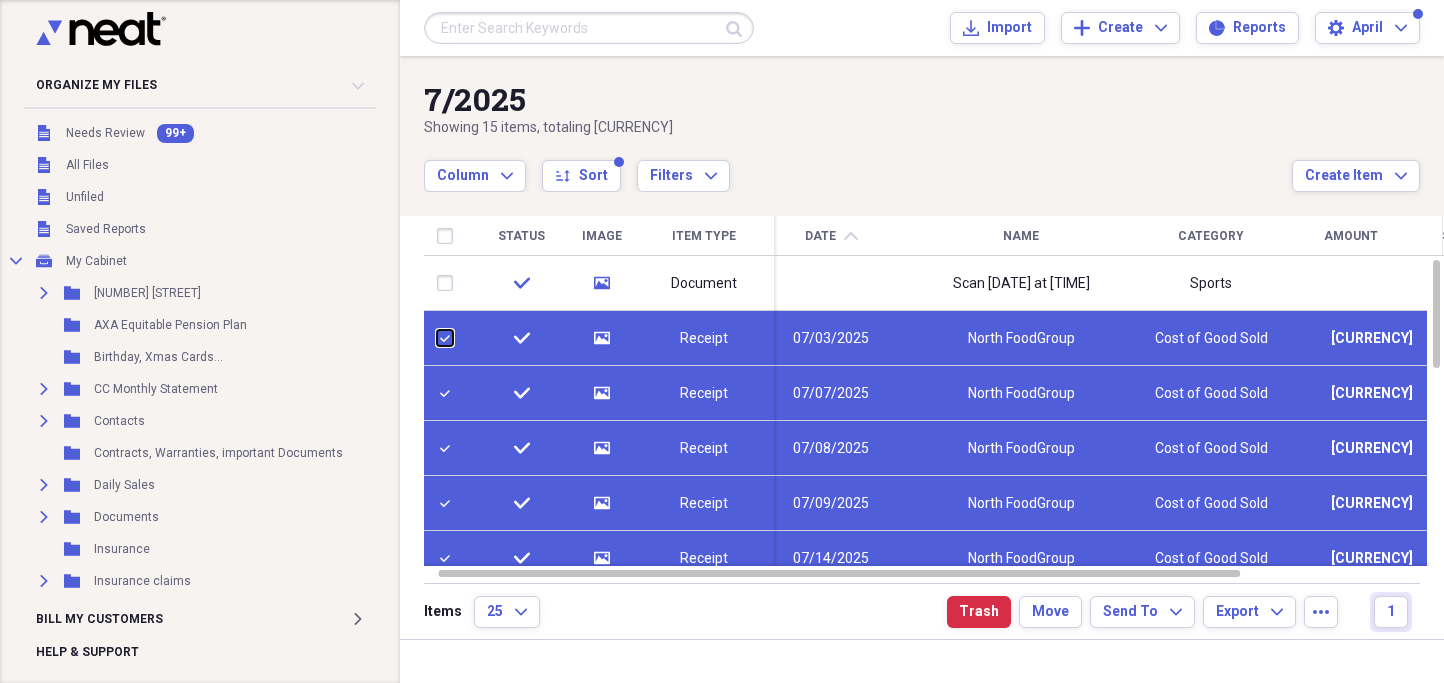click at bounding box center (437, 338) 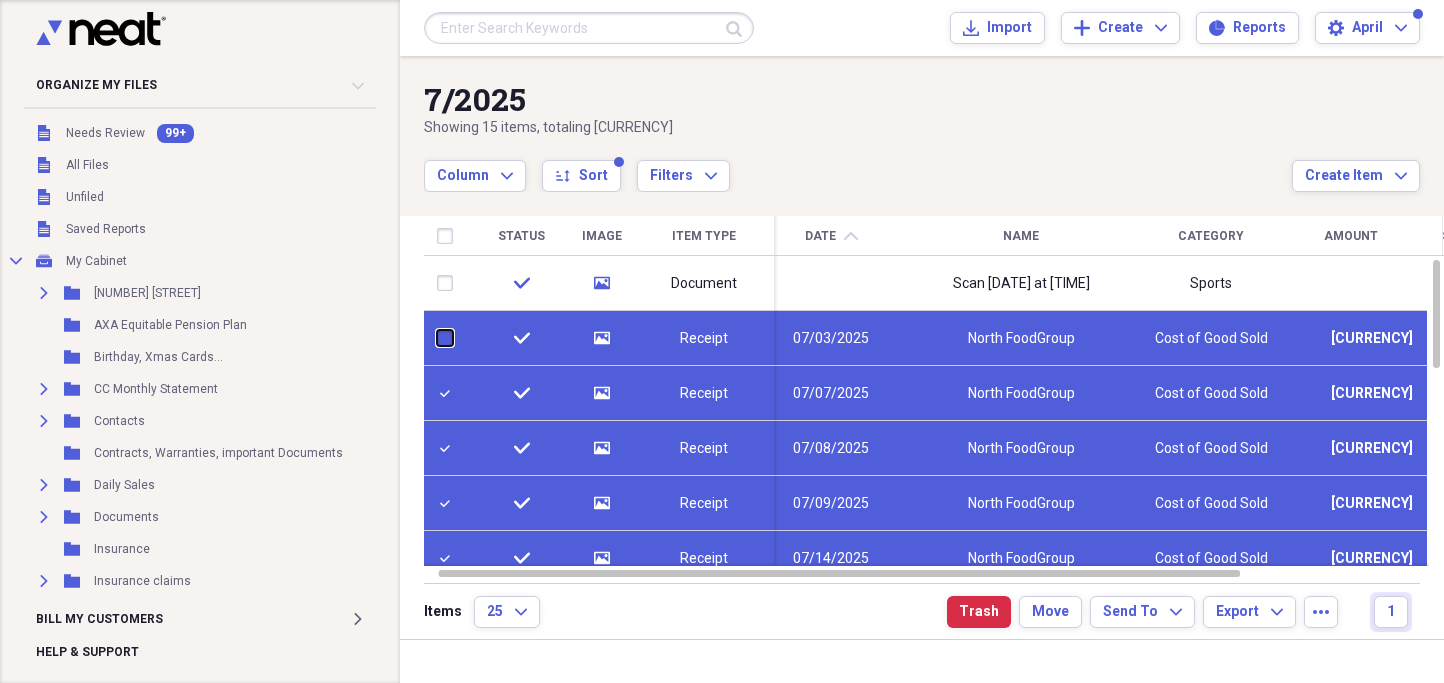 checkbox on "false" 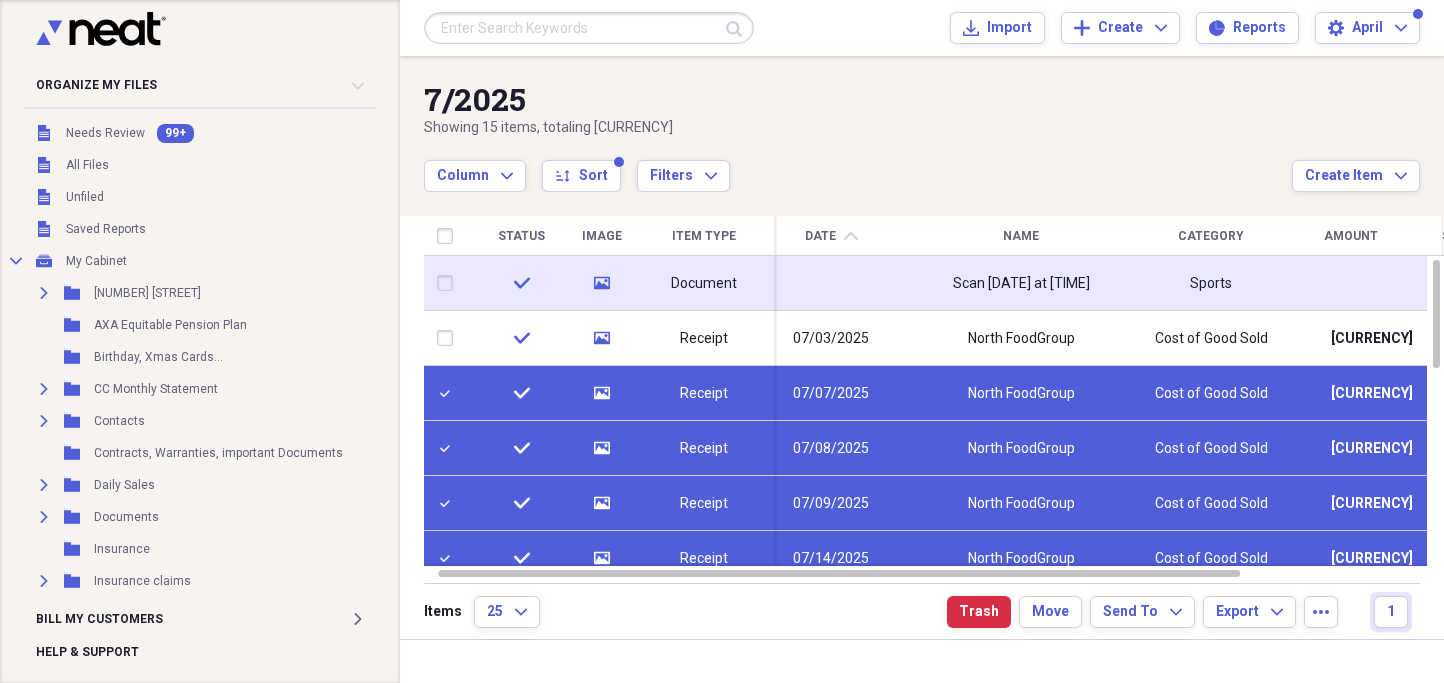 click at bounding box center [449, 283] 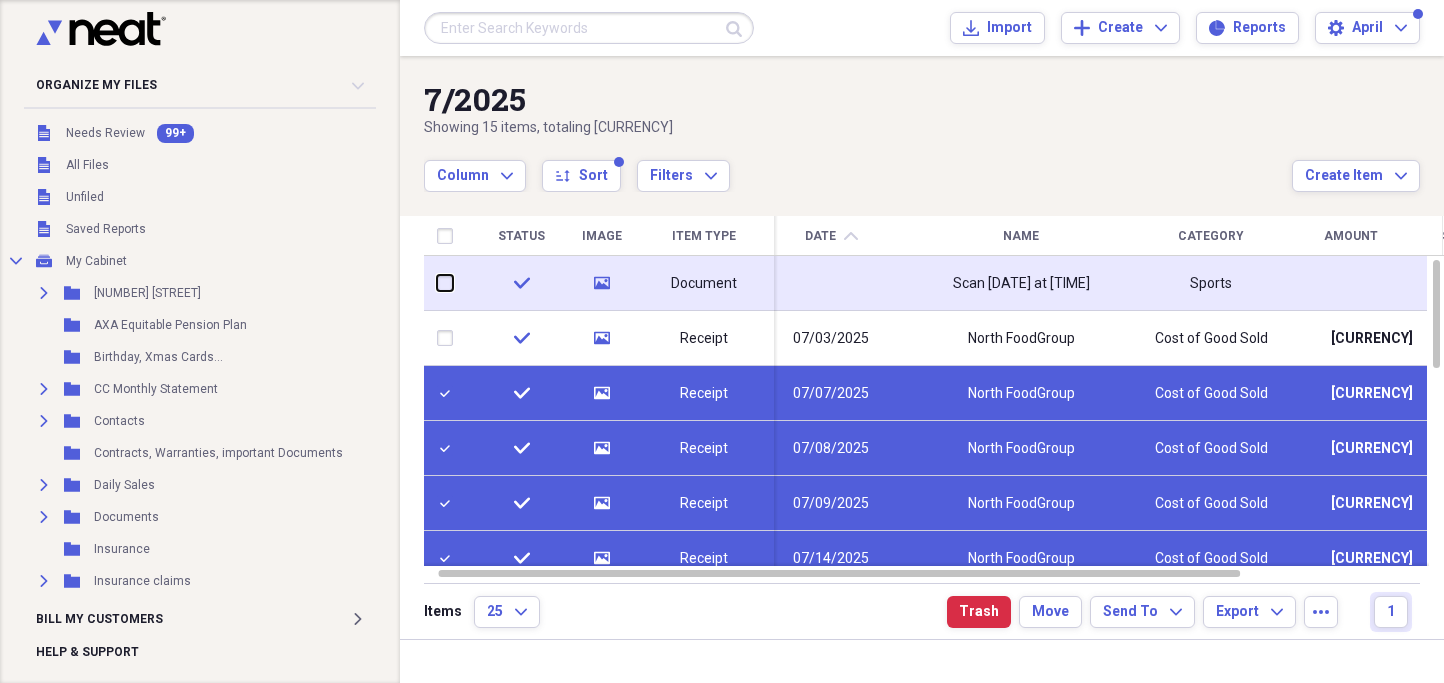 click at bounding box center [437, 283] 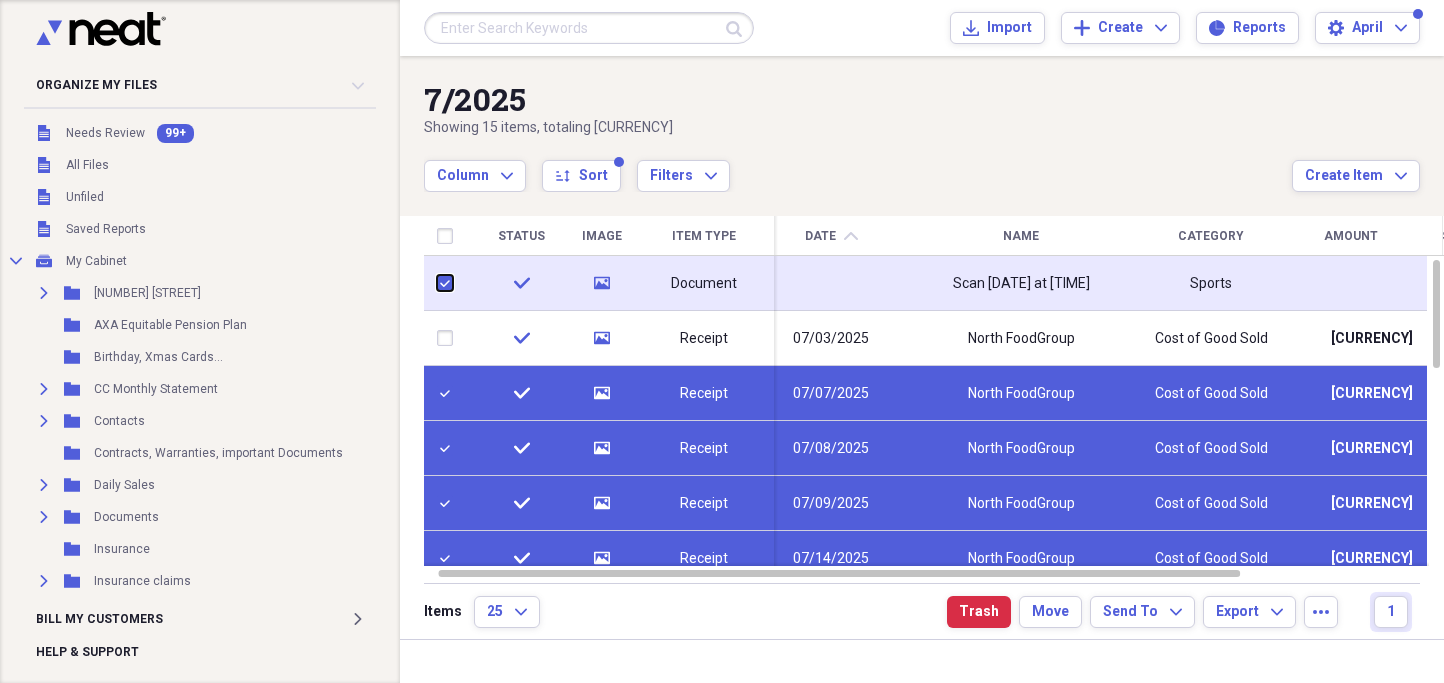 checkbox on "true" 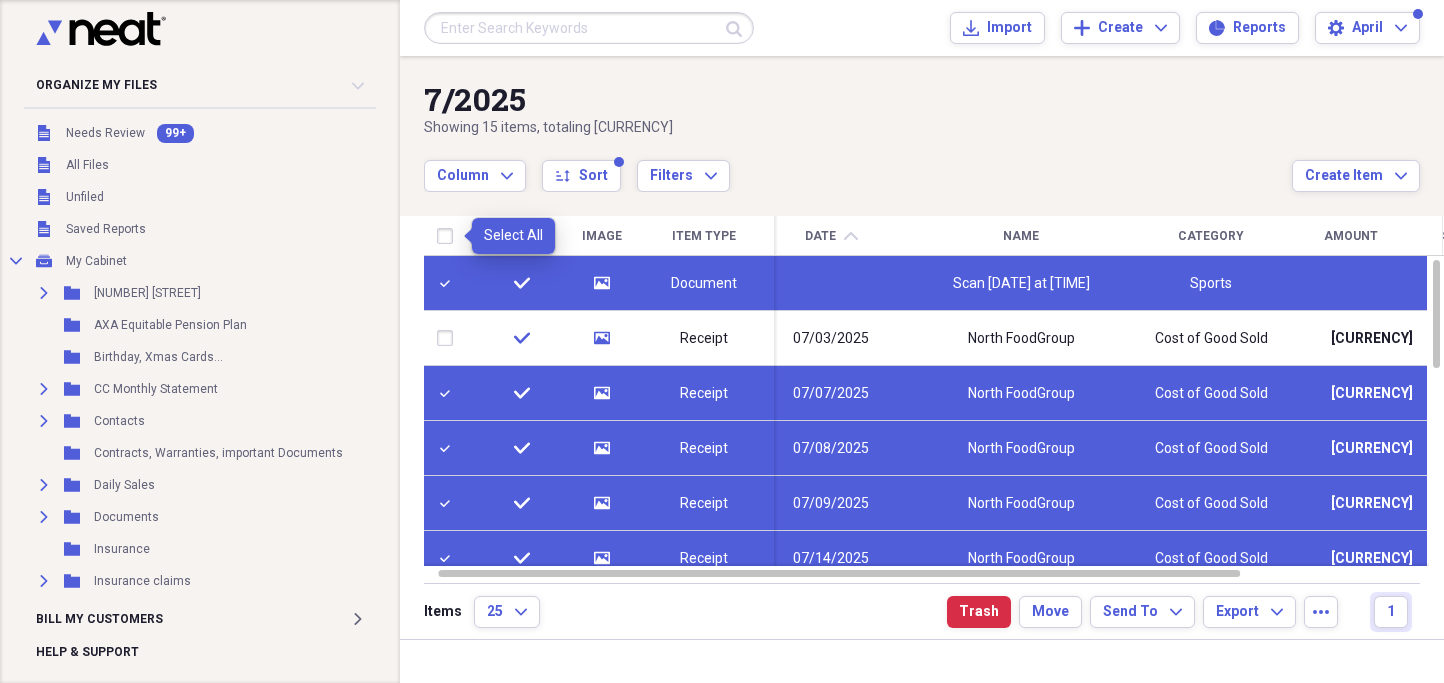 click at bounding box center (449, 236) 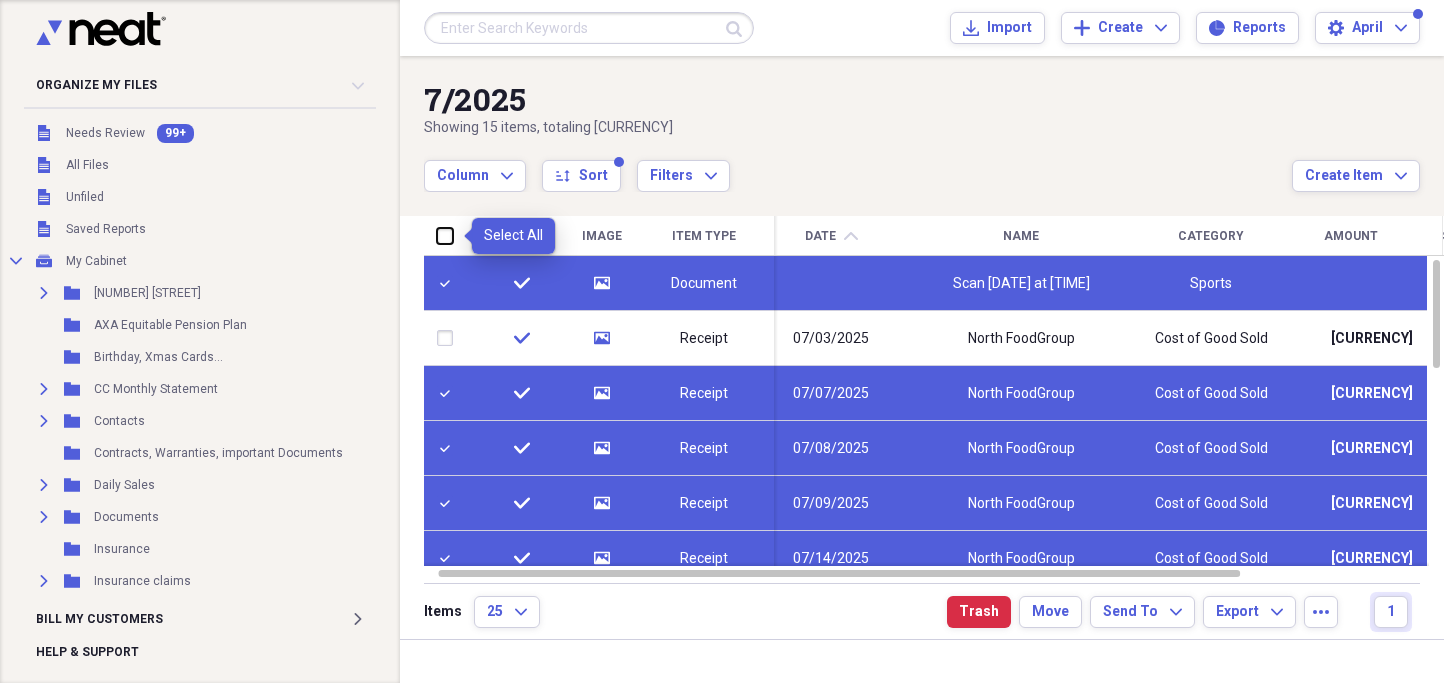 click at bounding box center [437, 235] 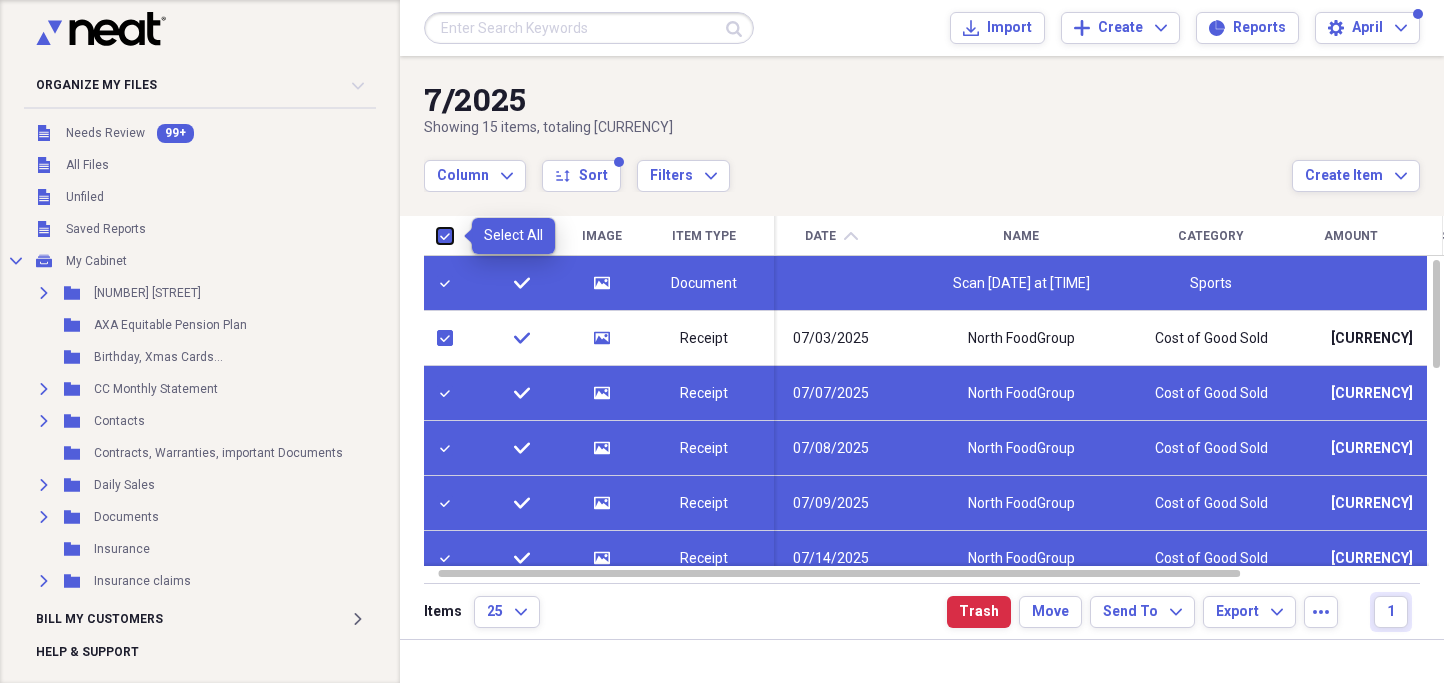 checkbox on "true" 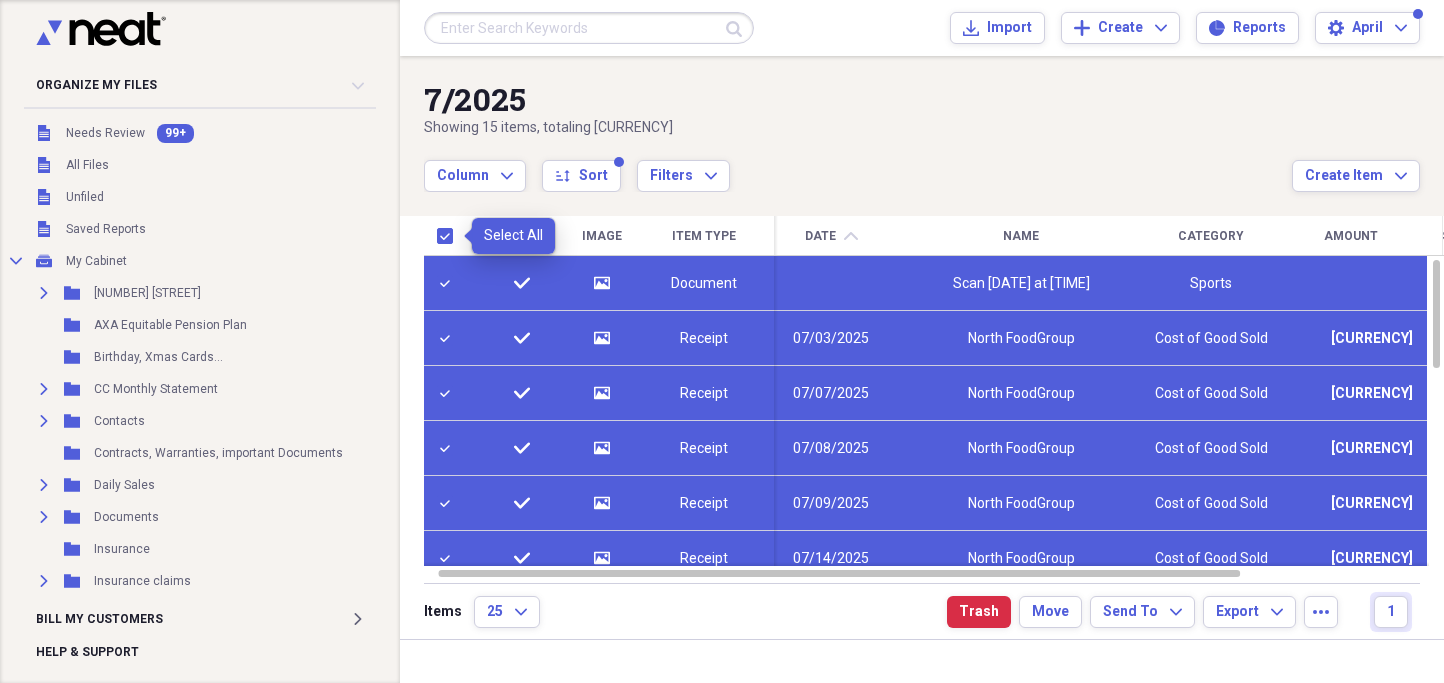 click at bounding box center (449, 236) 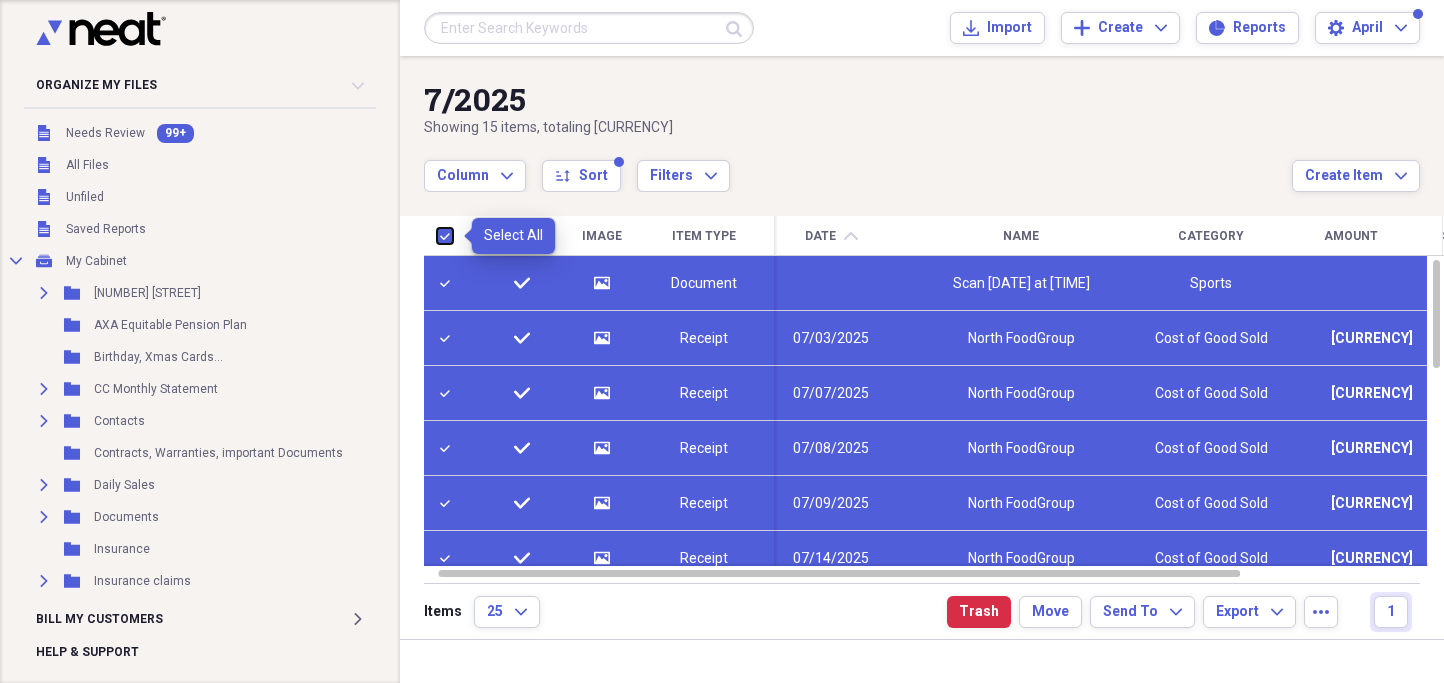 click at bounding box center (437, 235) 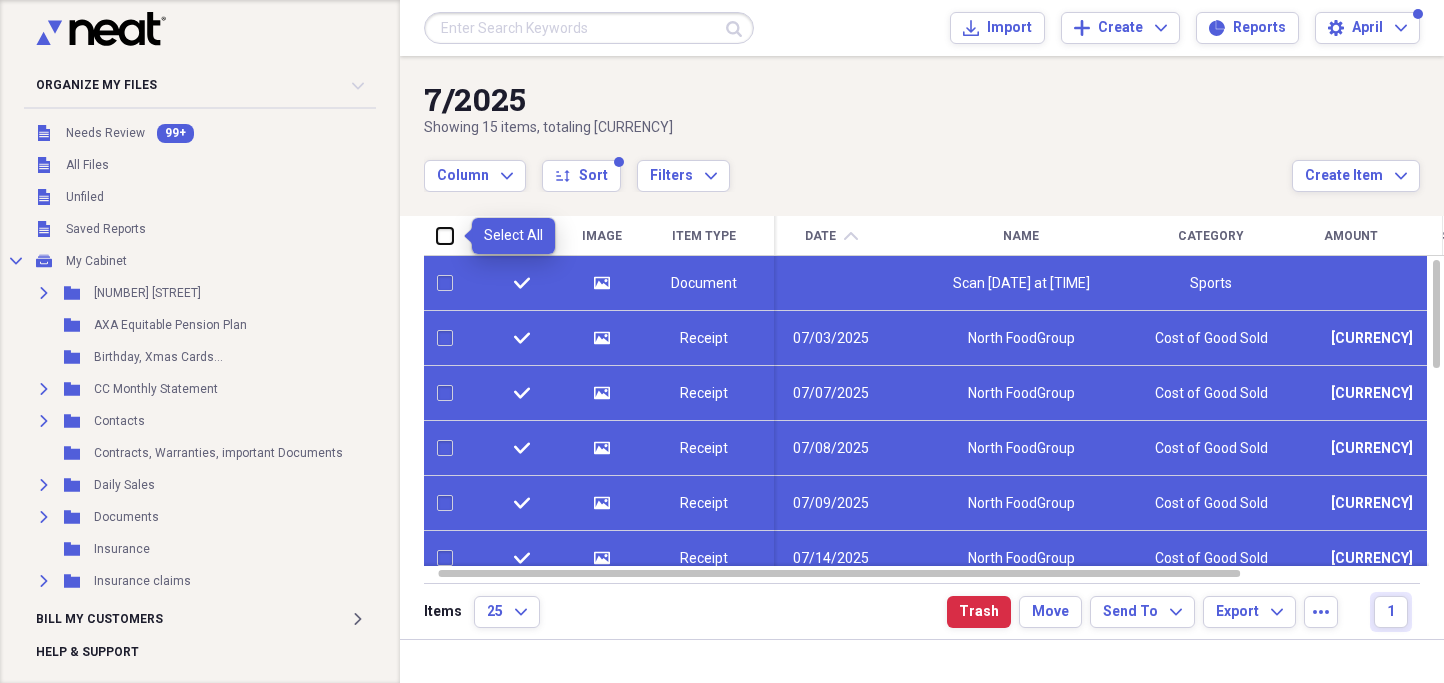 checkbox on "false" 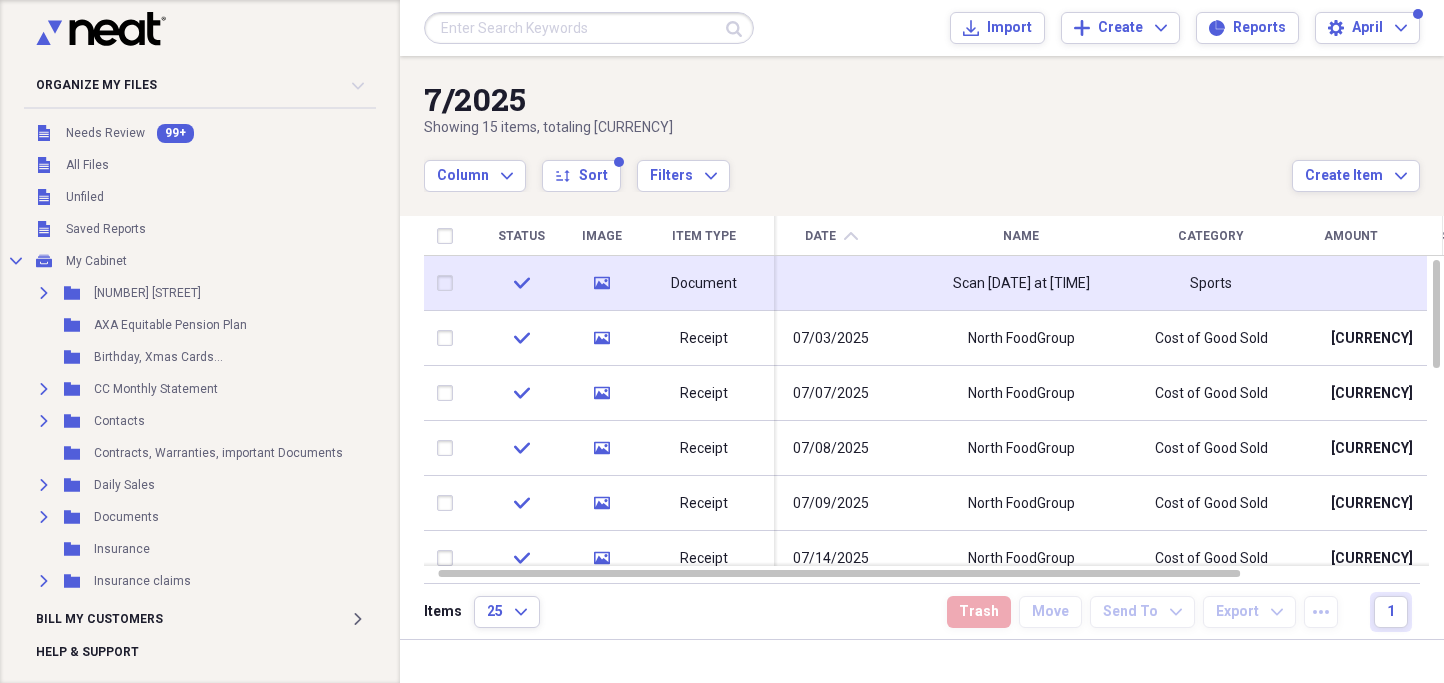 click at bounding box center (831, 283) 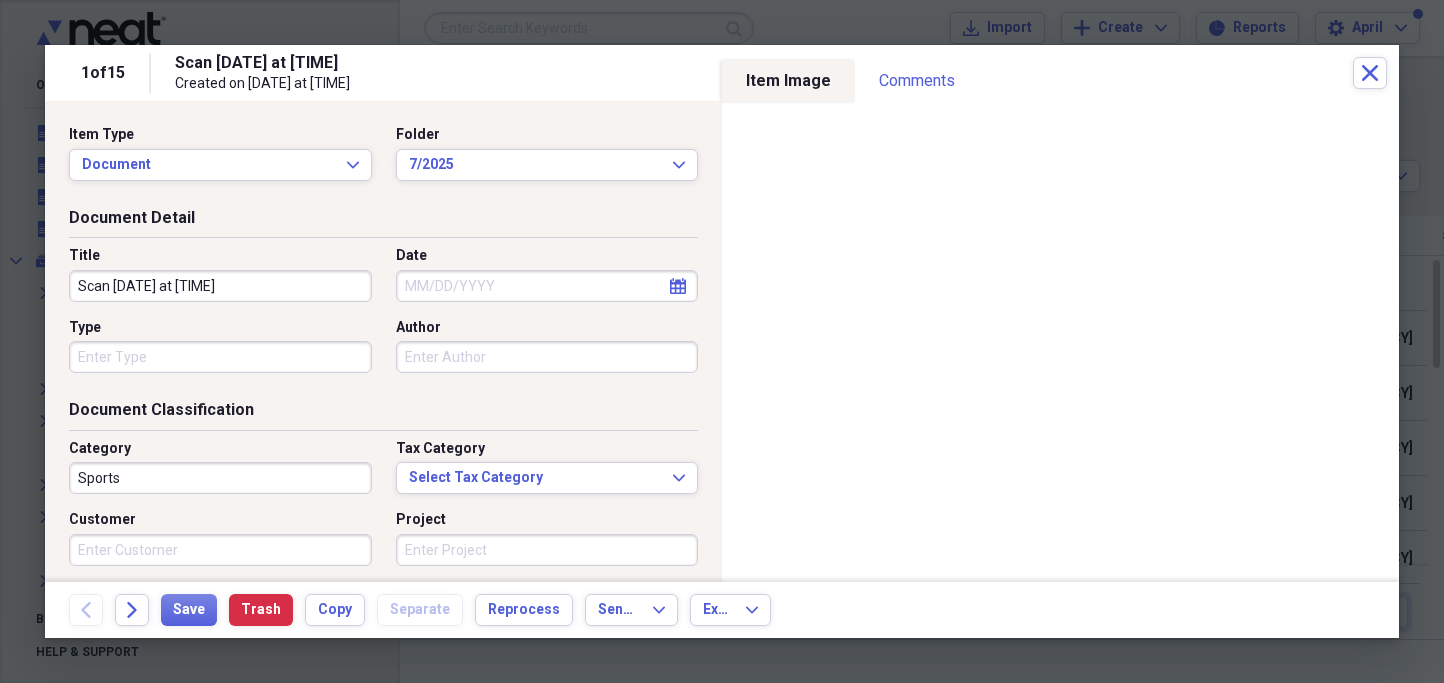 drag, startPoint x: 1160, startPoint y: 61, endPoint x: 1043, endPoint y: 68, distance: 117.20921 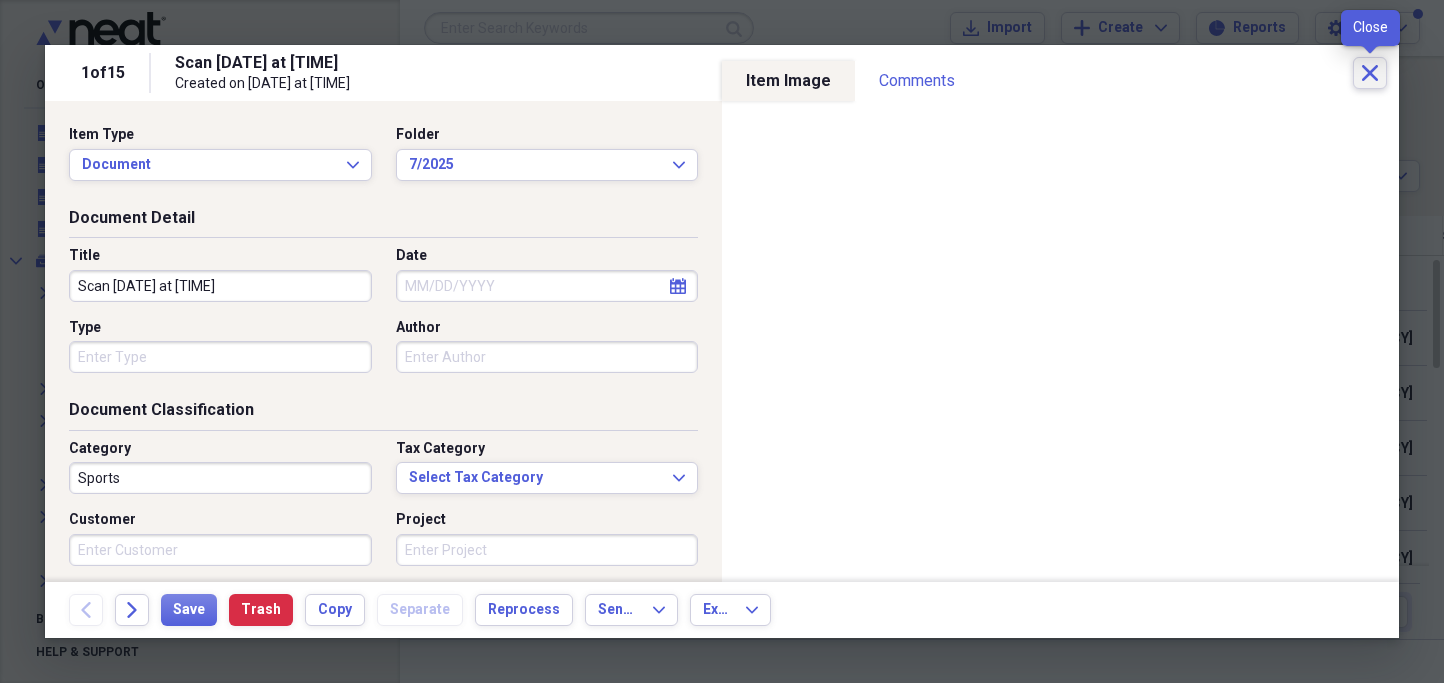 click on "Close" 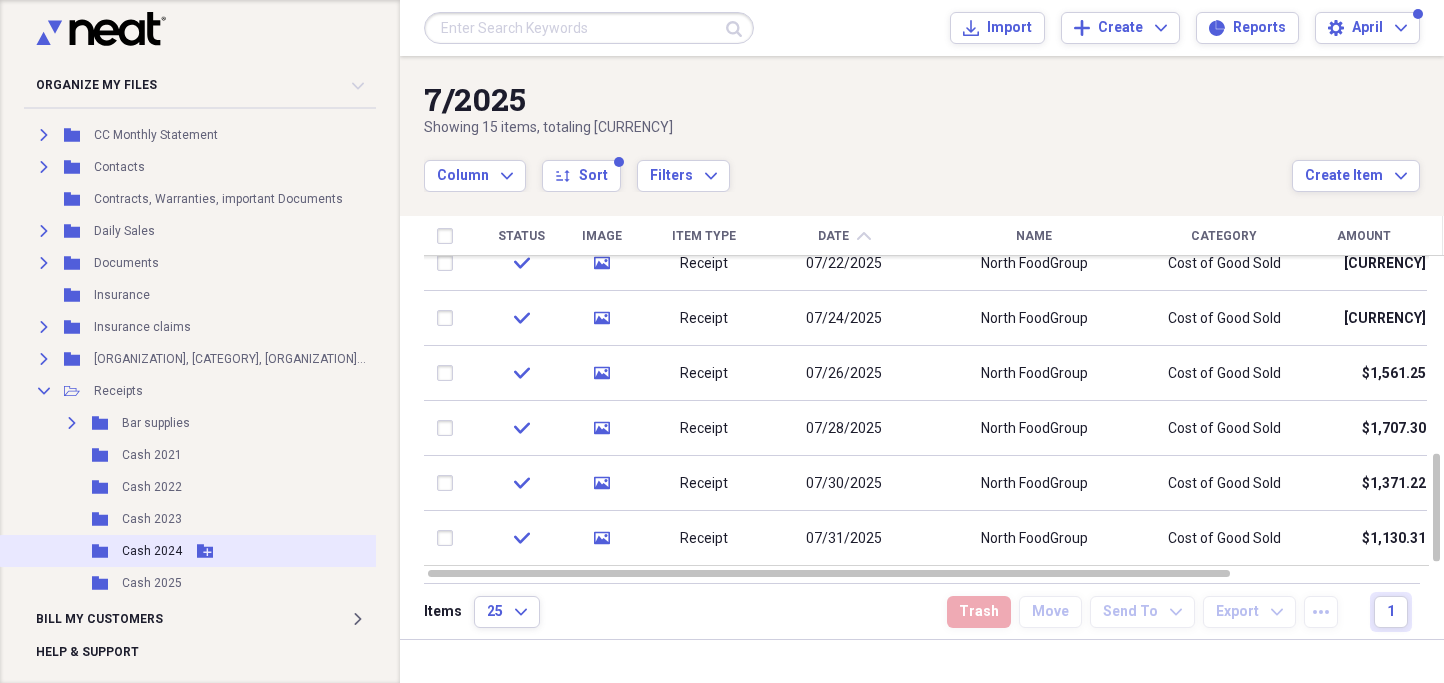 scroll, scrollTop: 258, scrollLeft: 0, axis: vertical 